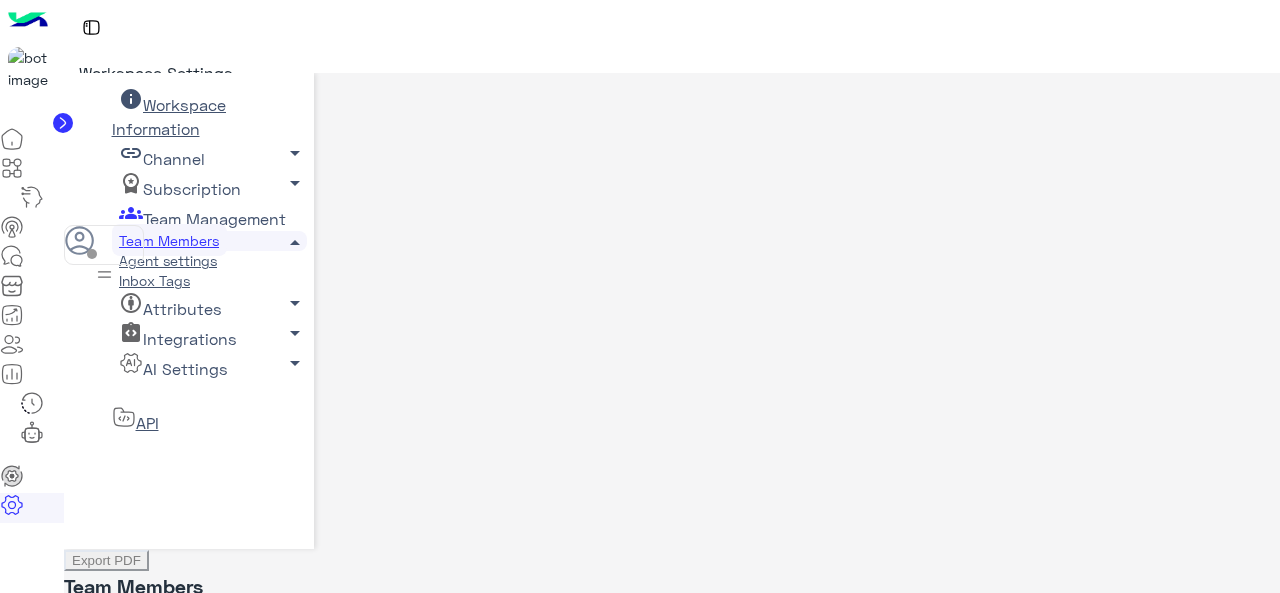 scroll, scrollTop: 0, scrollLeft: 0, axis: both 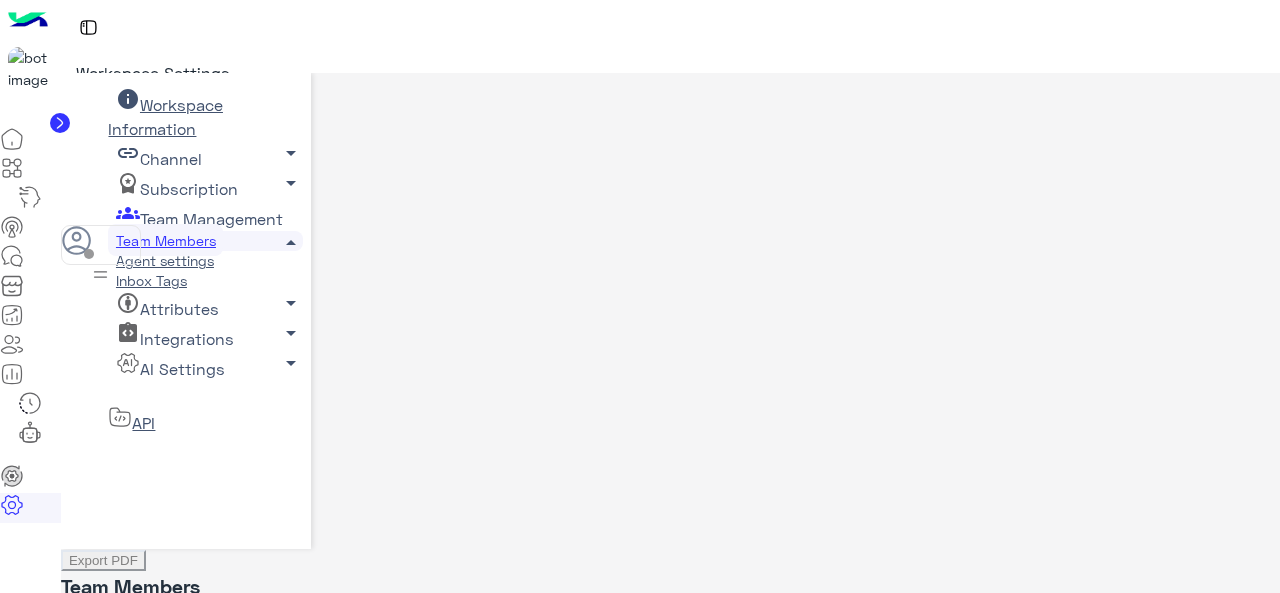 click on "Assign New Team Member" at bounding box center (194, 619) 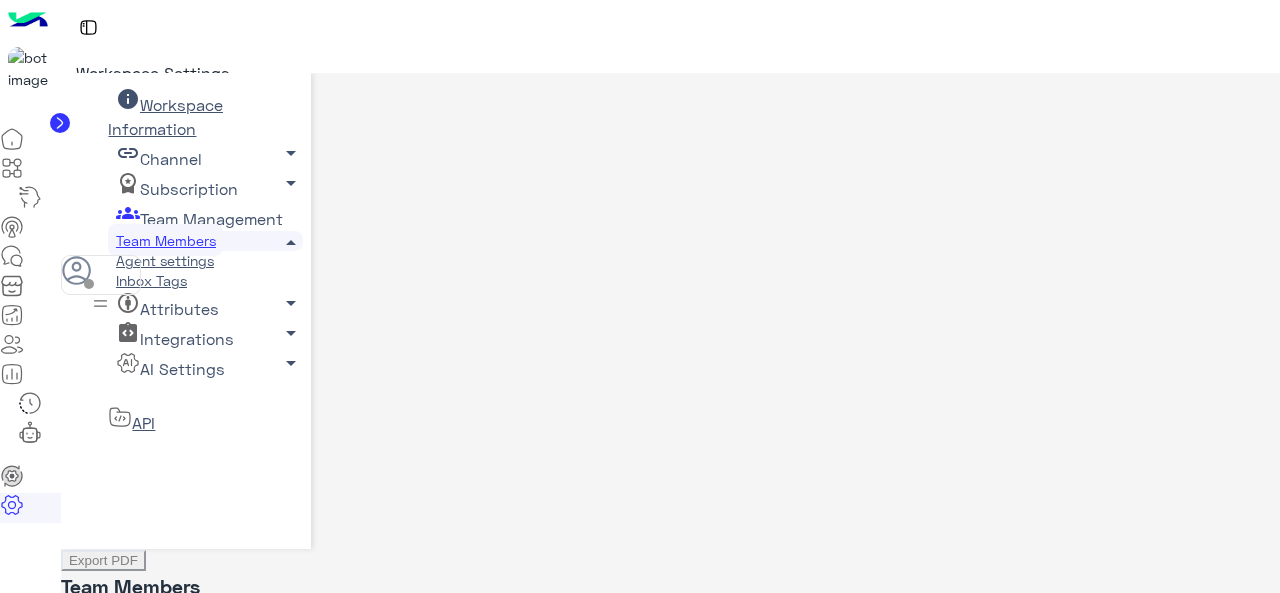 click at bounding box center [146, 1486] 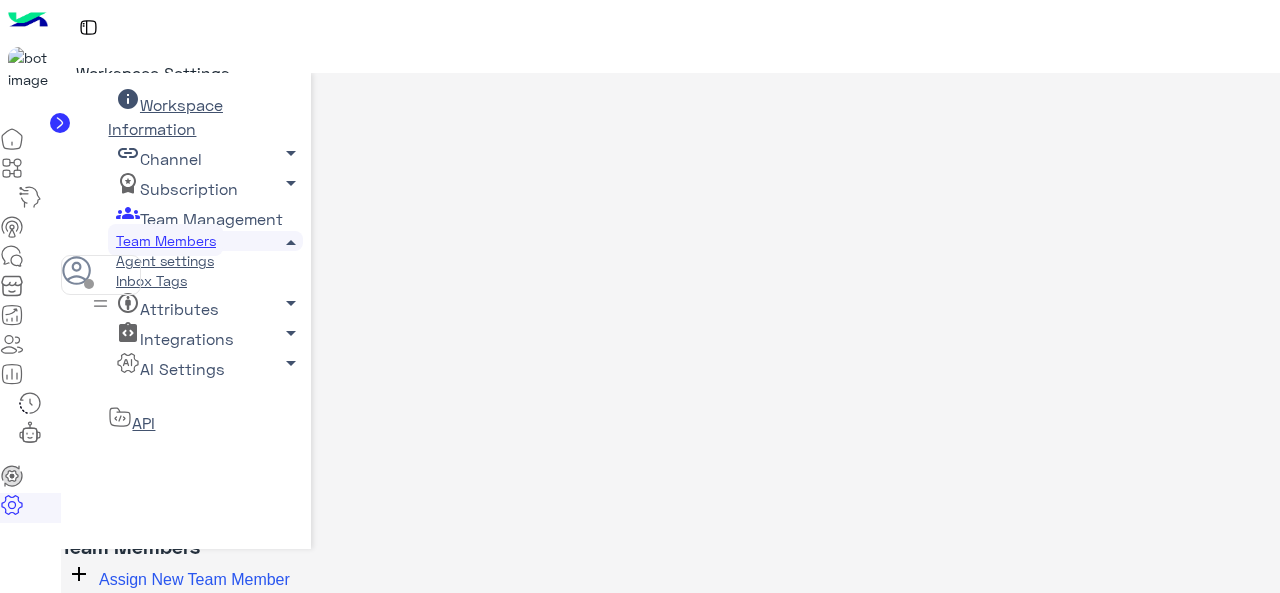 scroll, scrollTop: 0, scrollLeft: 0, axis: both 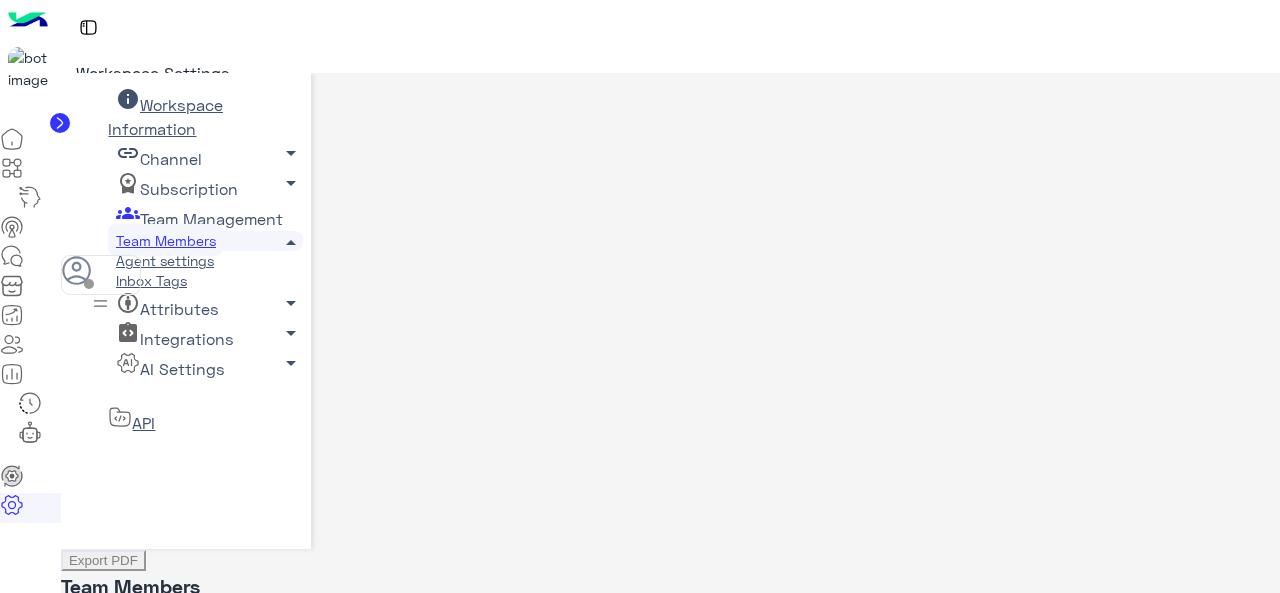 click on "Assign New Team Member" at bounding box center [194, 619] 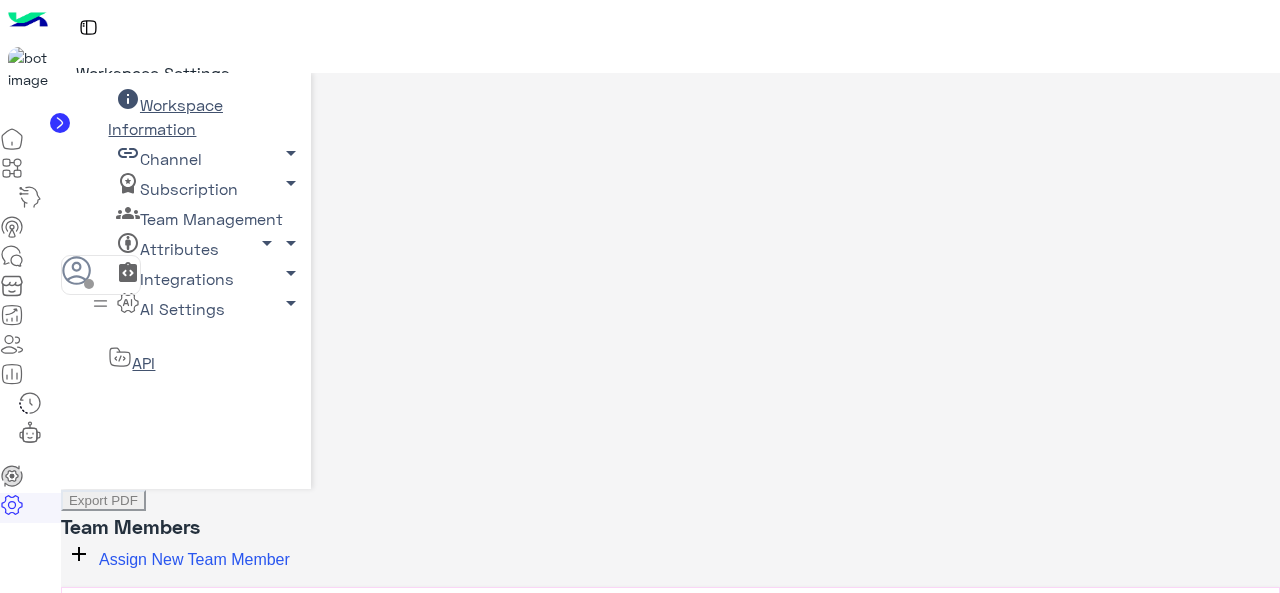 click on "Subscription   arrow_drop_down" at bounding box center (165, 116) 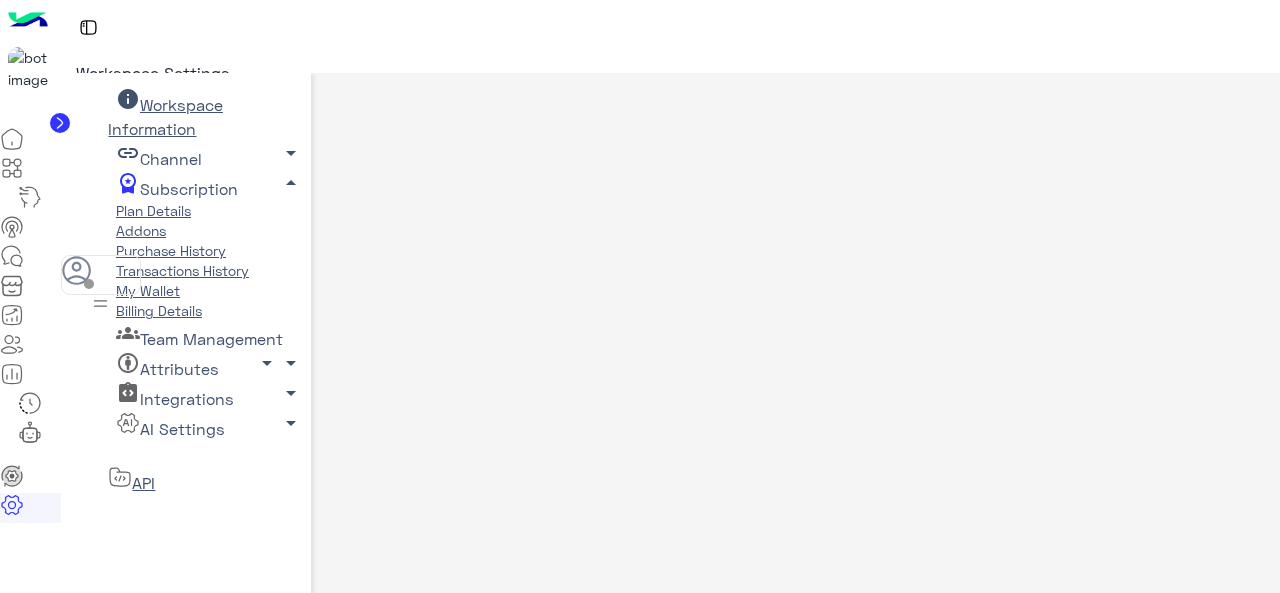 click on "Subscription   arrow_drop_up" at bounding box center (176, 188) 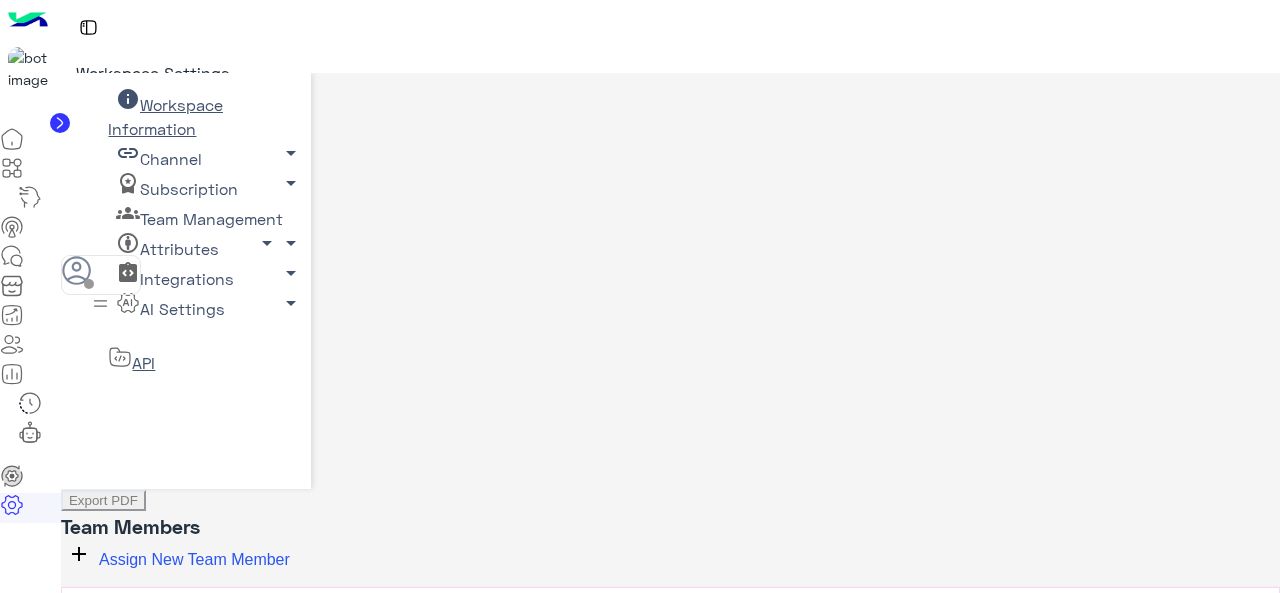 click on "Channel   arrow_drop_down" at bounding box center (165, 116) 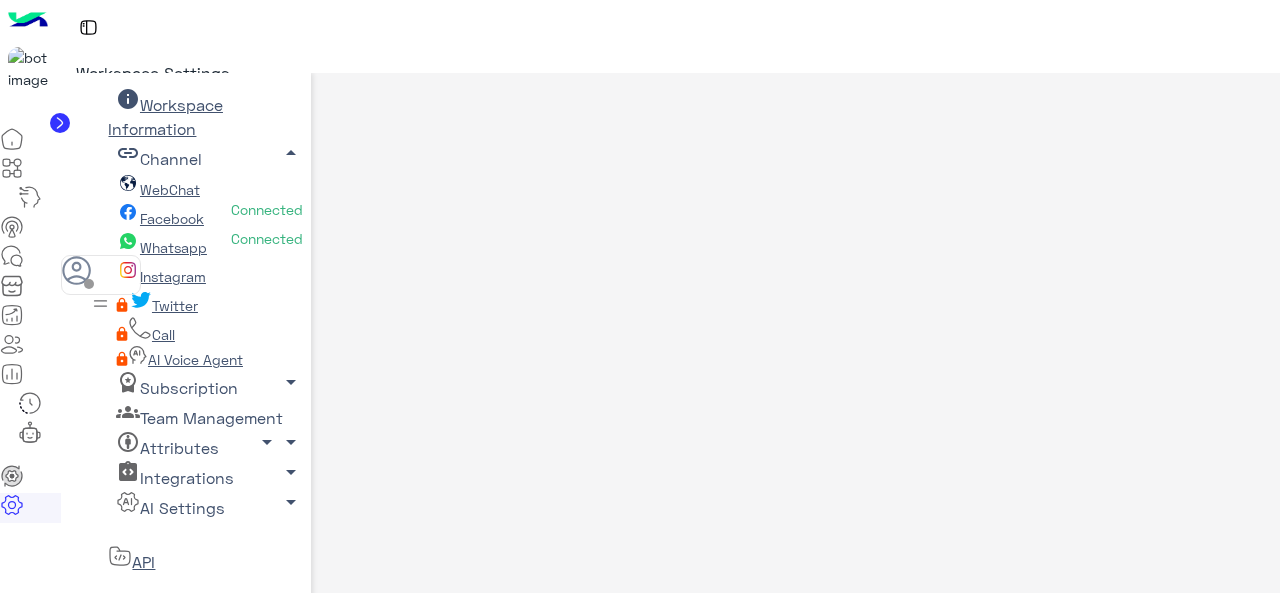 click on "Channel   arrow_drop_up" at bounding box center [158, 158] 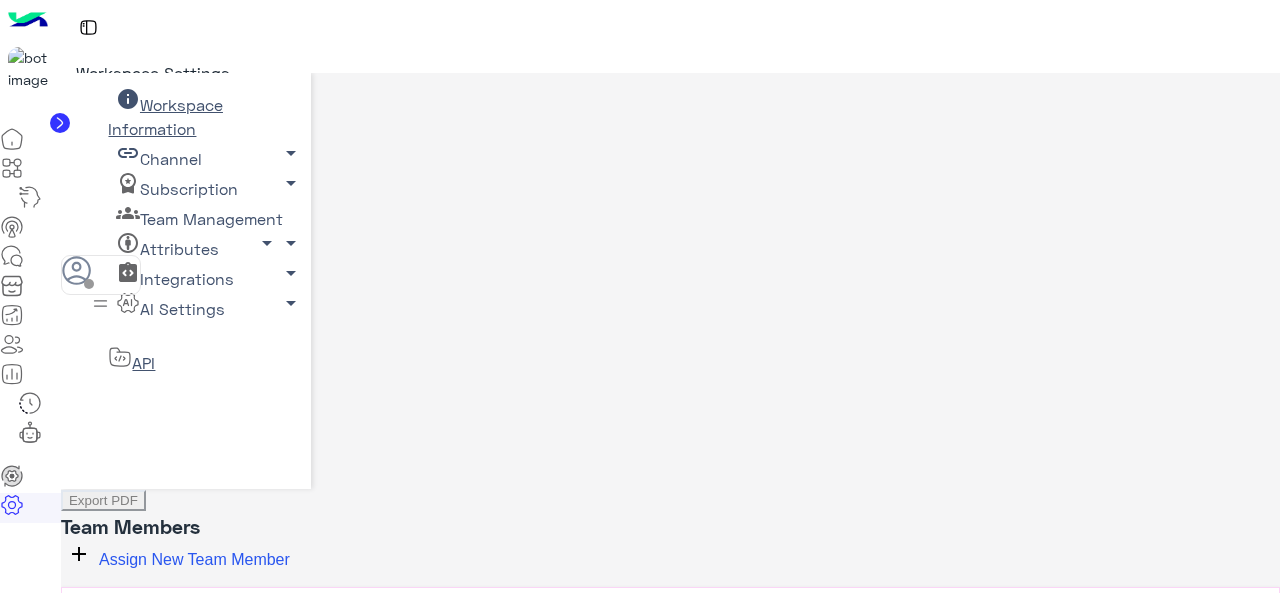 click on "Subscription   arrow_drop_down" at bounding box center (165, 116) 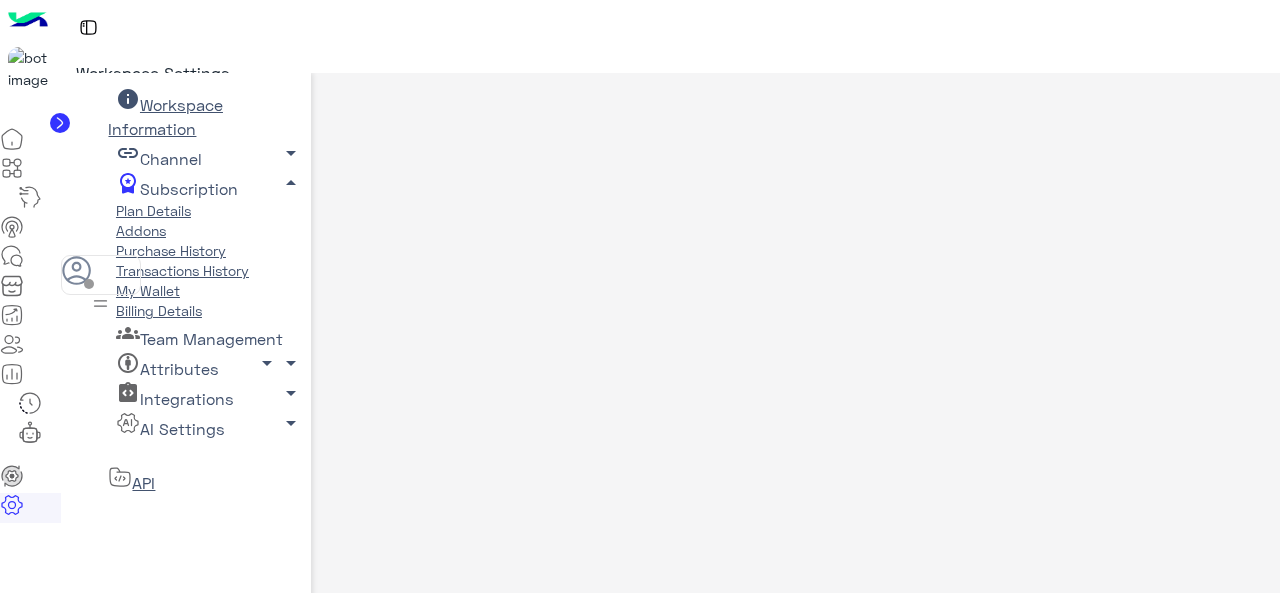 click on "Subscription   arrow_drop_up" at bounding box center [176, 188] 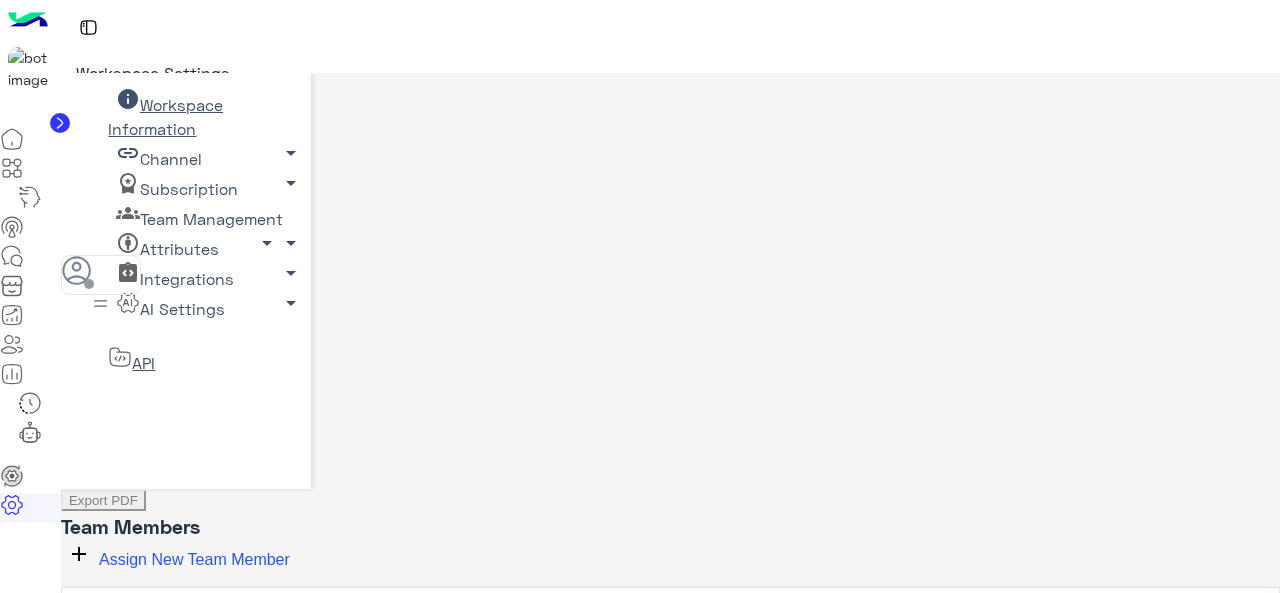 click on "Subscription   arrow_drop_down" at bounding box center [165, 116] 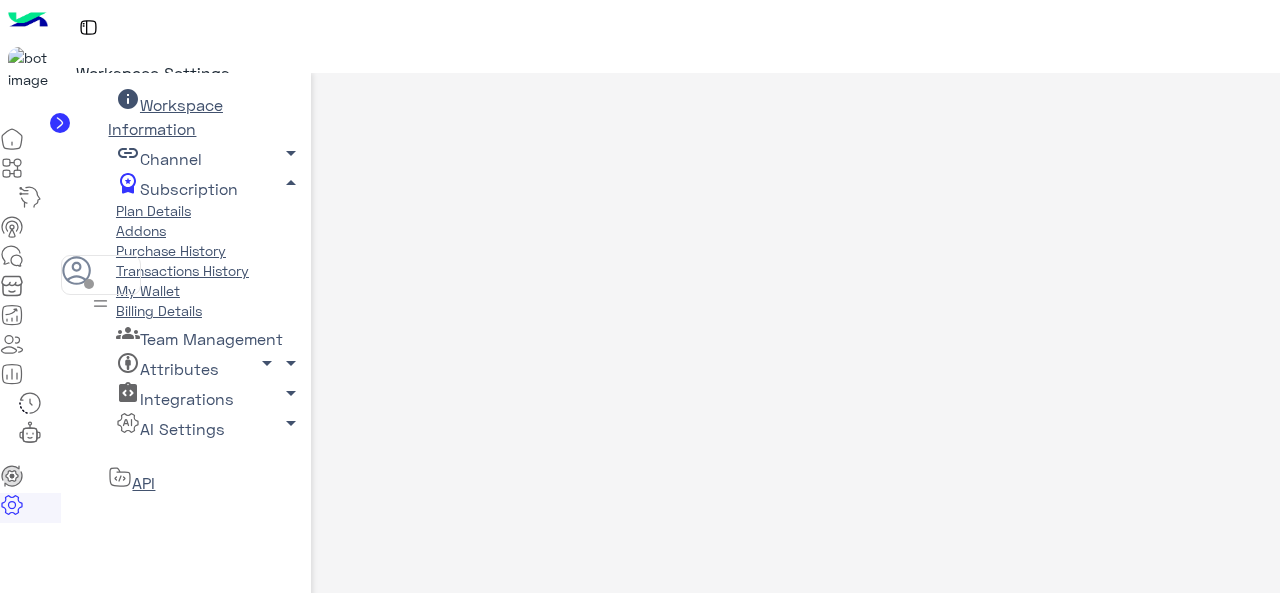 click on "Subscription   arrow_drop_up" at bounding box center (176, 188) 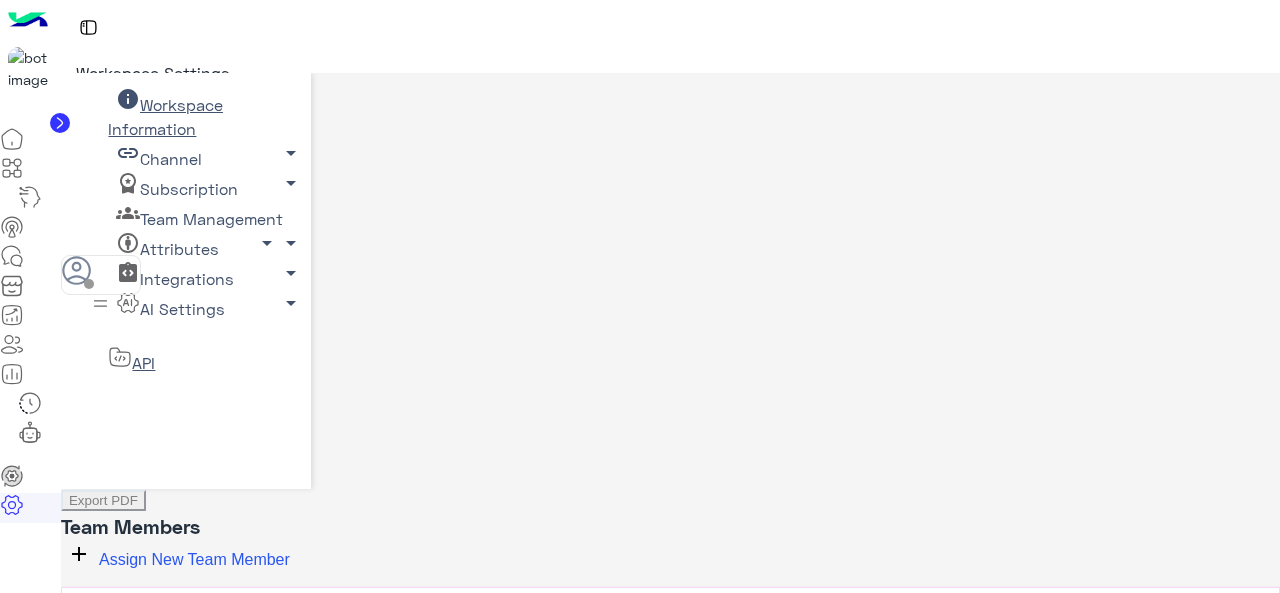 click on "Team Management   arrow_drop_down" at bounding box center (165, 116) 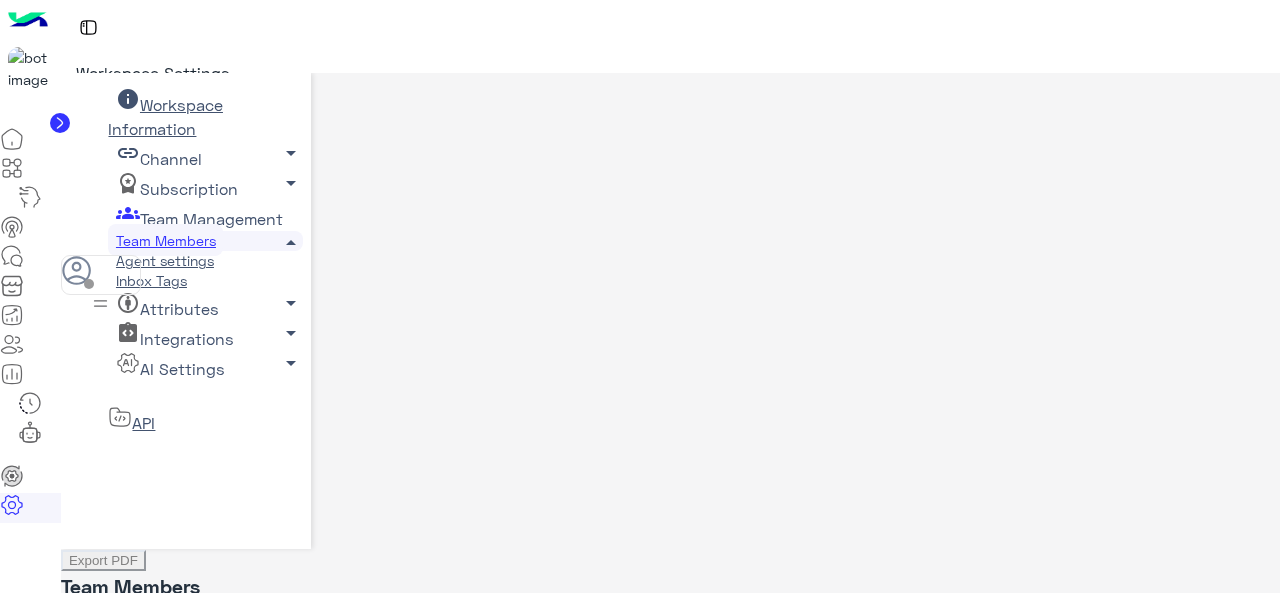 click on "Agent settings" at bounding box center [164, 260] 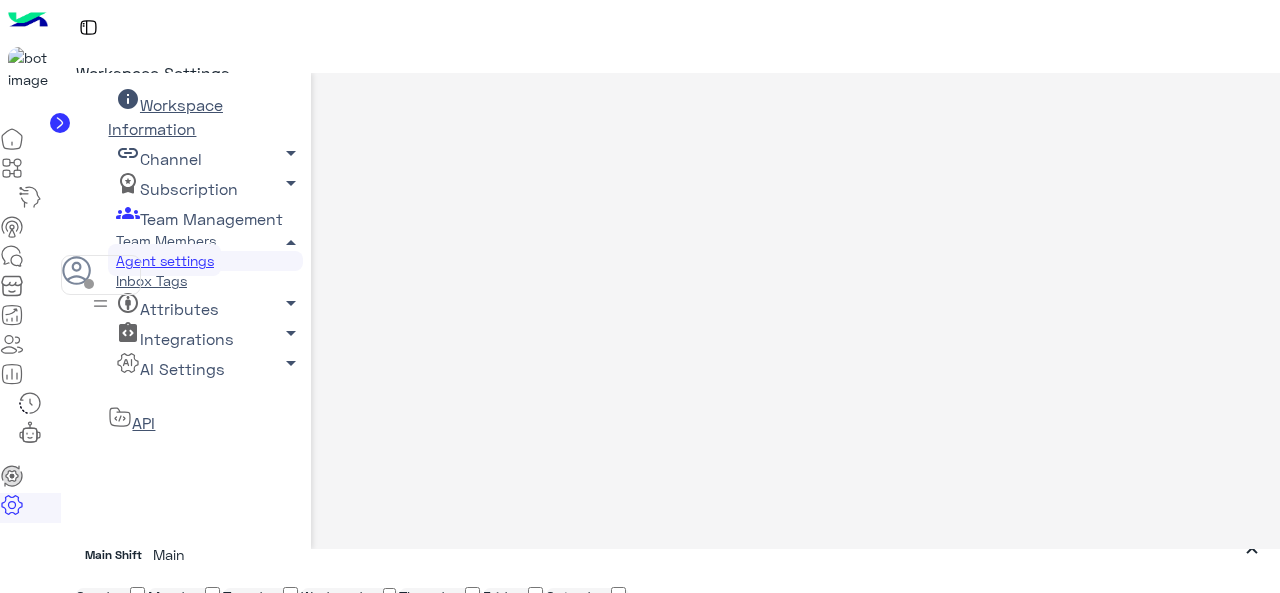 scroll, scrollTop: 0, scrollLeft: 0, axis: both 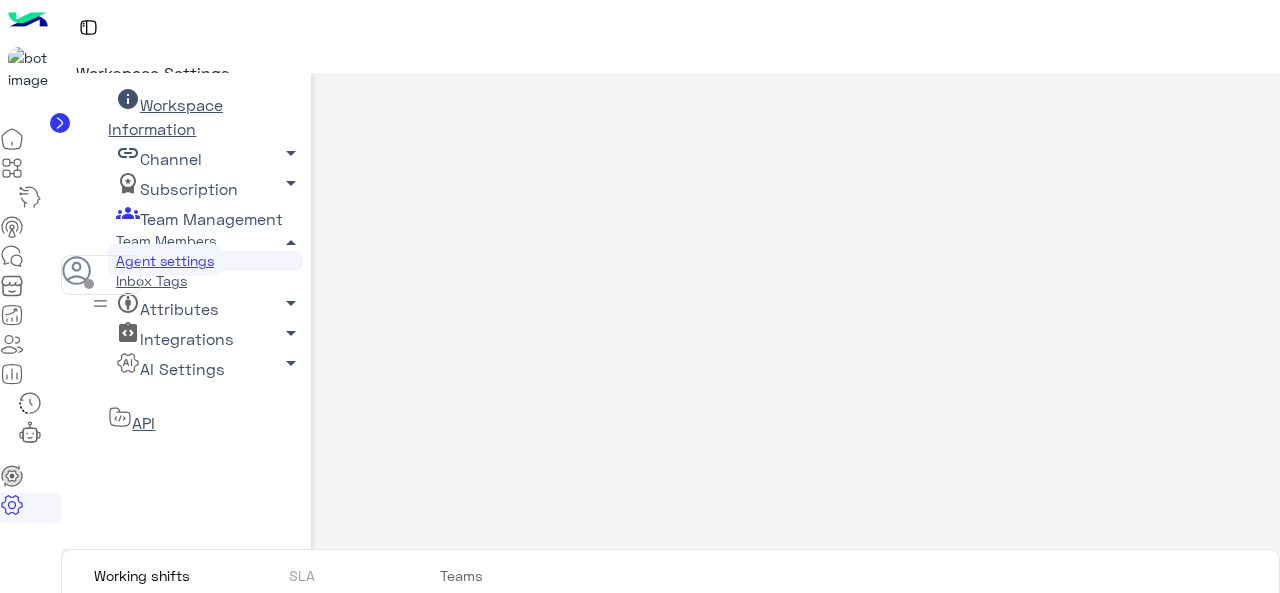 click on "Teams" at bounding box center (462, 576) 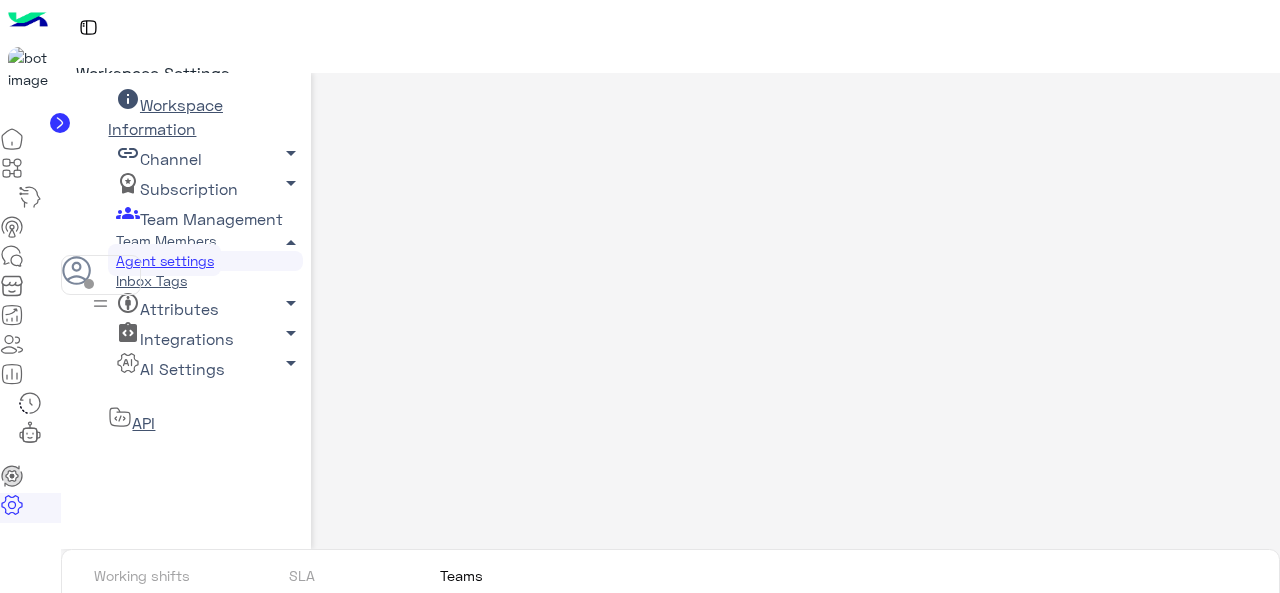 click on "Add Team" at bounding box center (136, 756) 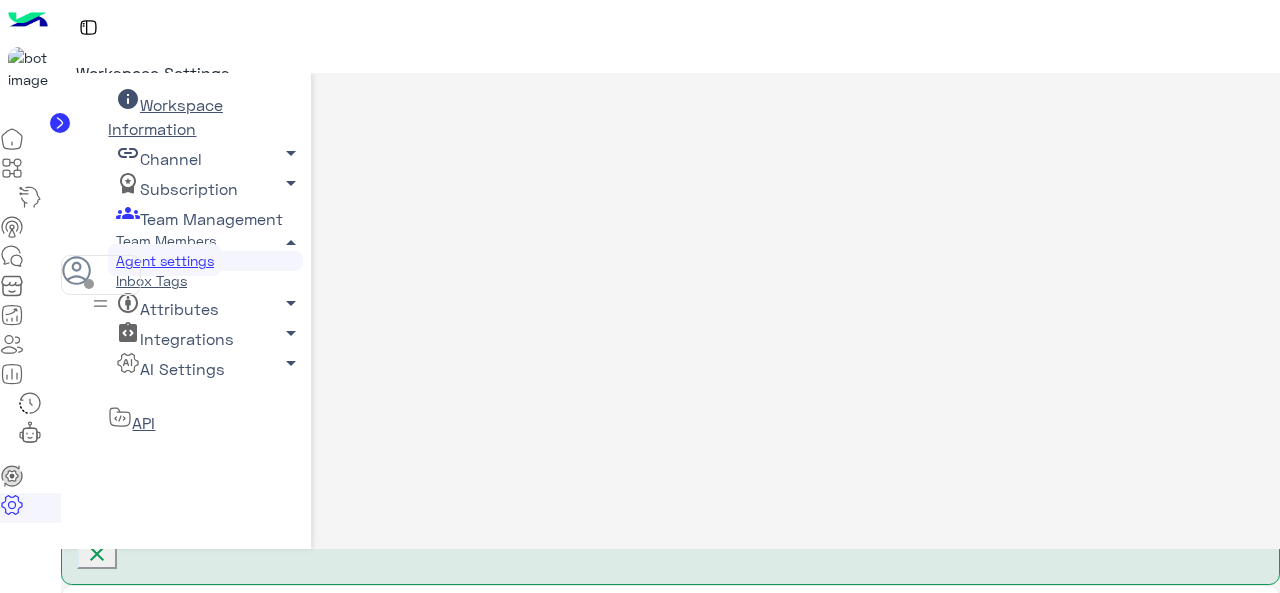 scroll, scrollTop: 129, scrollLeft: 0, axis: vertical 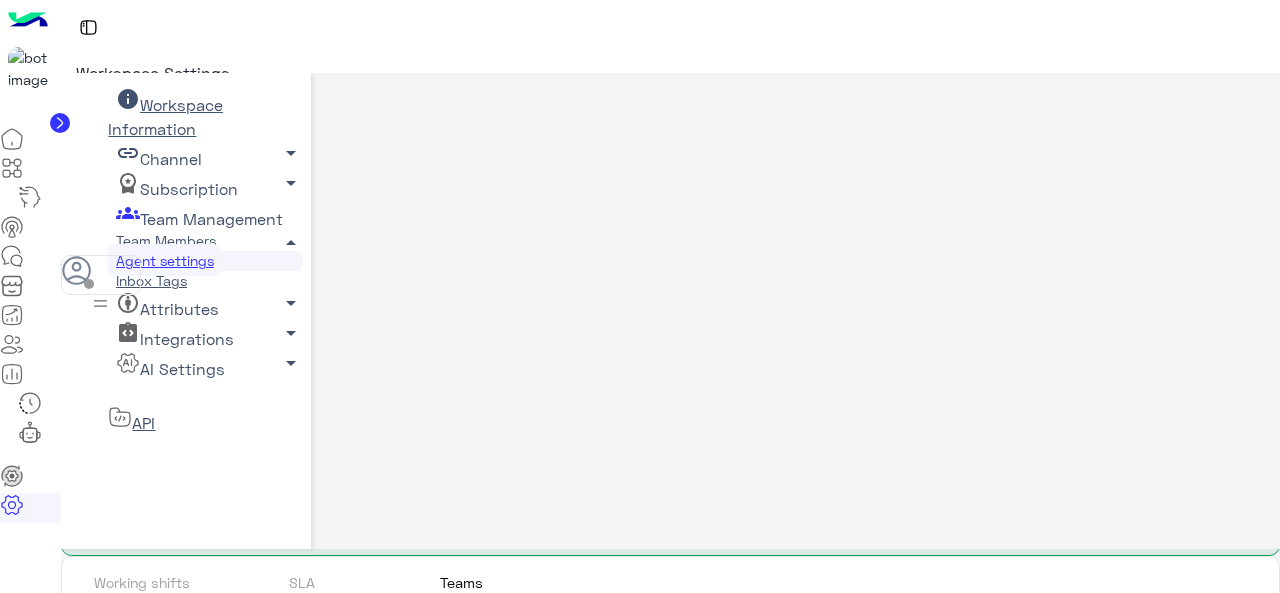 click at bounding box center (98, 761) 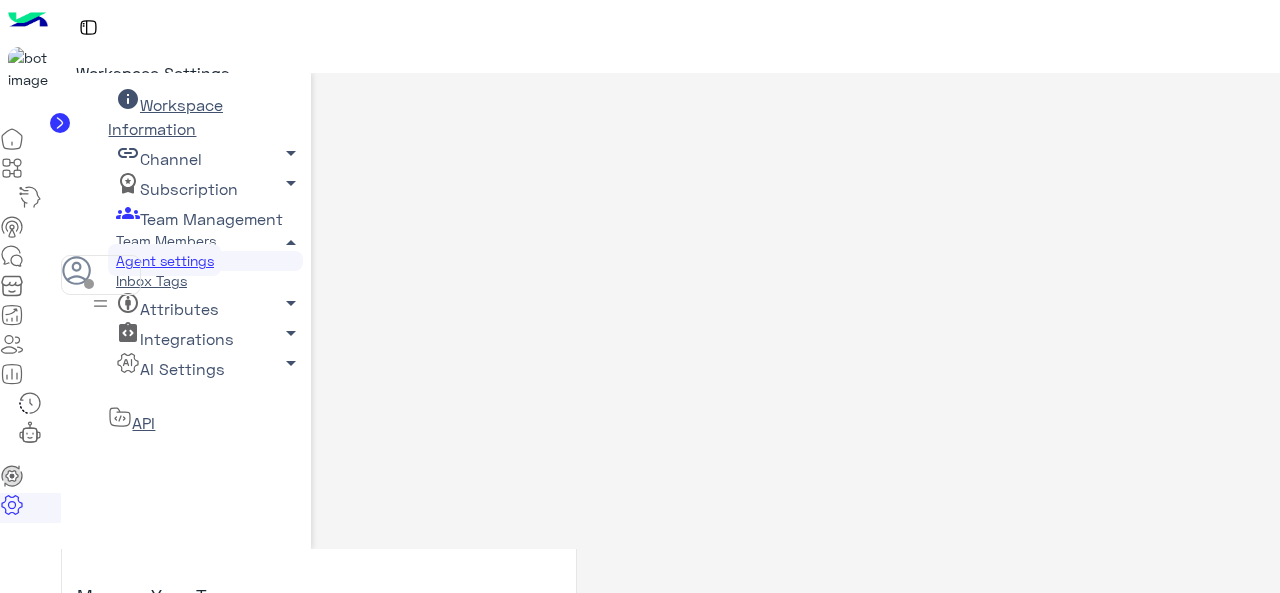 type on "**********" 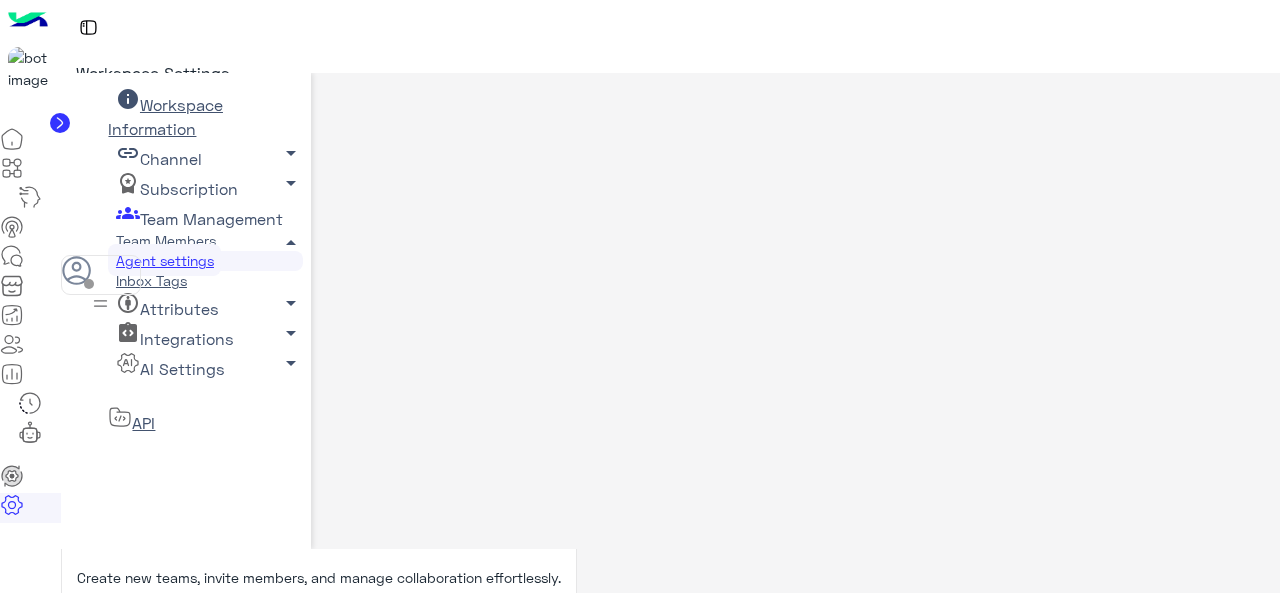 click at bounding box center (481, 834) 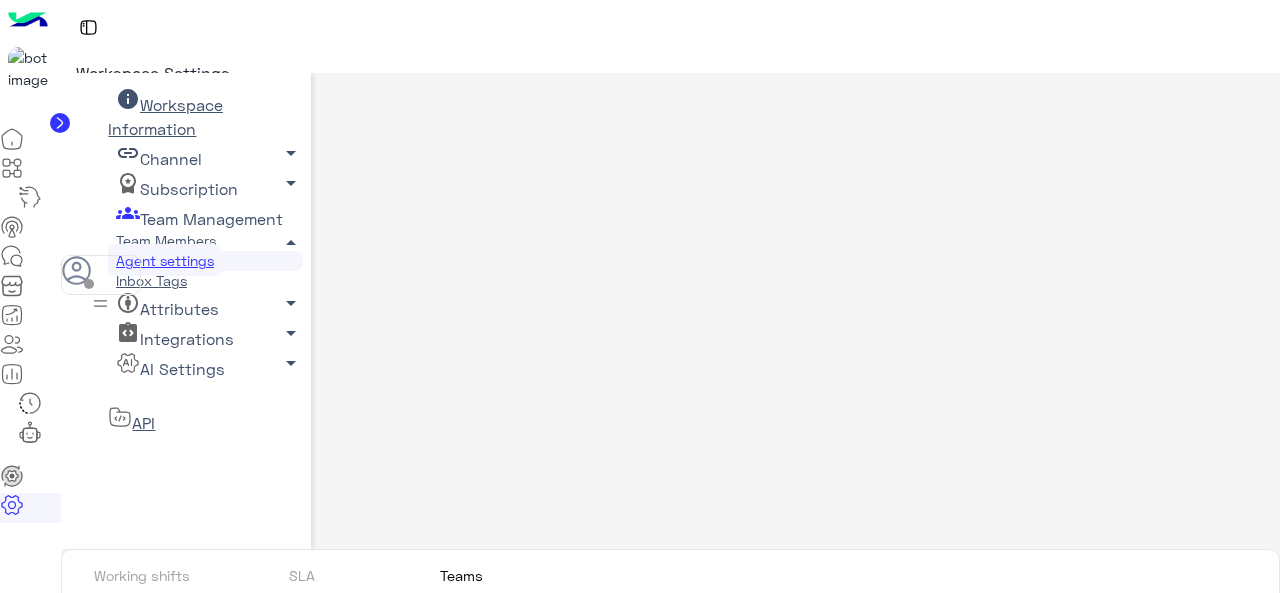 scroll, scrollTop: 0, scrollLeft: 0, axis: both 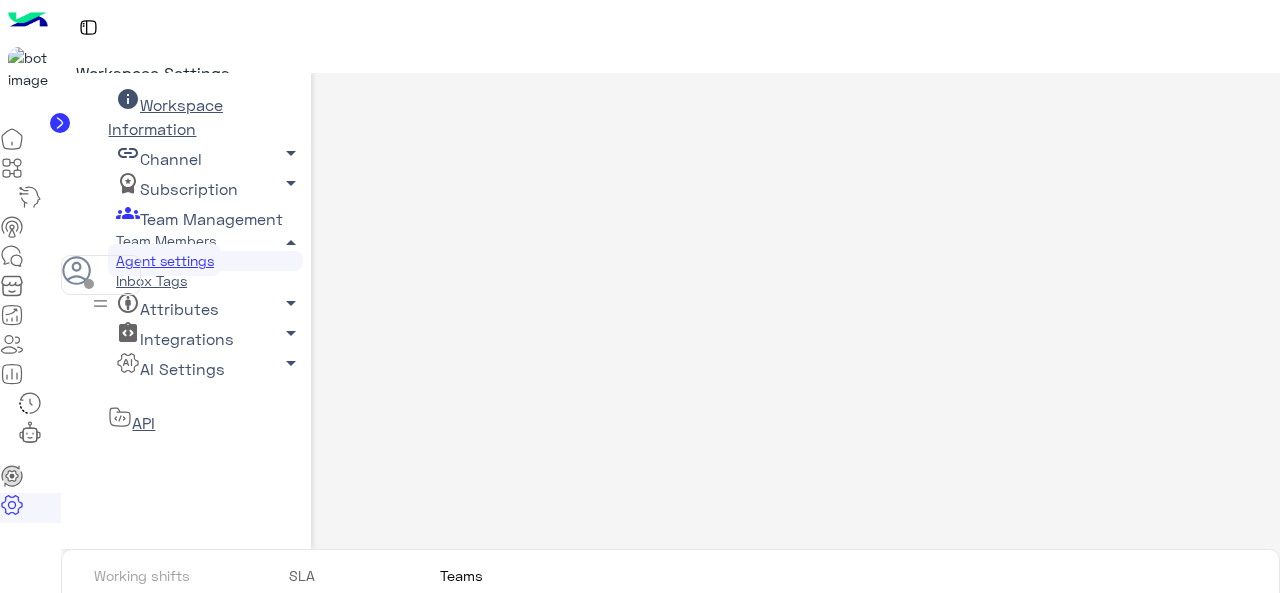 click on "SLA" at bounding box center [302, 576] 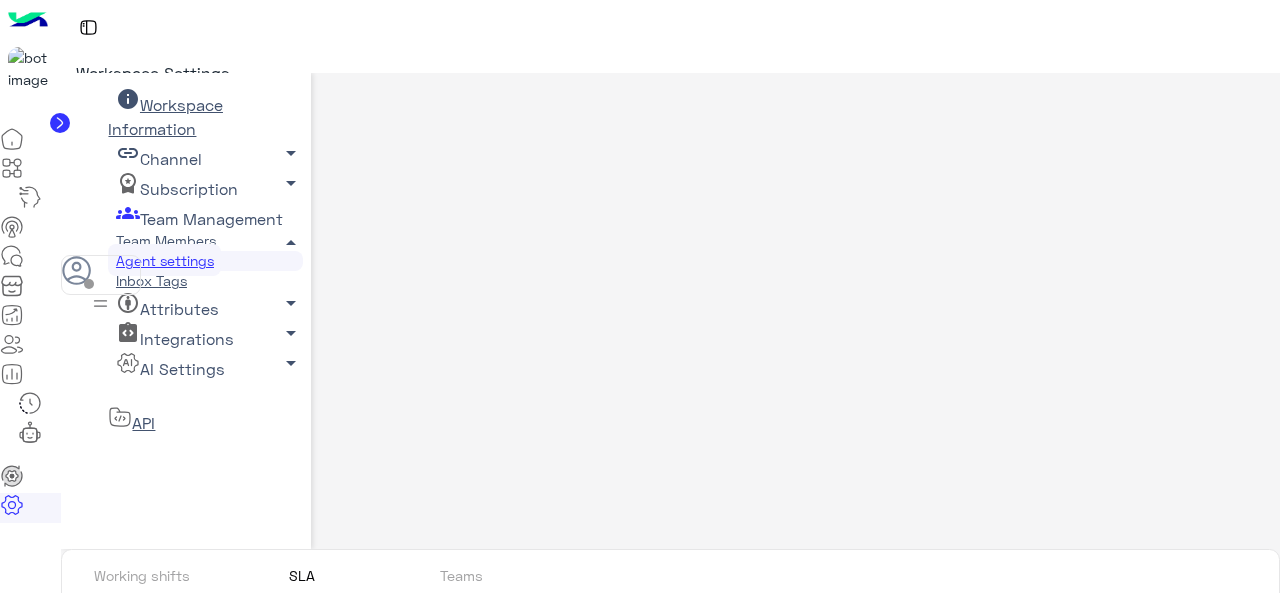 click at bounding box center (137, 699) 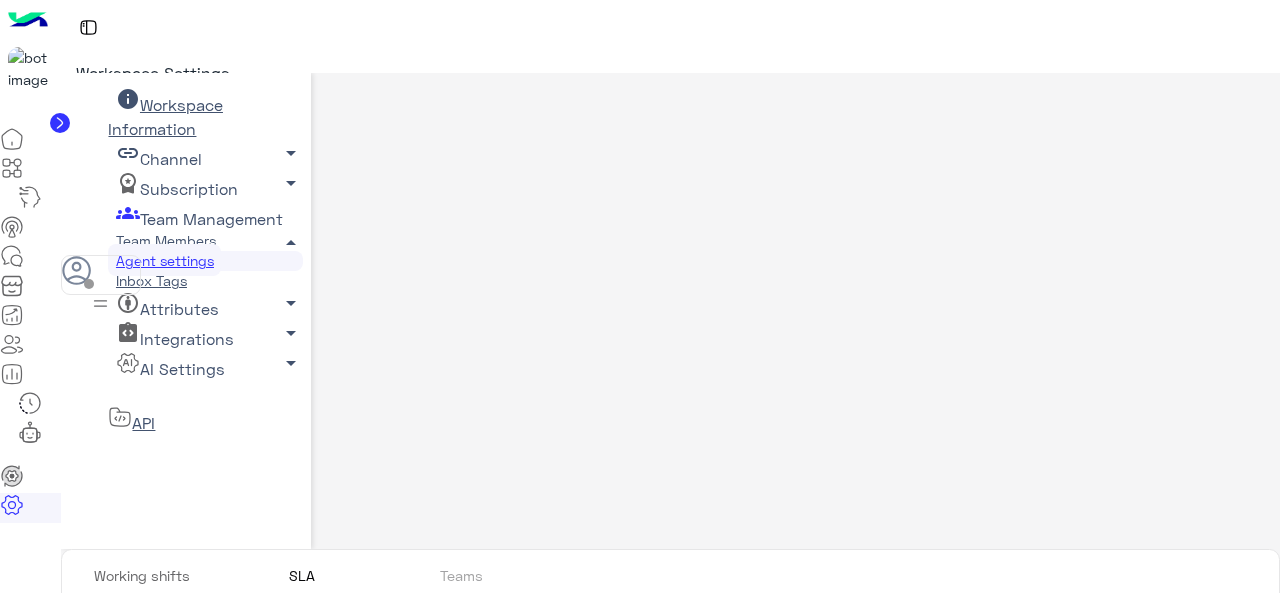 click on "Working shifts" at bounding box center [142, 576] 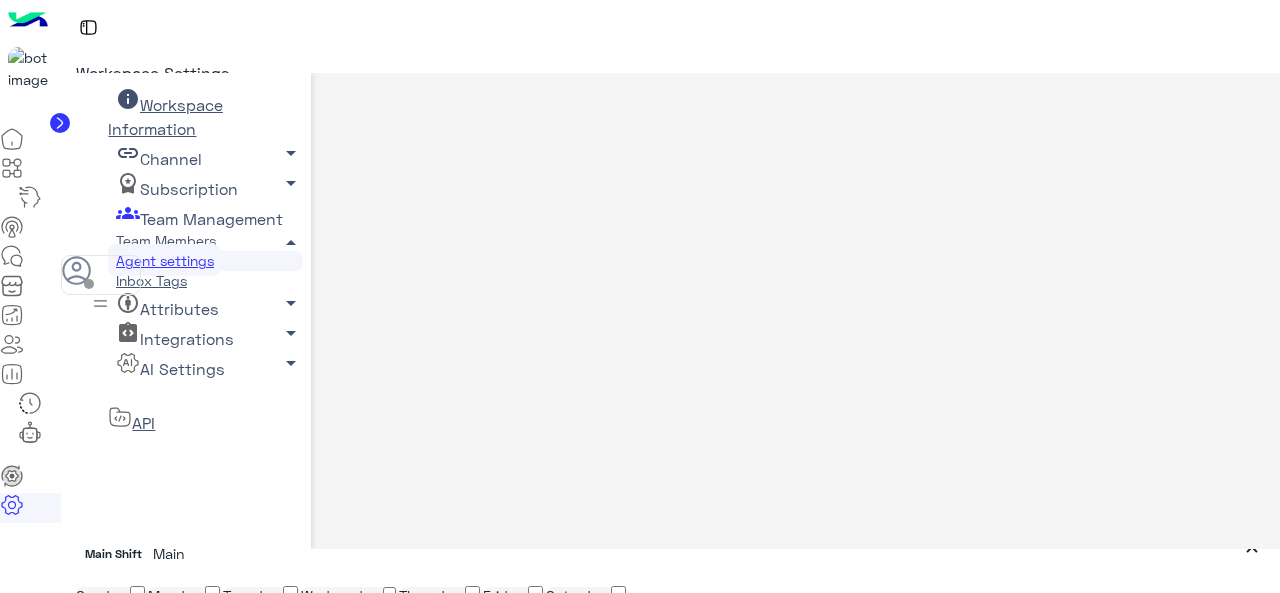 scroll, scrollTop: 202, scrollLeft: 0, axis: vertical 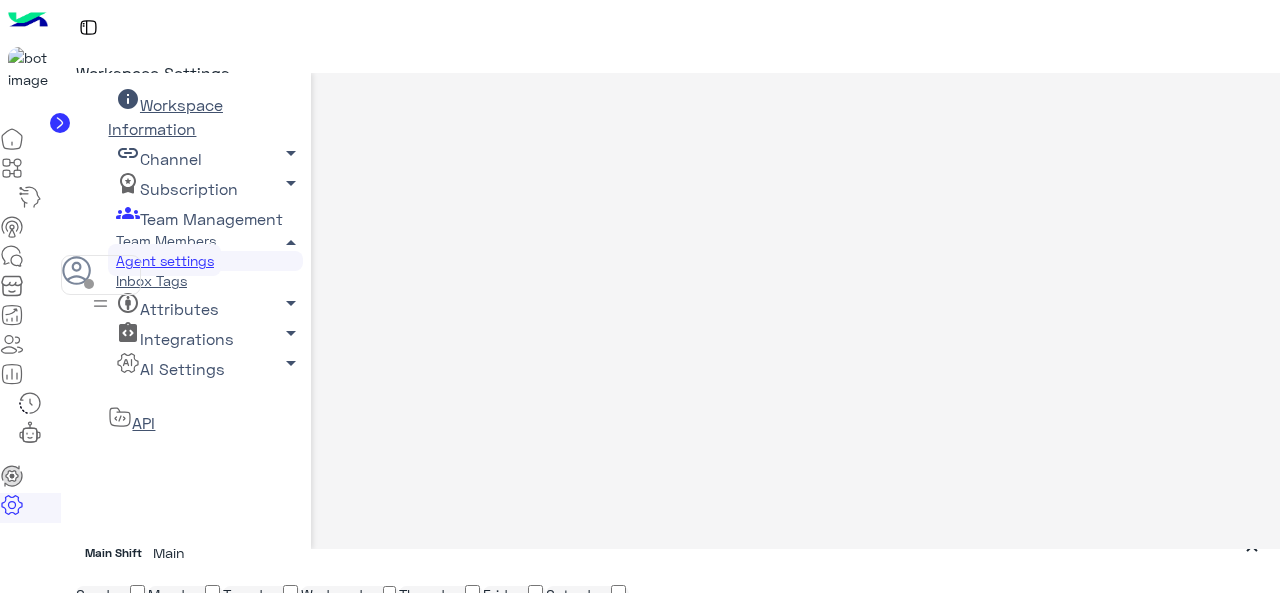 click at bounding box center [670, 1083] 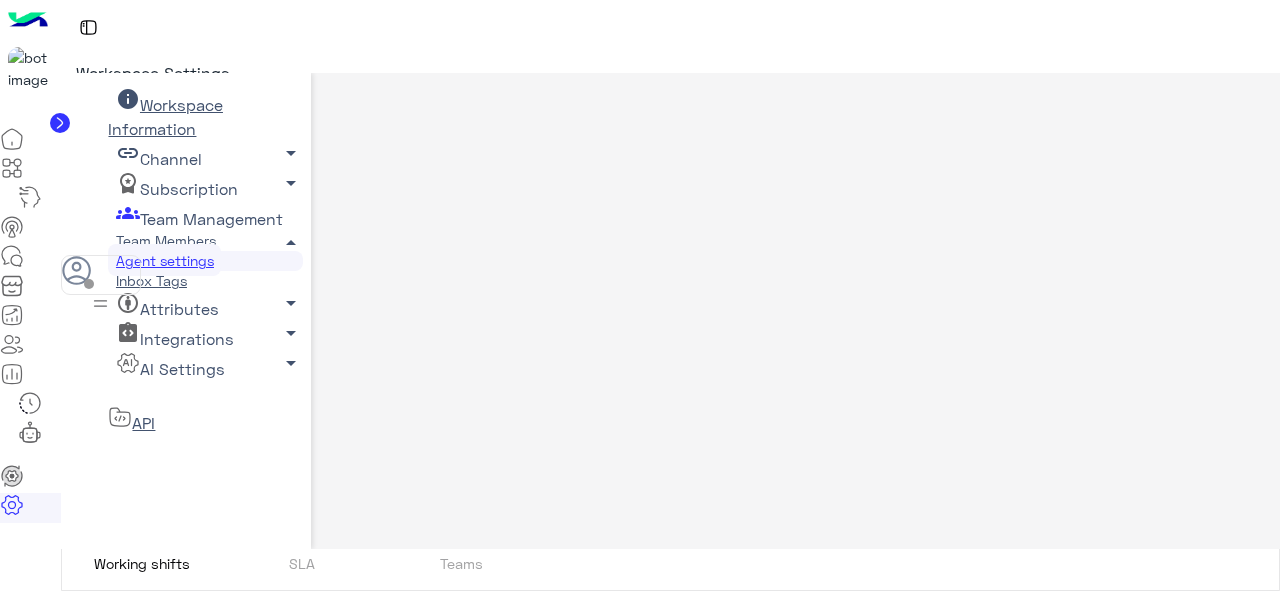 scroll, scrollTop: 0, scrollLeft: 0, axis: both 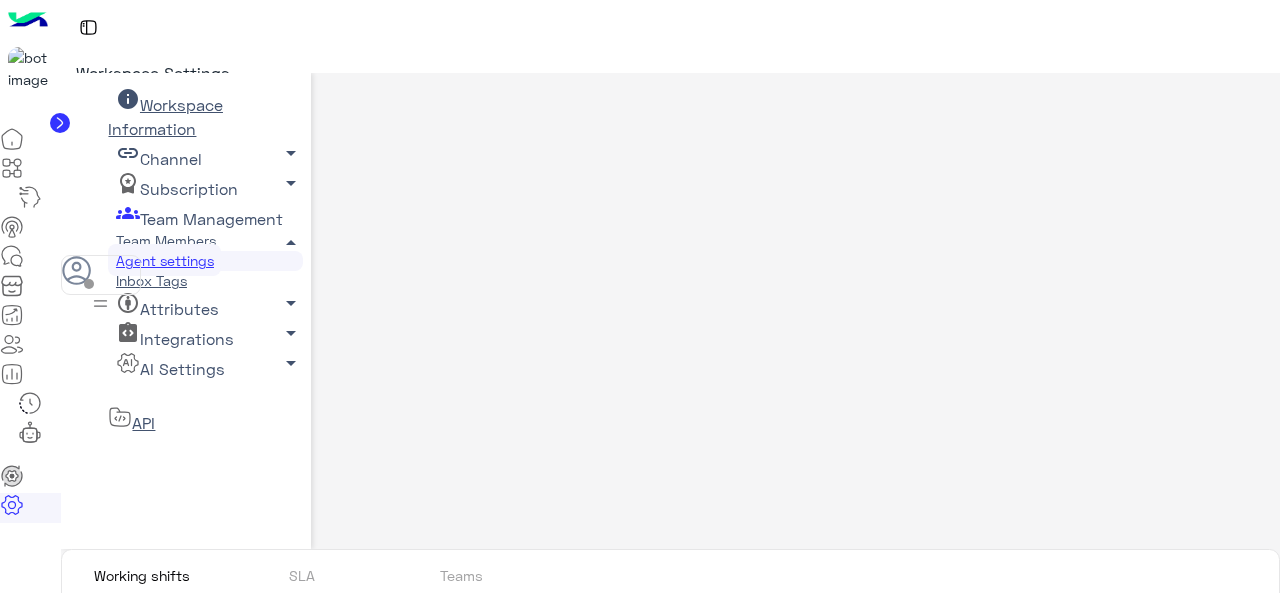 click on "Main" at bounding box center (169, 755) 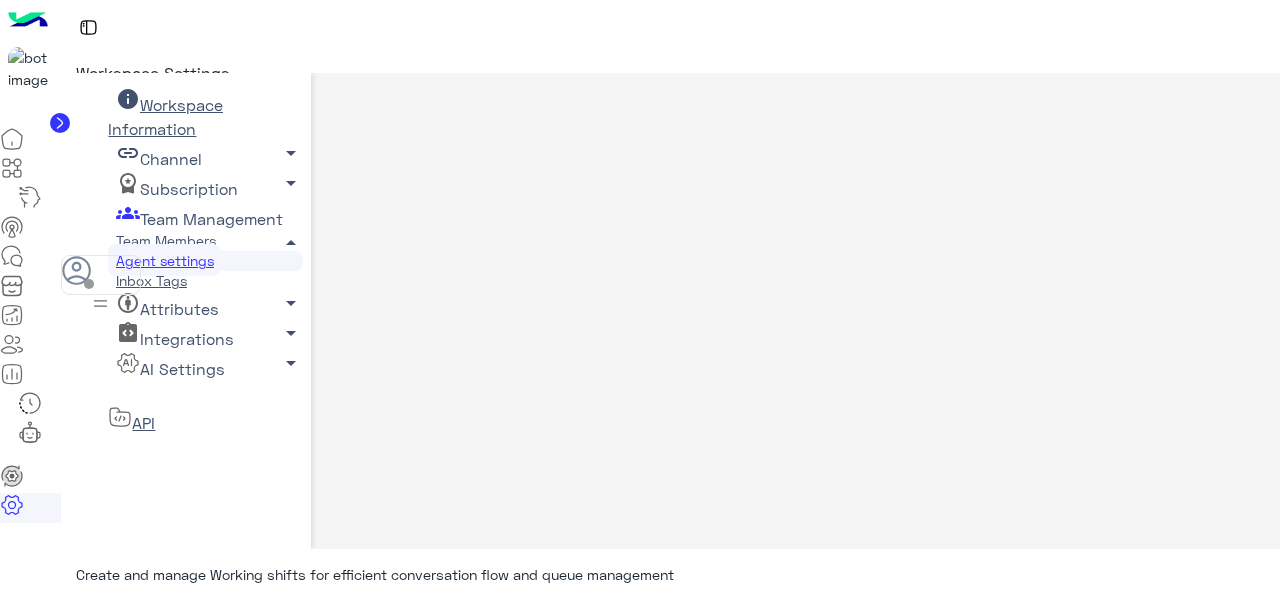 scroll, scrollTop: 200, scrollLeft: 0, axis: vertical 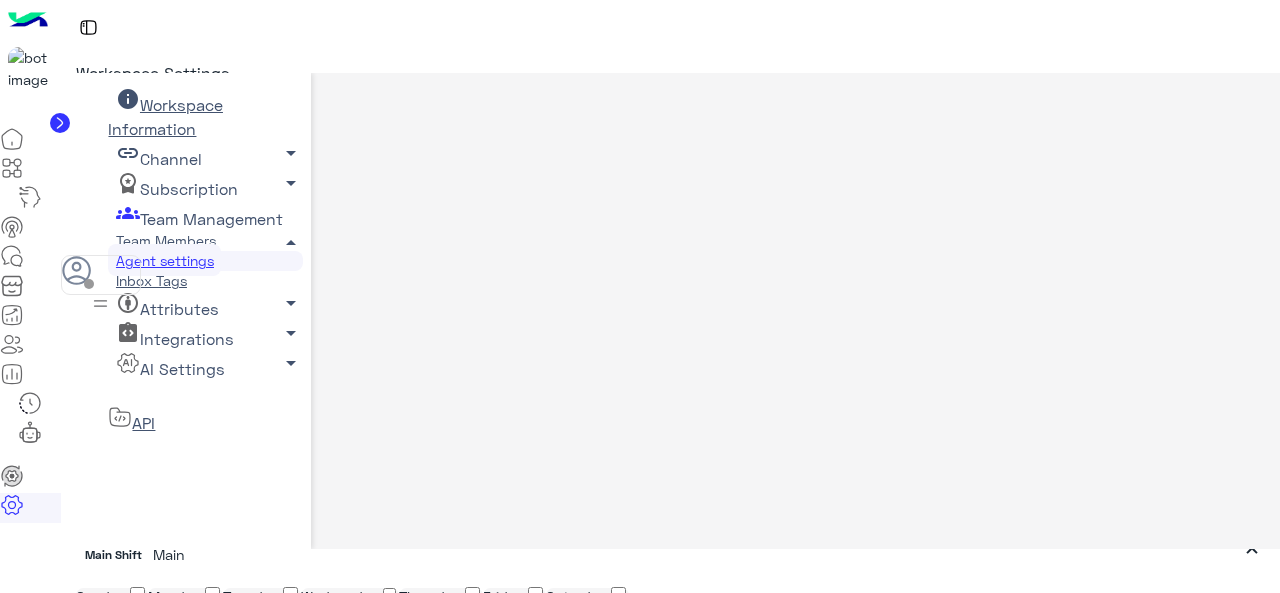 click at bounding box center [1252, 554] 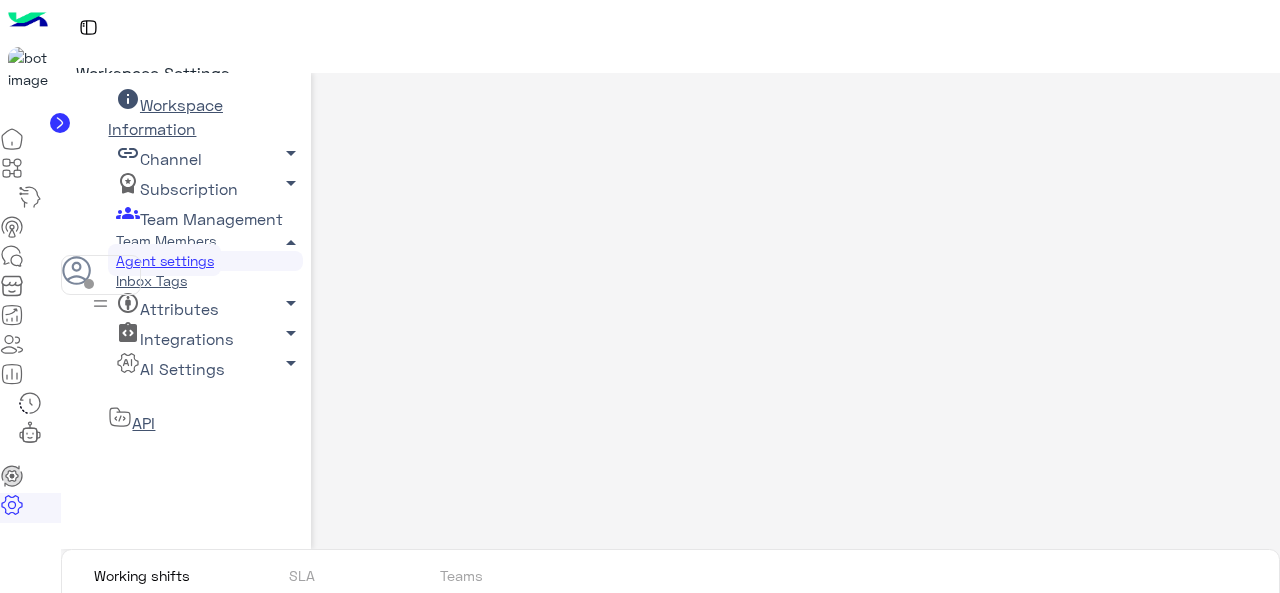 scroll, scrollTop: 0, scrollLeft: 0, axis: both 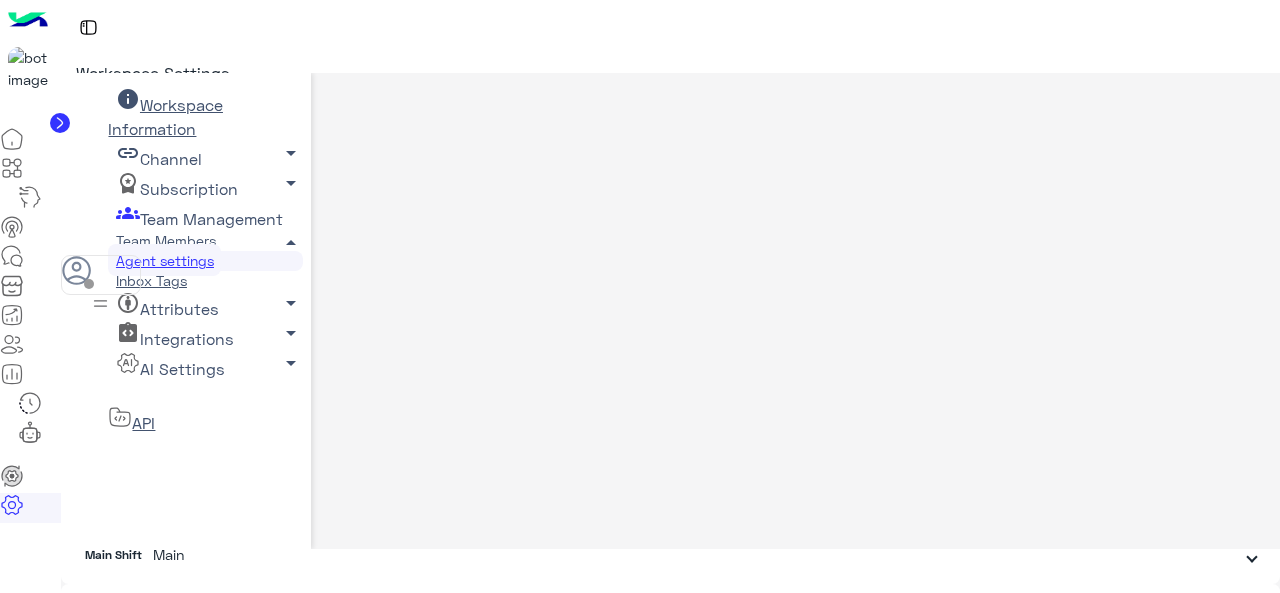click at bounding box center (670, 1138) 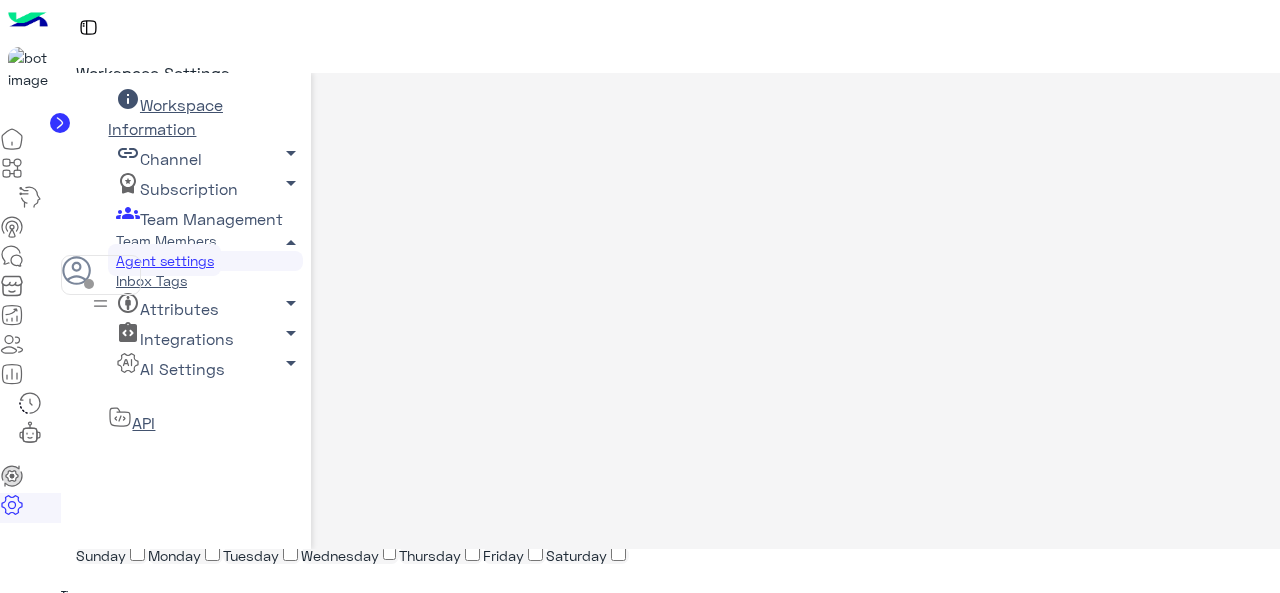 click on "Agents Team" at bounding box center [150, 1231] 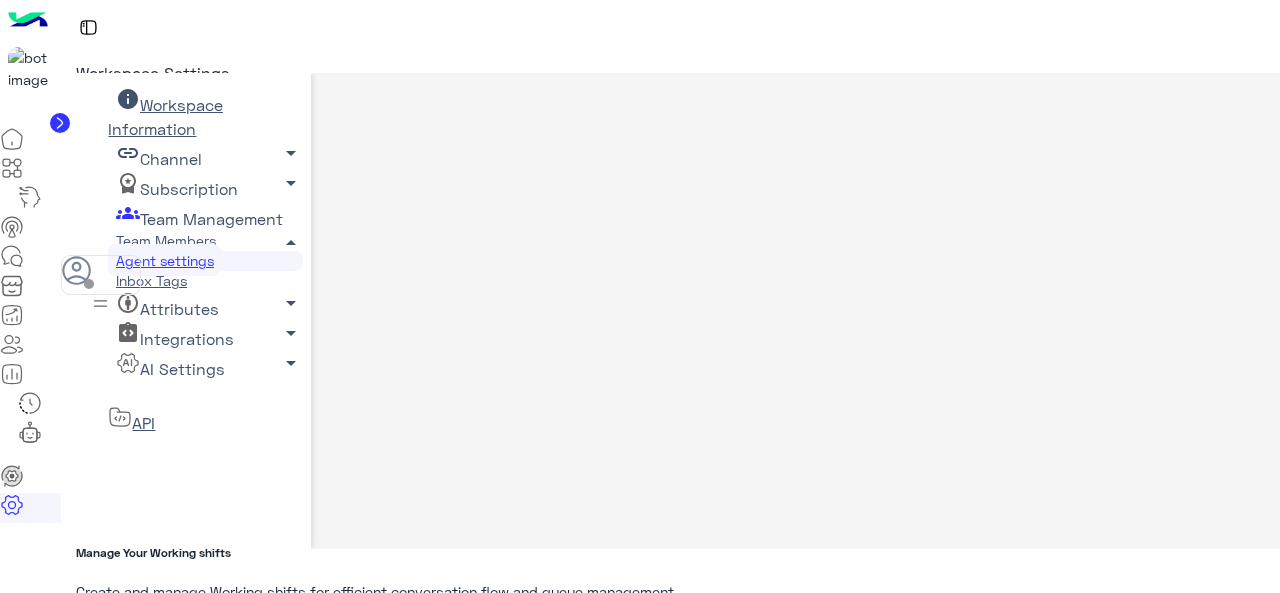 scroll, scrollTop: 294, scrollLeft: 0, axis: vertical 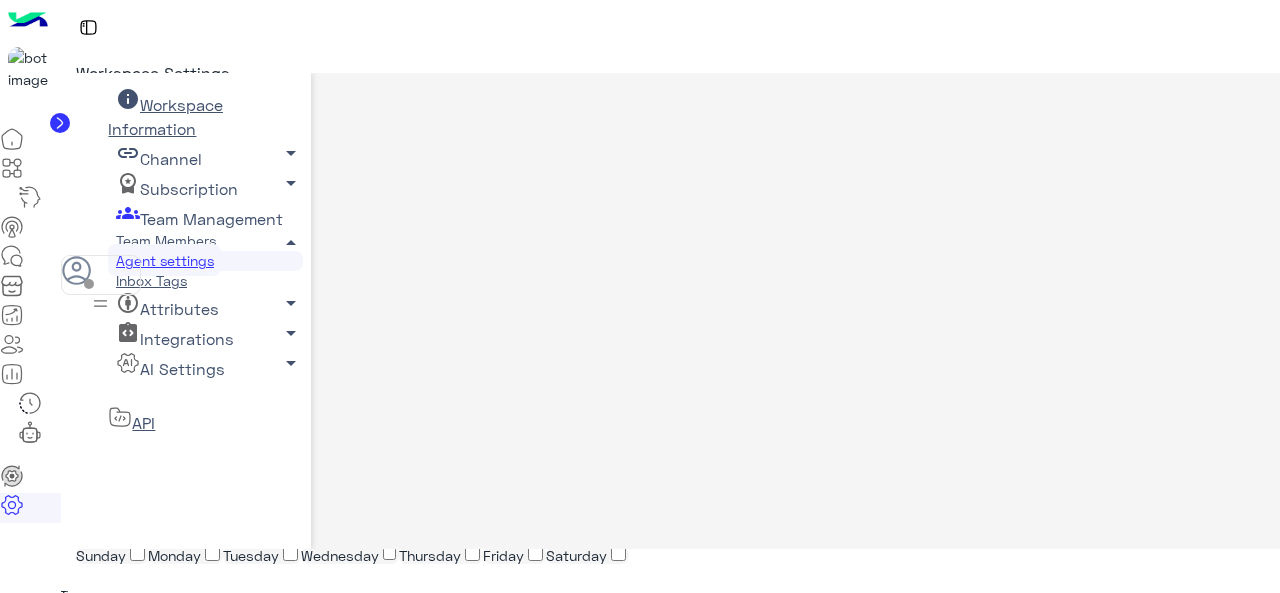 click on "Save" at bounding box center (166, 1199) 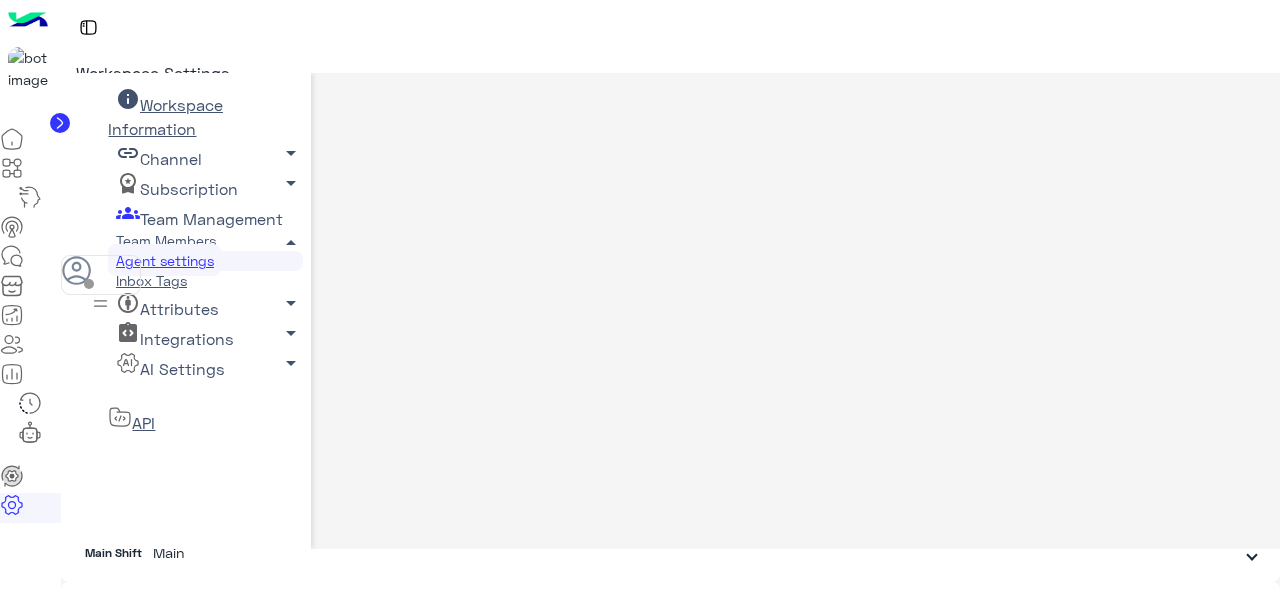 scroll, scrollTop: 94, scrollLeft: 0, axis: vertical 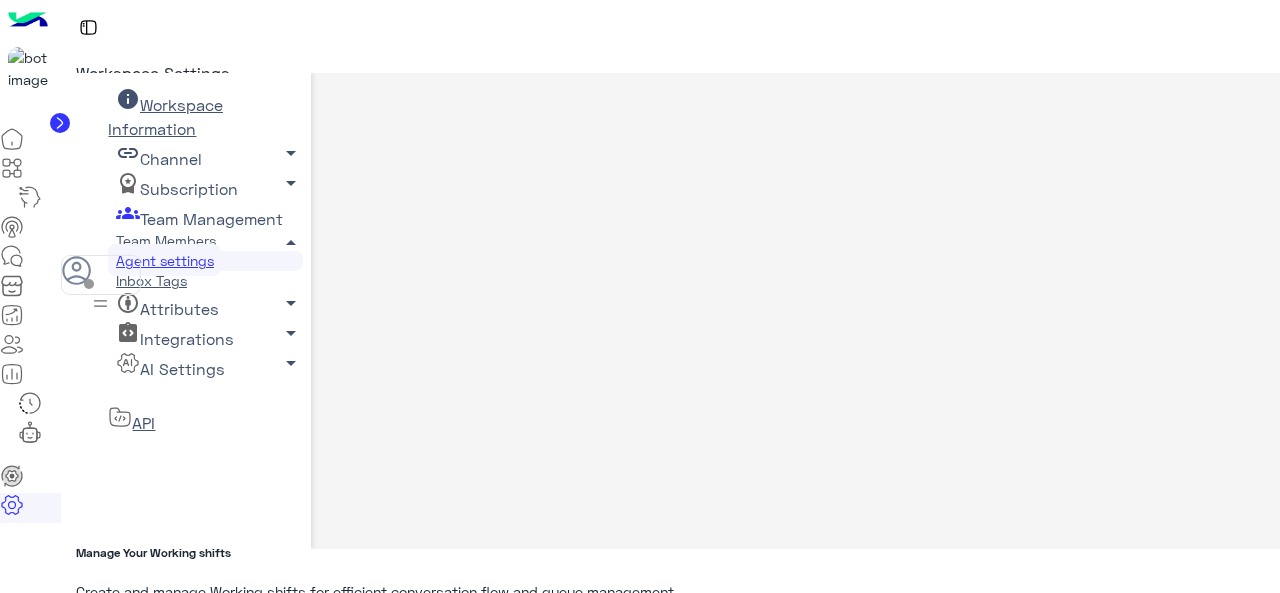 click on "*******" at bounding box center [156, 724] 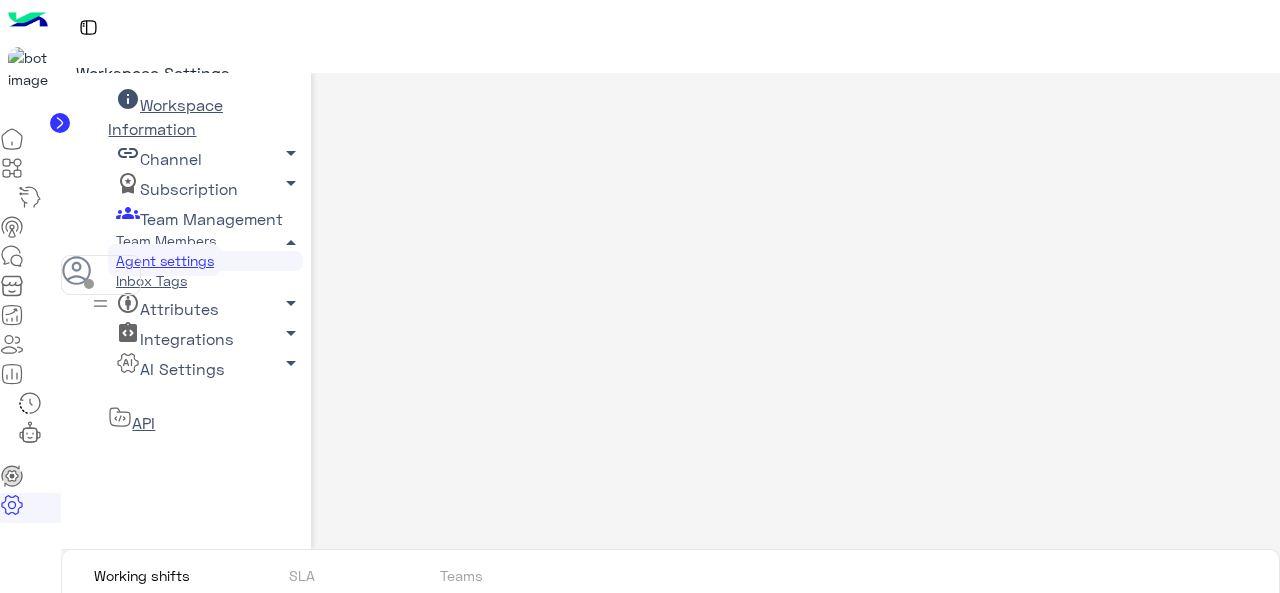 scroll, scrollTop: 0, scrollLeft: 0, axis: both 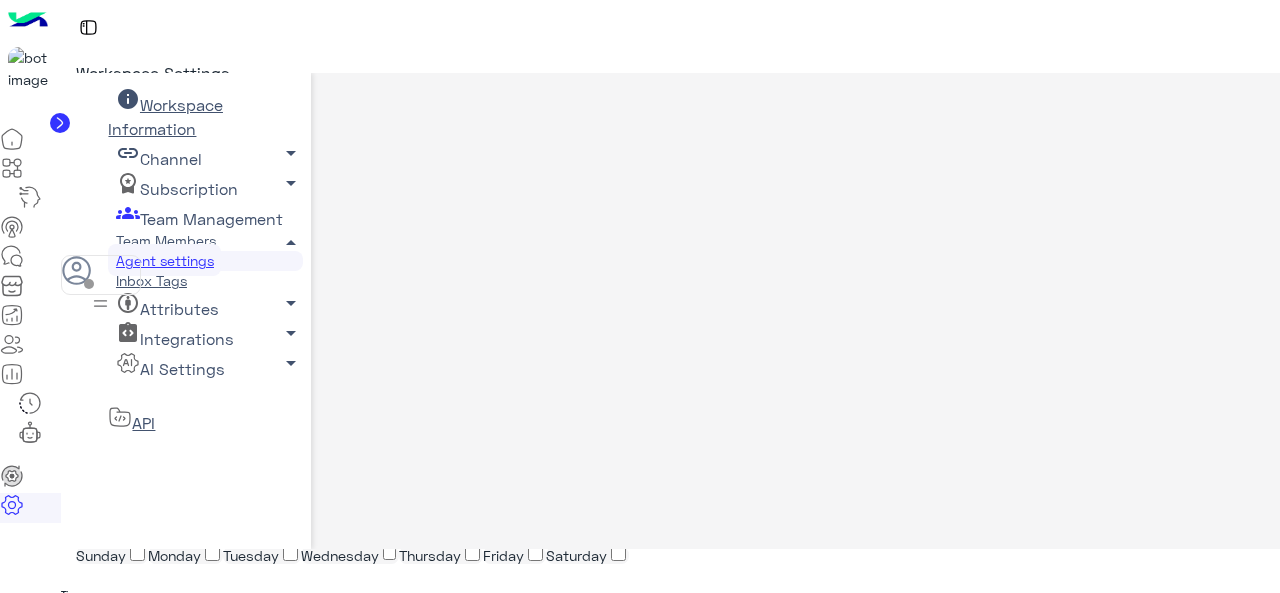 click on "Save" at bounding box center [166, 1199] 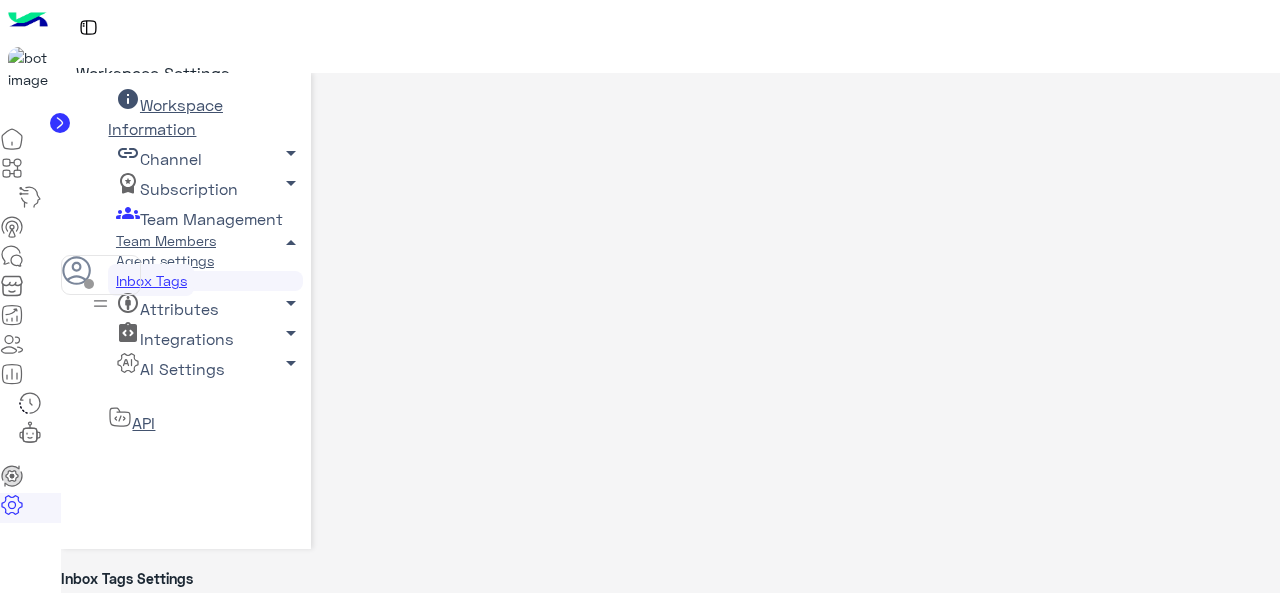 scroll, scrollTop: 0, scrollLeft: 0, axis: both 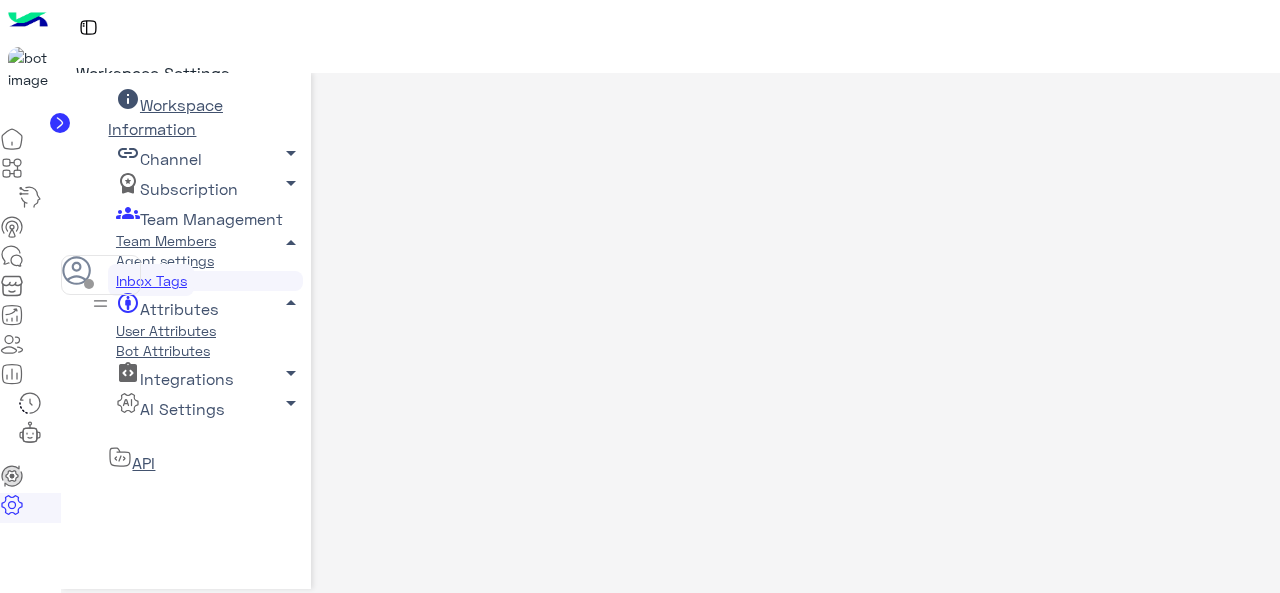 click on "User Attributes" at bounding box center (165, 330) 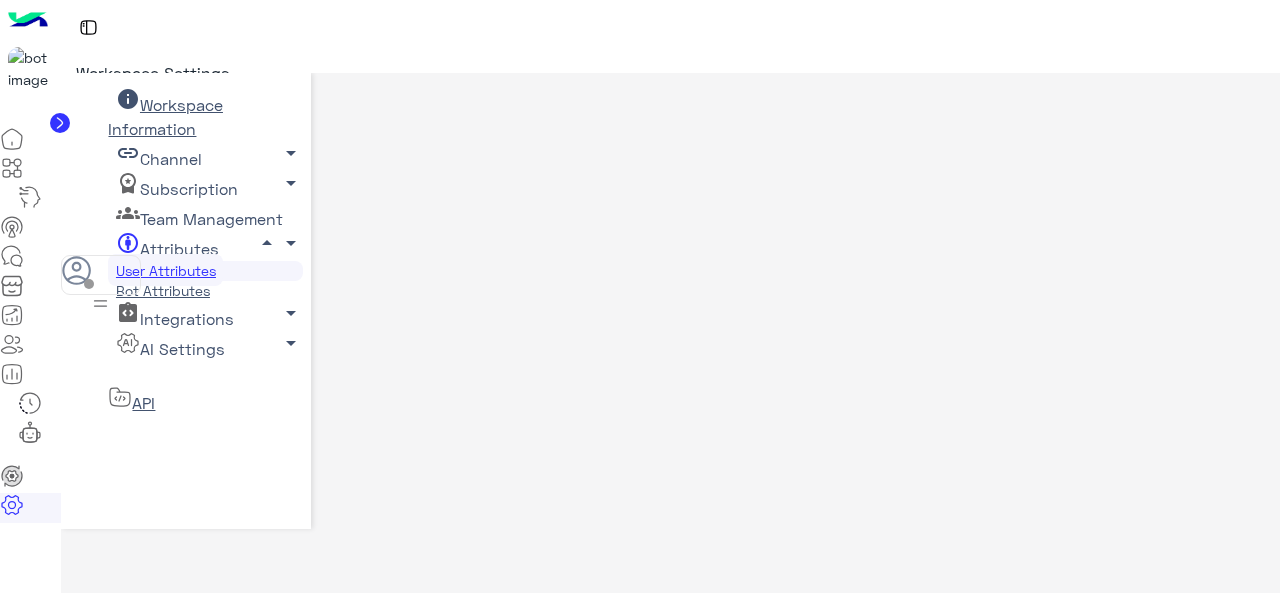 scroll, scrollTop: 0, scrollLeft: 0, axis: both 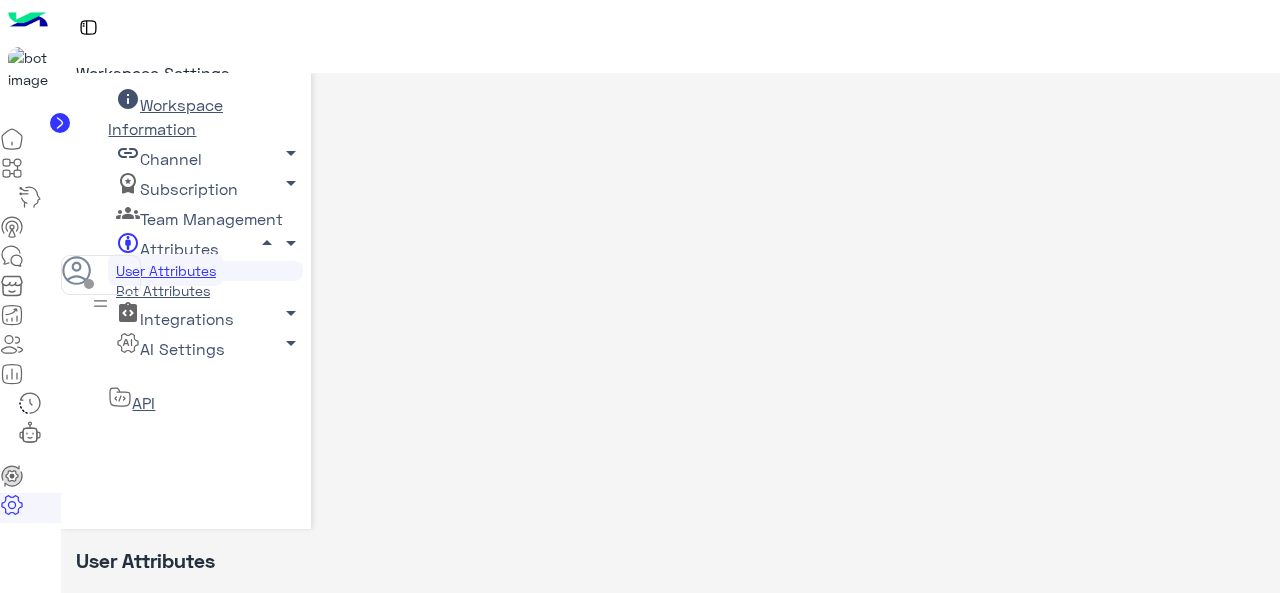 click on "Contact Us" at bounding box center (109, 164) 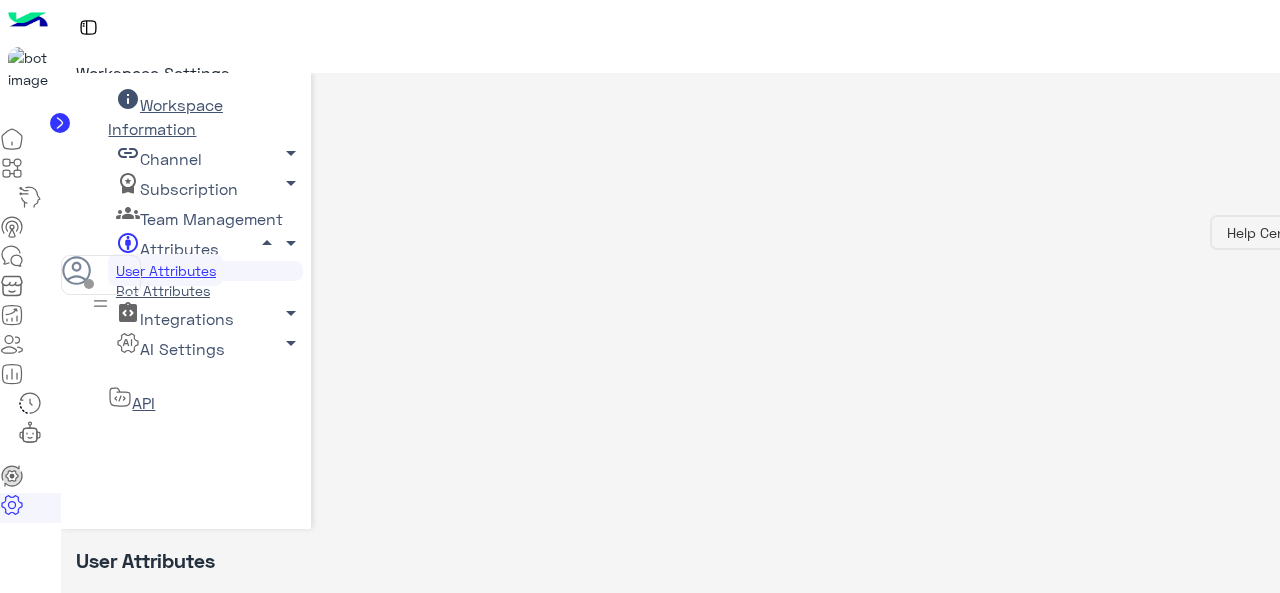 click at bounding box center [80, 194] 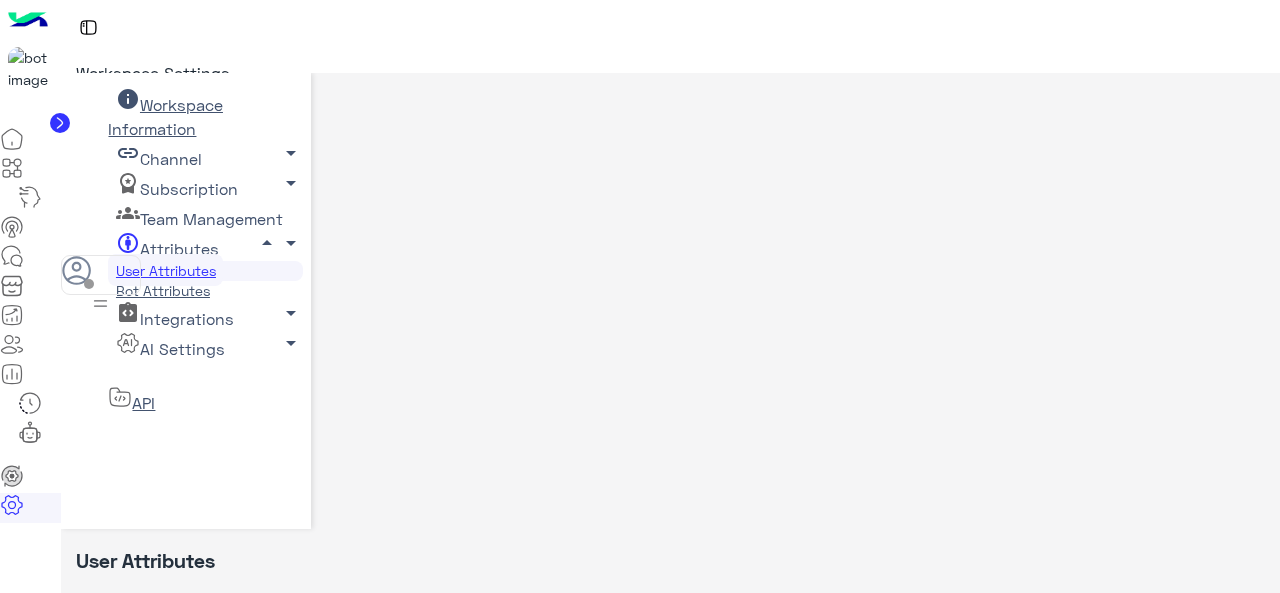 click on "Integrations   arrow_drop_down" at bounding box center [165, 116] 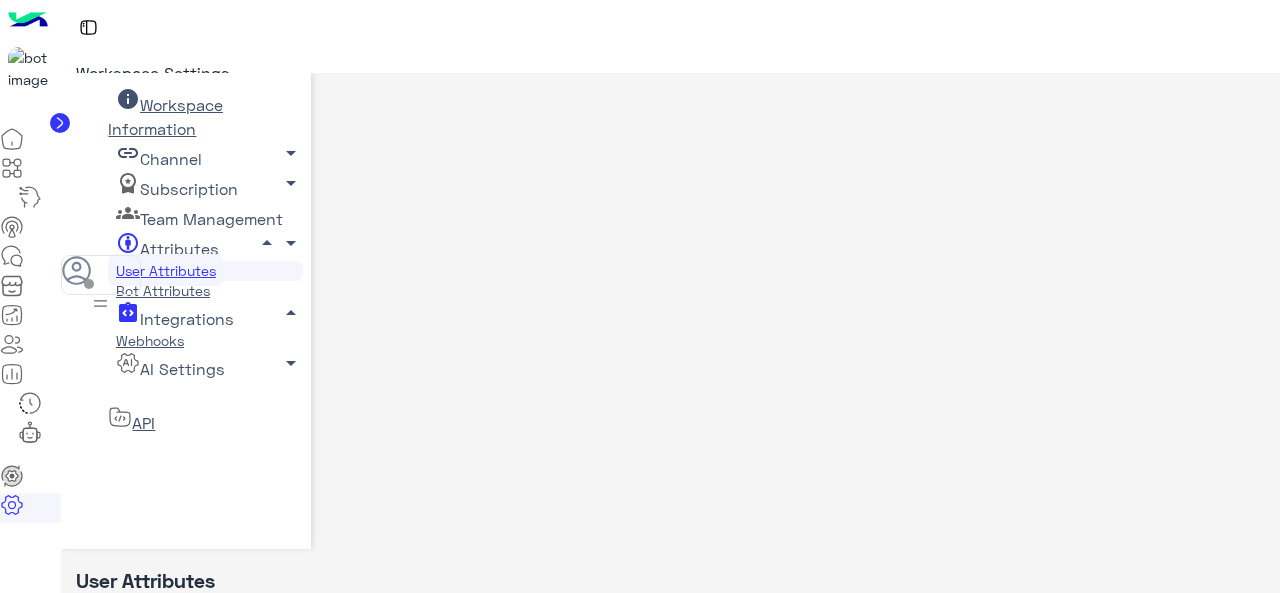 click on "Webhooks" at bounding box center [149, 340] 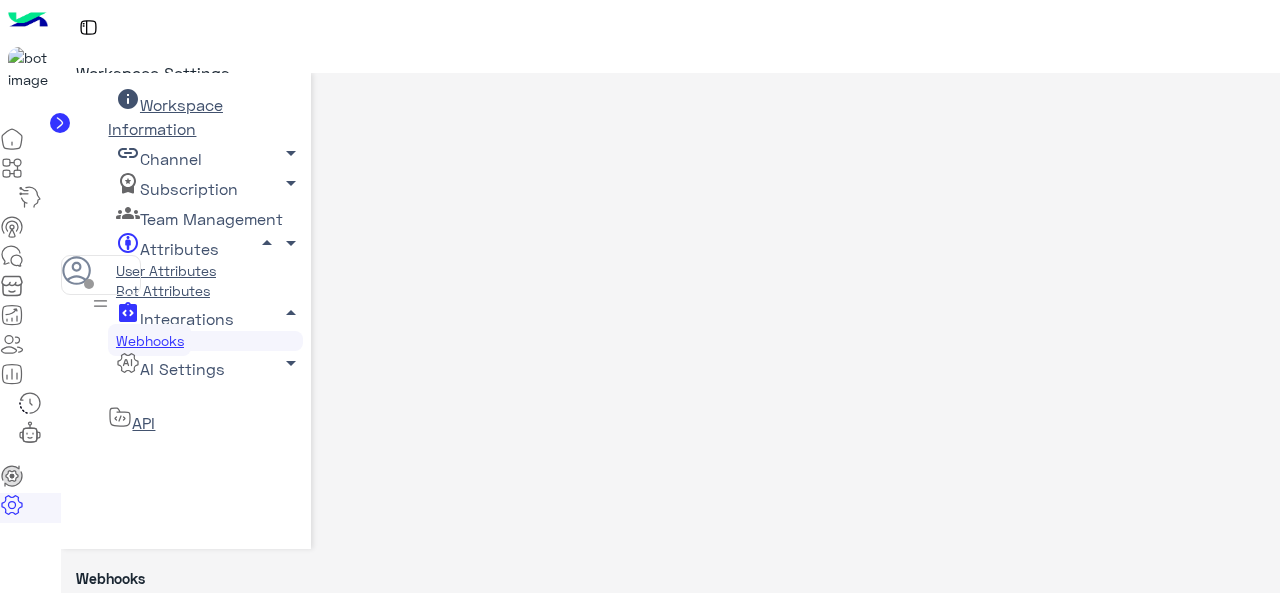 click on "AI Settings   arrow_drop_down" at bounding box center [165, 116] 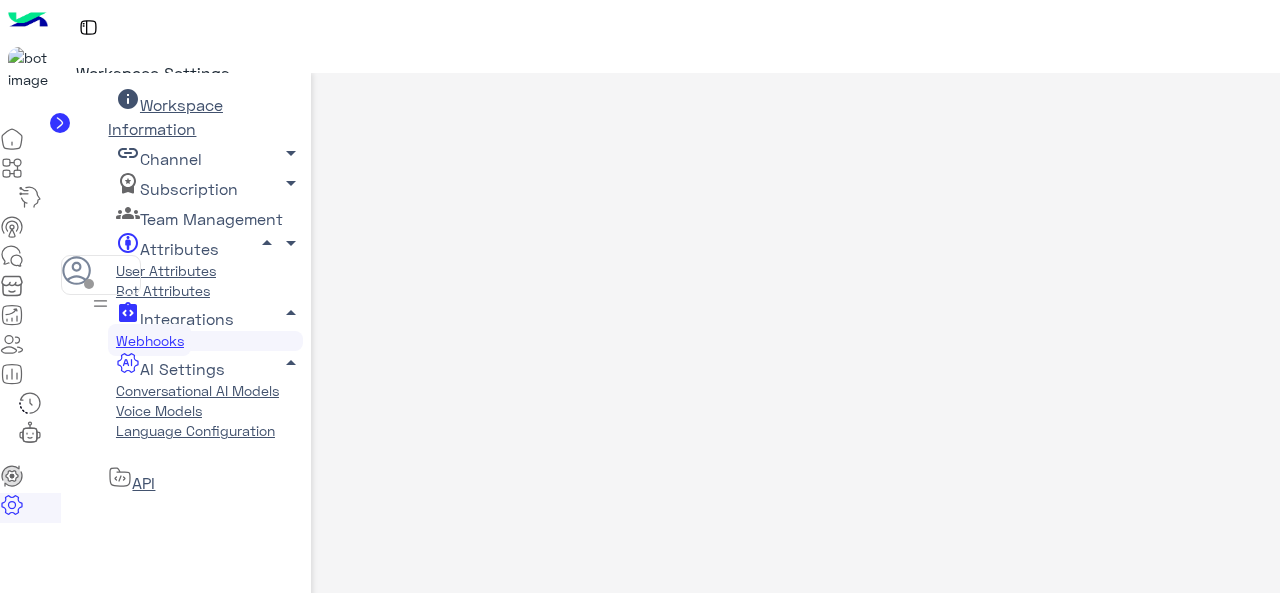 scroll, scrollTop: 35, scrollLeft: 0, axis: vertical 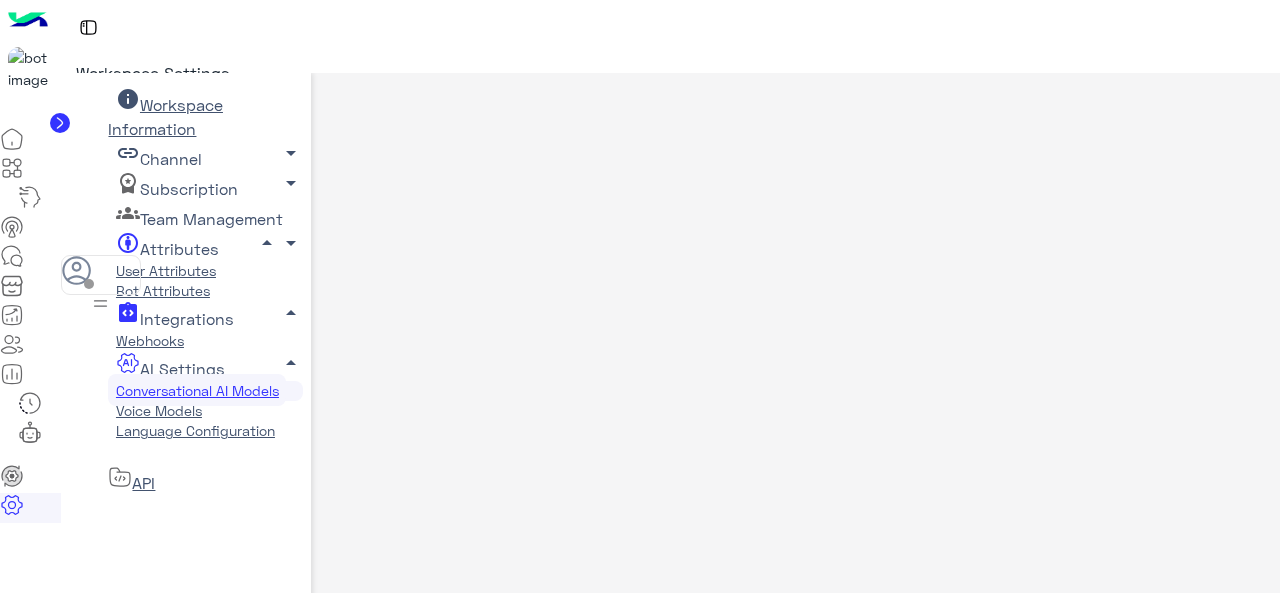 click on "Language Configuration" at bounding box center [195, 430] 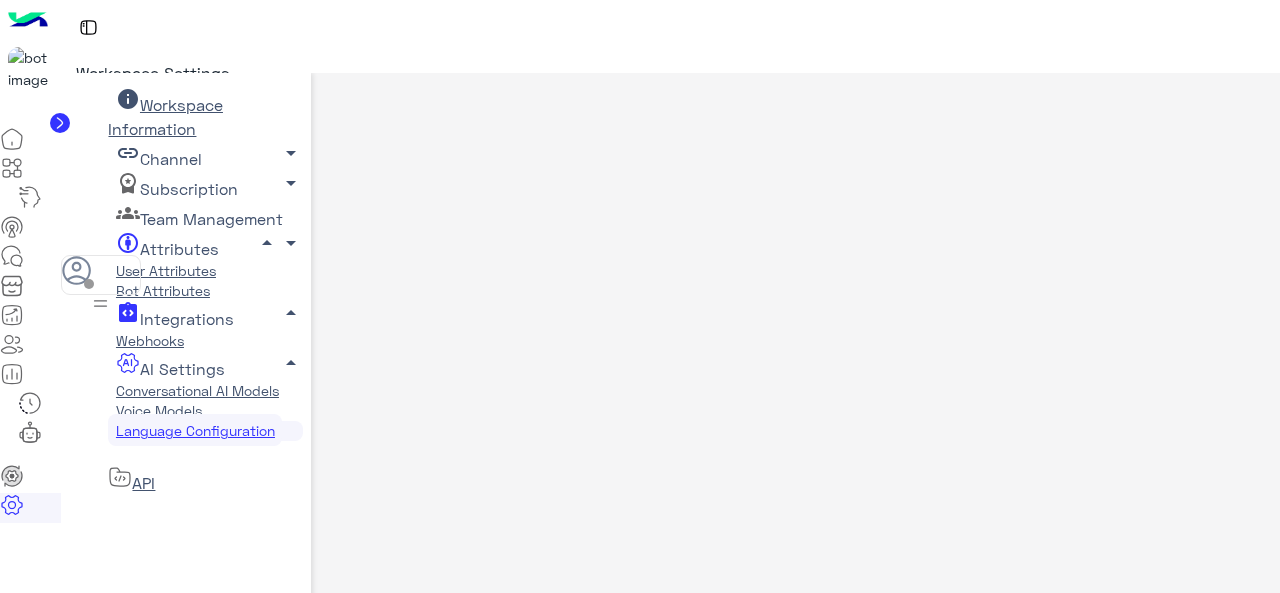 click at bounding box center [649, 822] 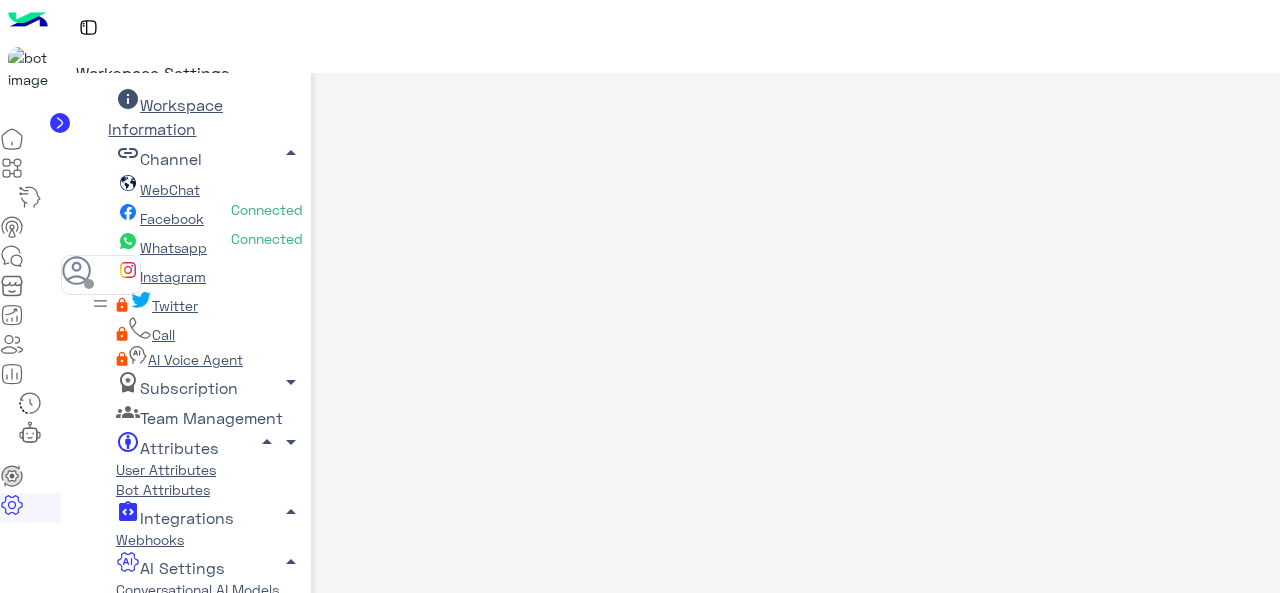 click on "Whatsapp" at bounding box center [173, 247] 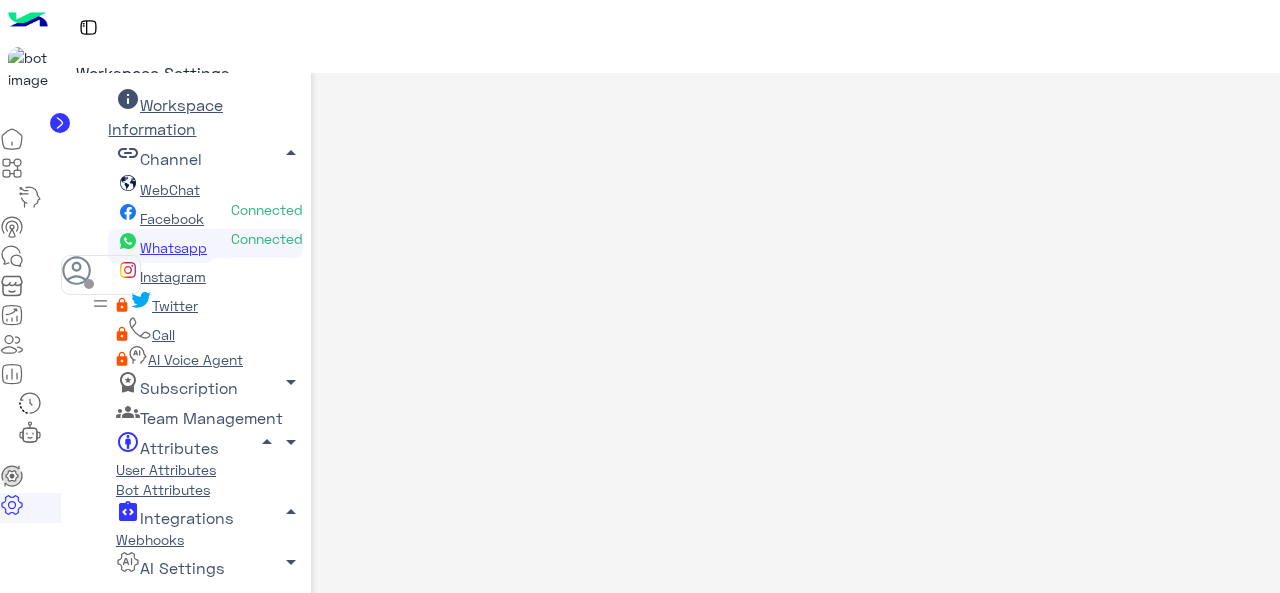 scroll, scrollTop: 484, scrollLeft: 0, axis: vertical 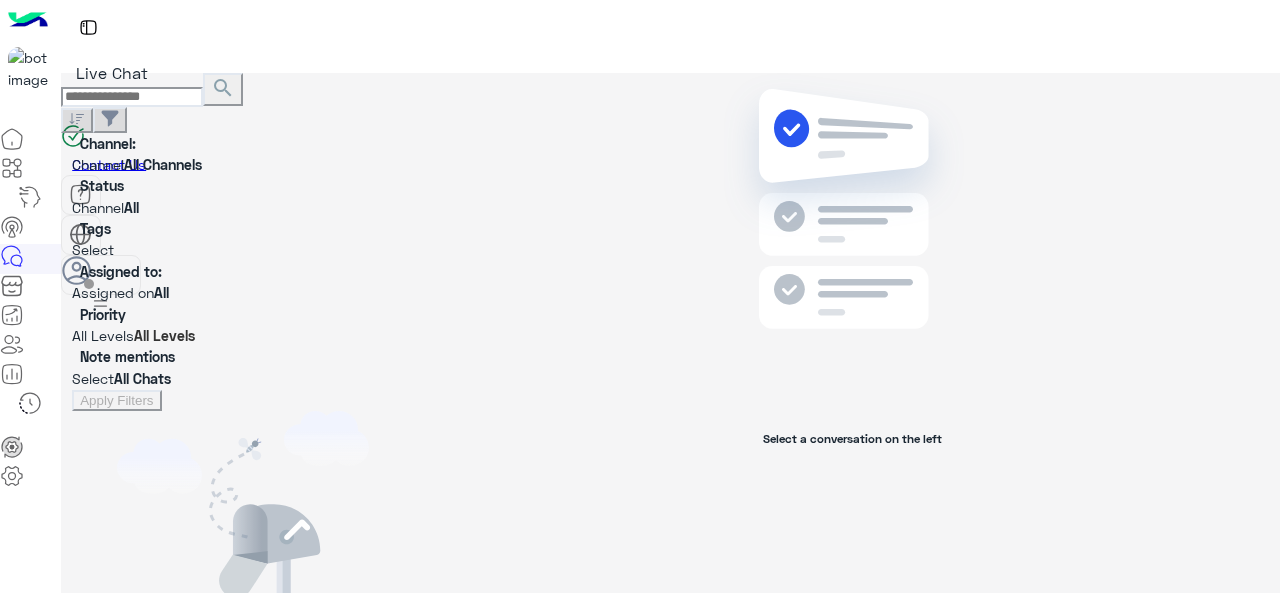 click at bounding box center [132, 97] 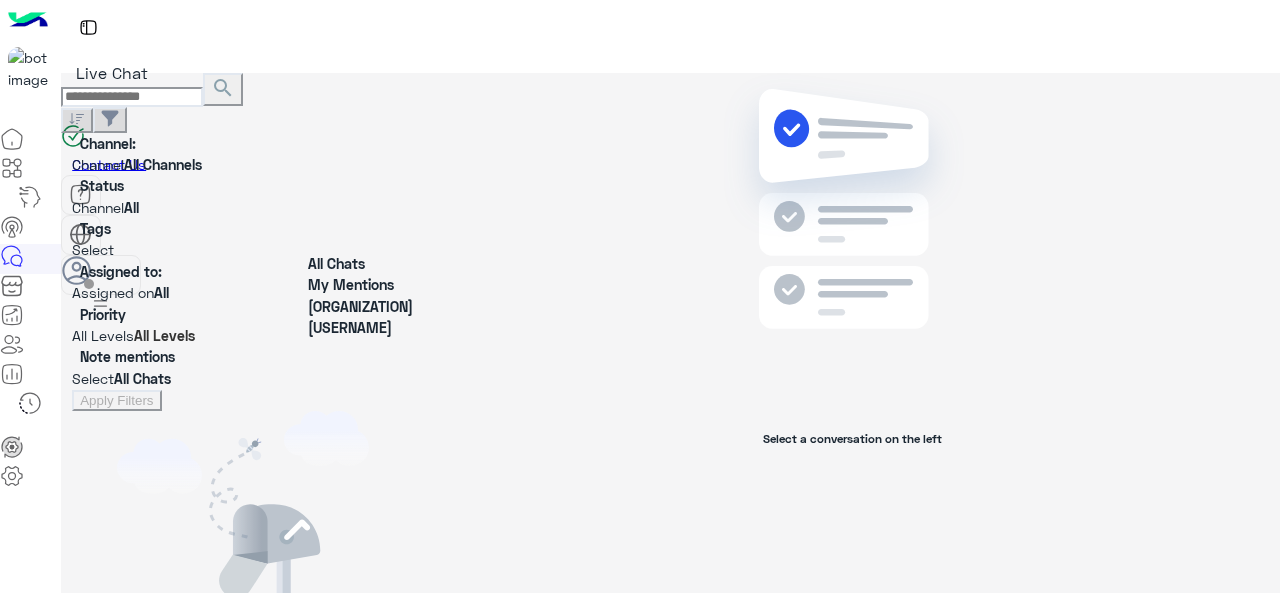 click at bounding box center (243, 557) 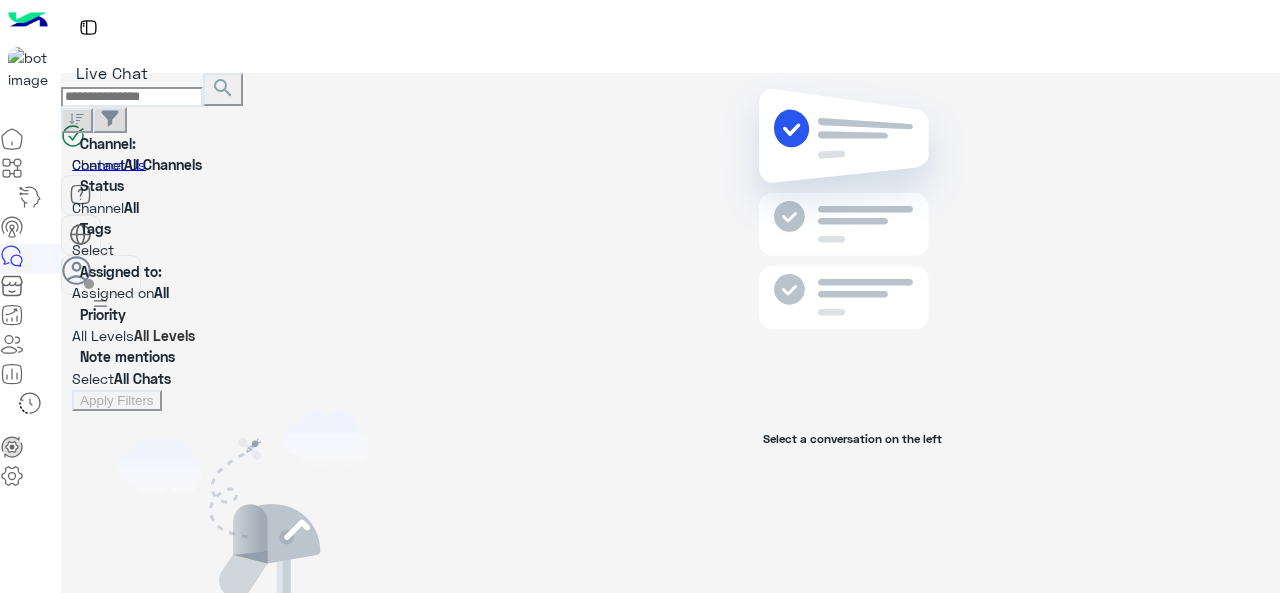 click at bounding box center (243, 164) 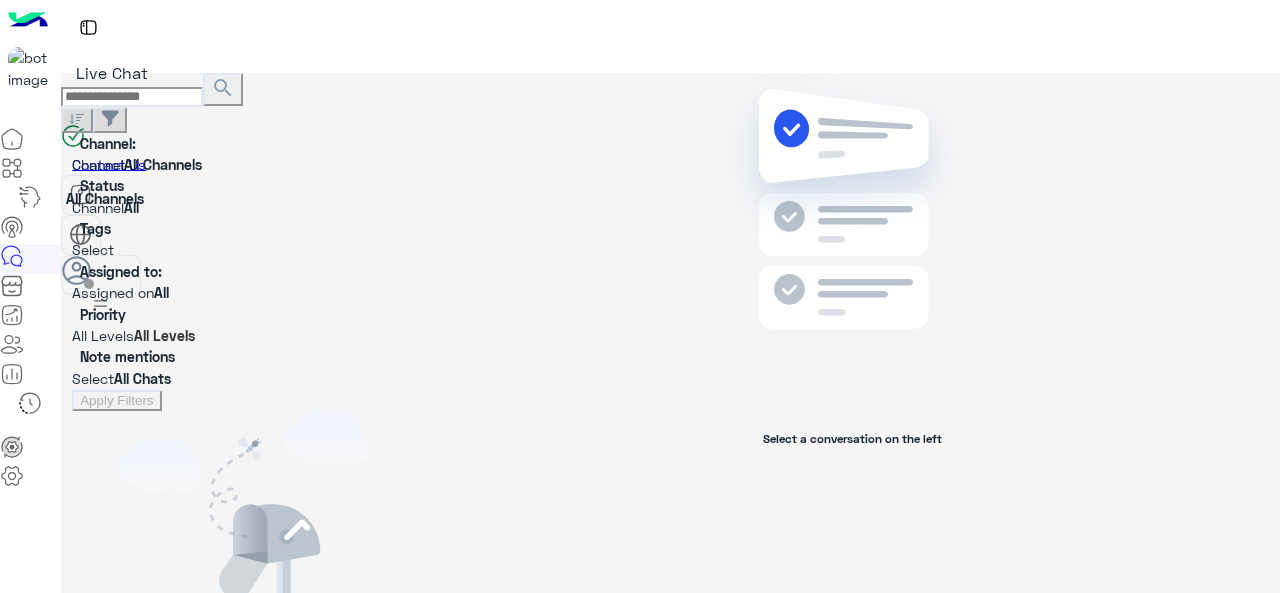 click at bounding box center [243, 164] 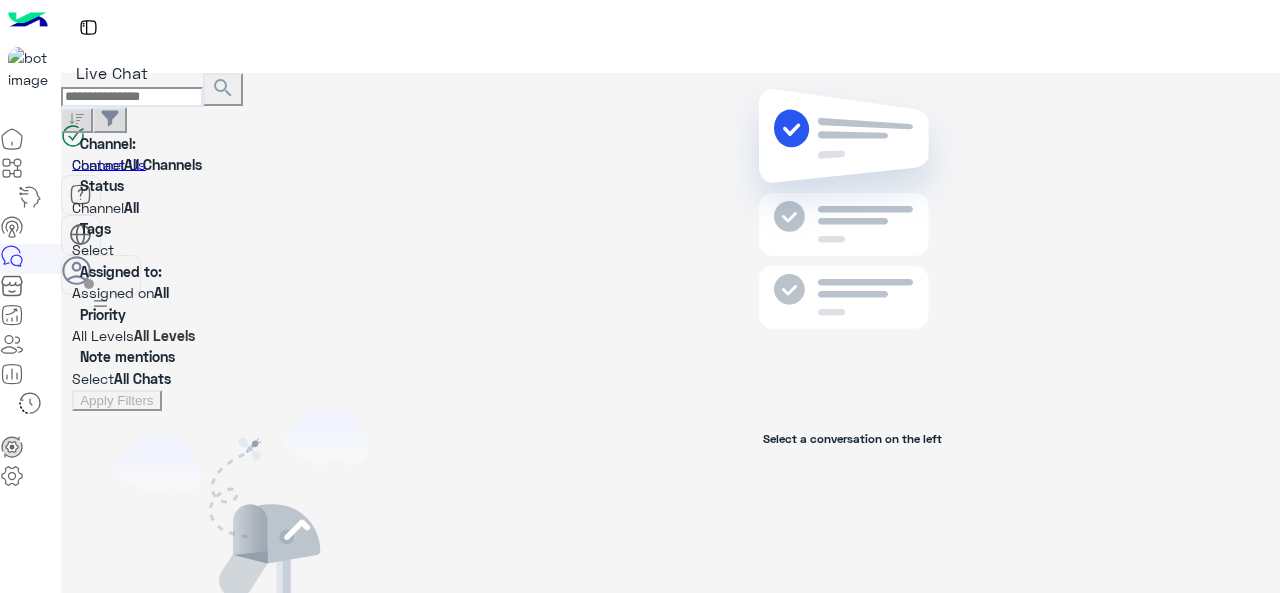 click at bounding box center (243, 207) 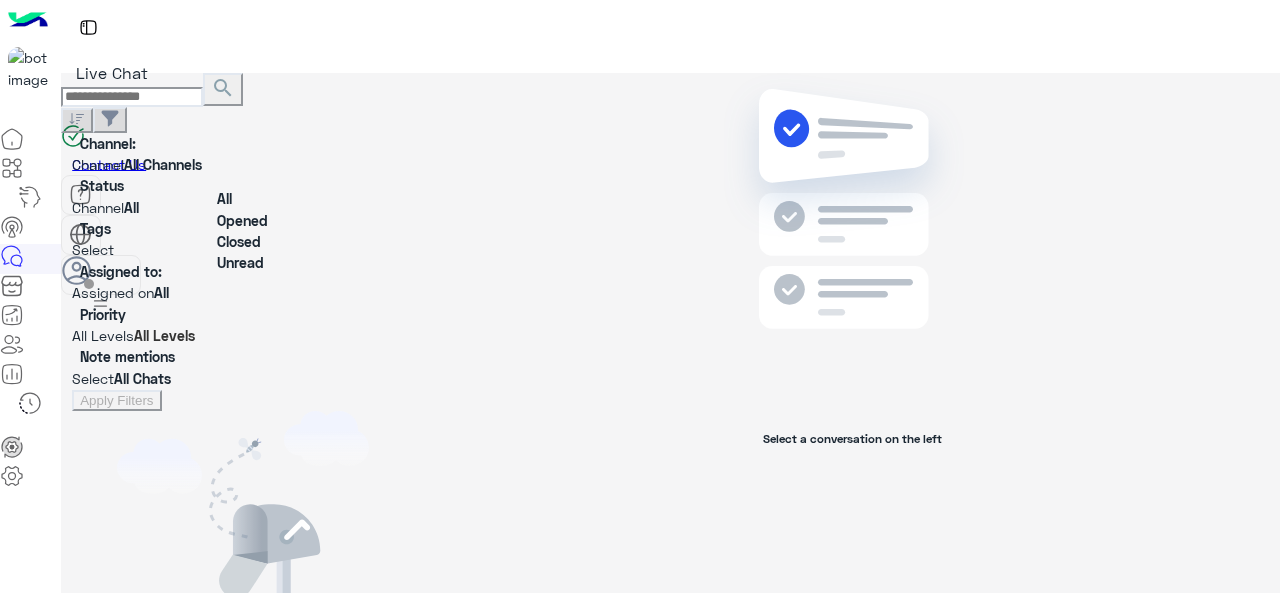 click at bounding box center (243, 207) 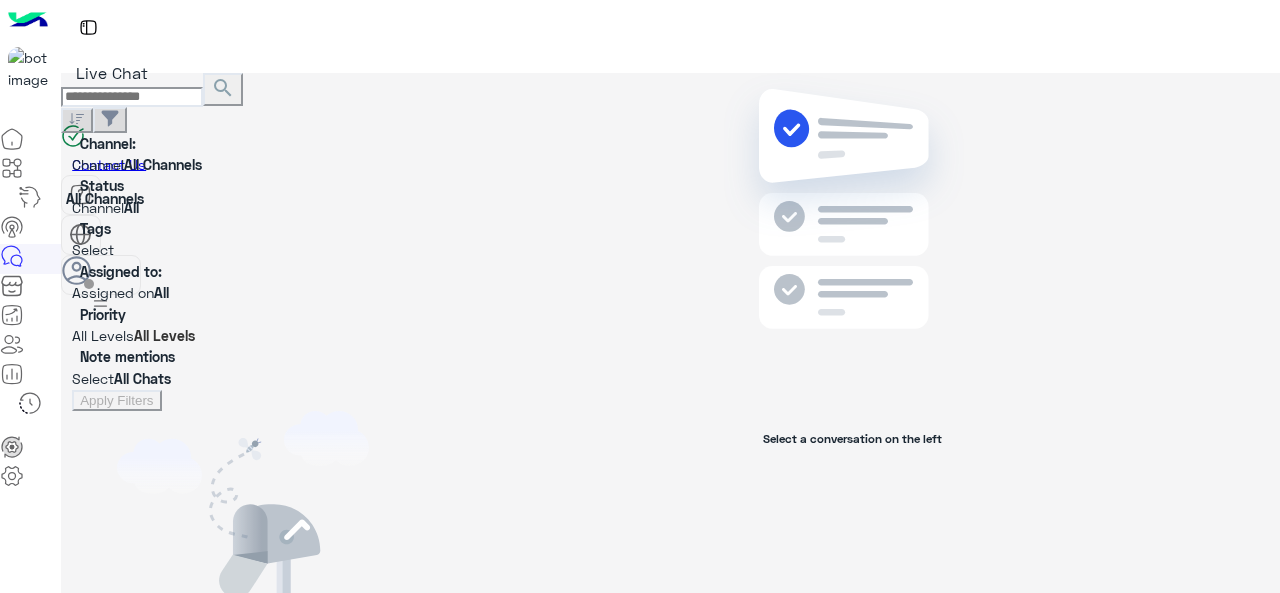 click at bounding box center (243, 164) 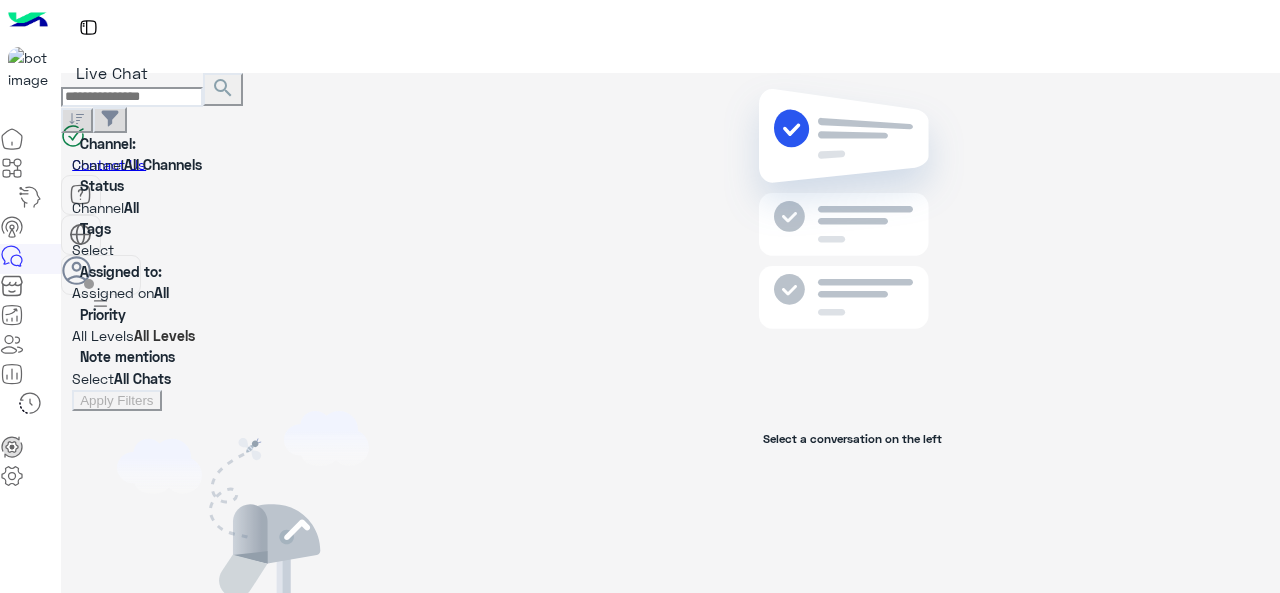 click at bounding box center (243, 292) 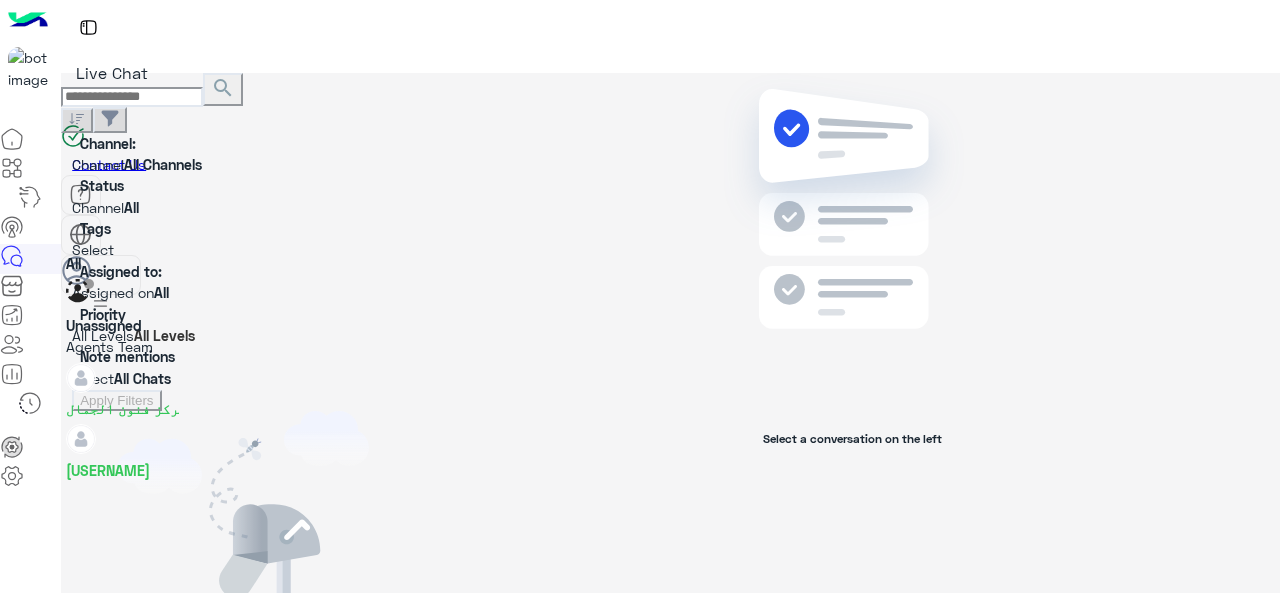 scroll, scrollTop: 78, scrollLeft: 0, axis: vertical 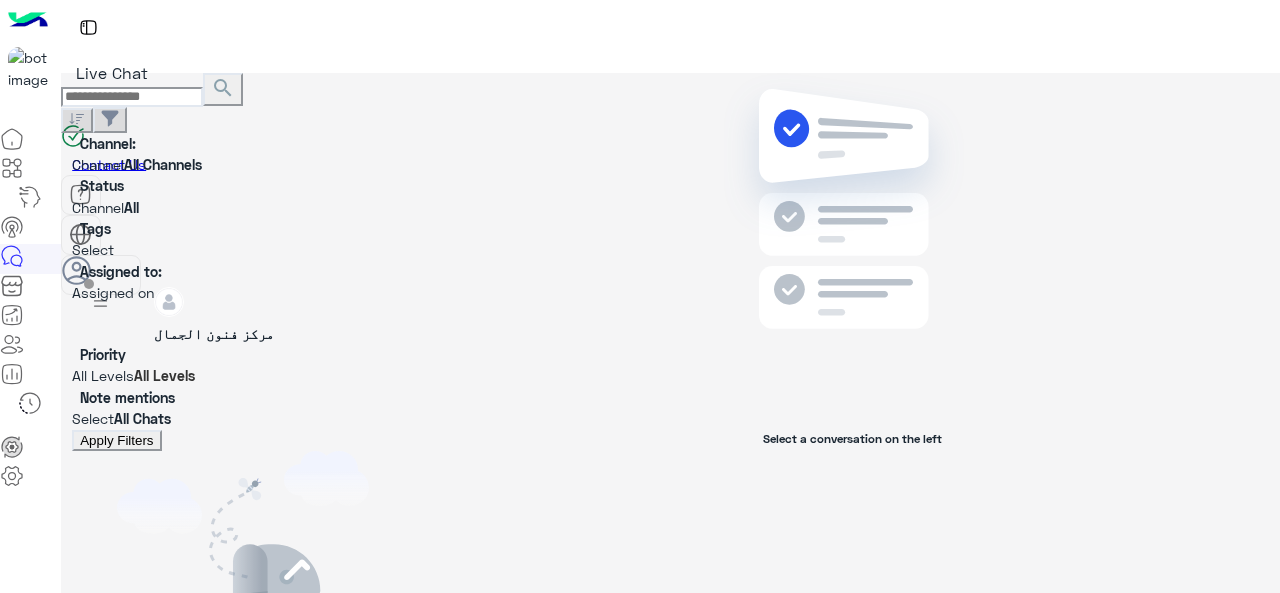 click on "Apply Filters" at bounding box center (116, 440) 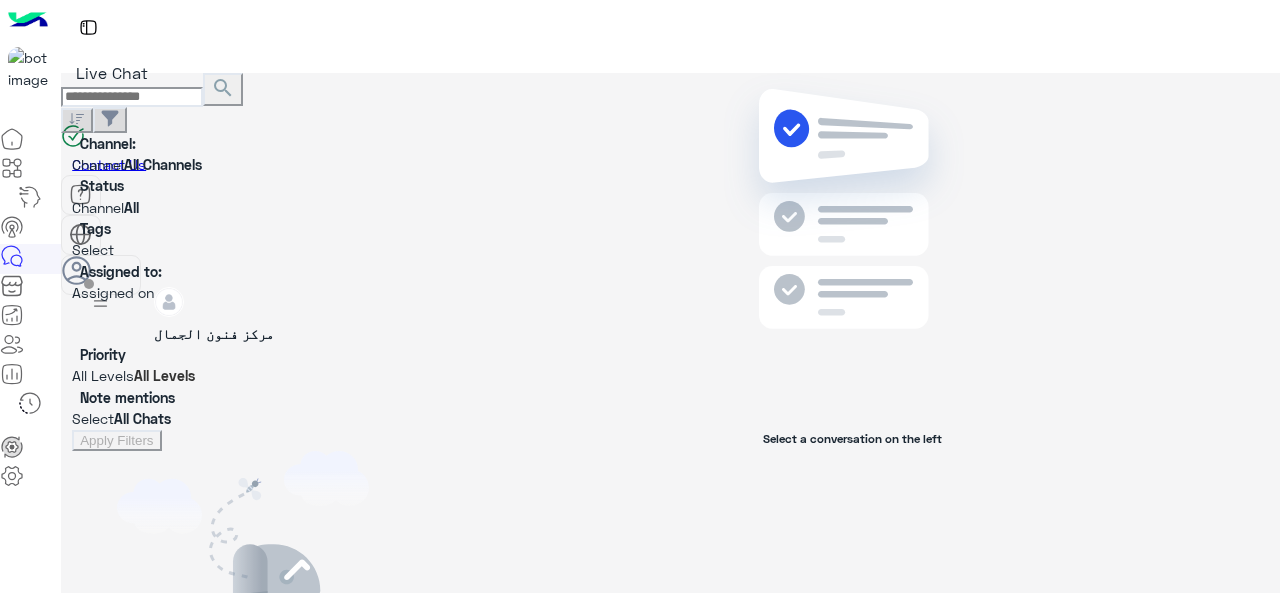 click at bounding box center (31, 68) 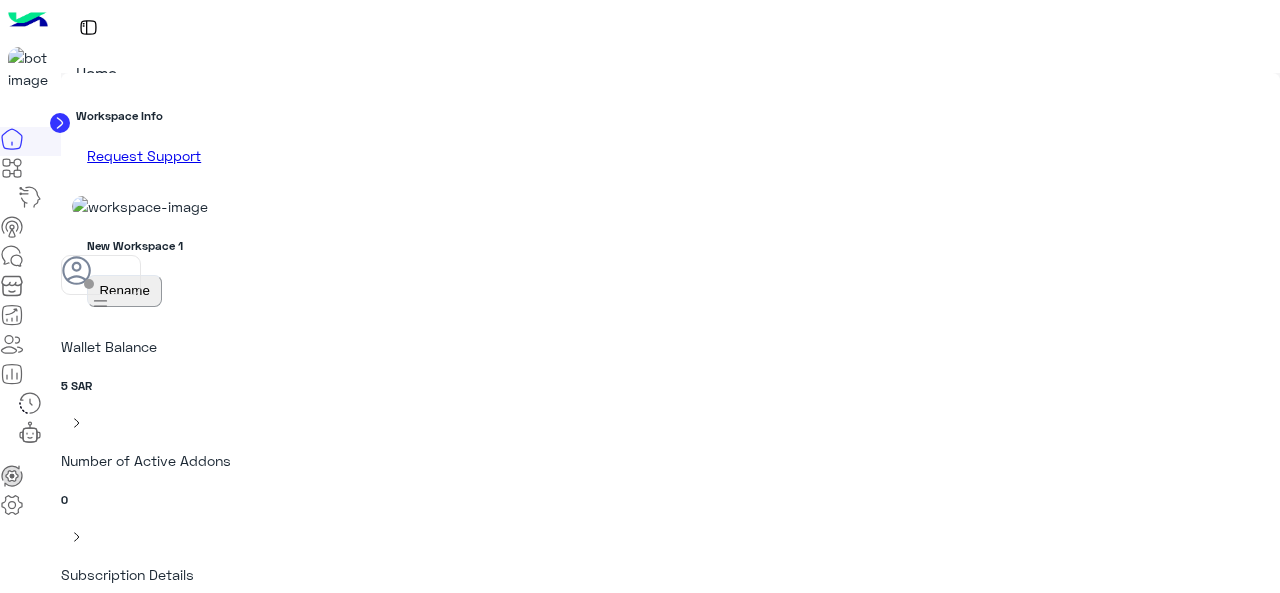 click on "Contact Us" at bounding box center (109, 164) 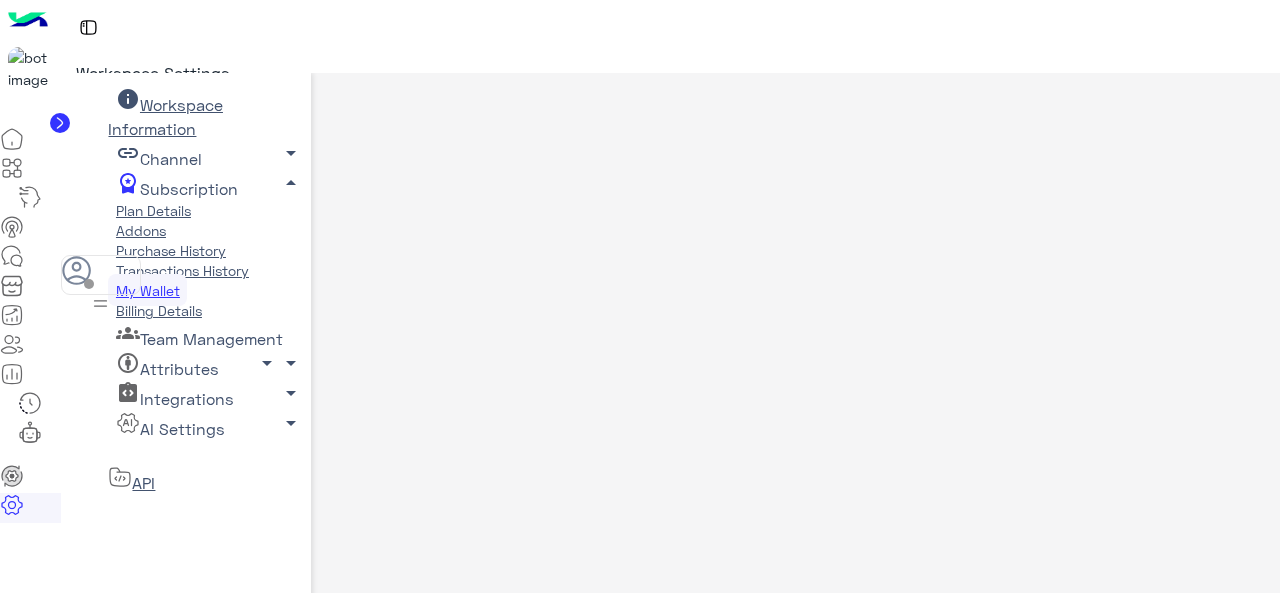 scroll, scrollTop: 0, scrollLeft: 0, axis: both 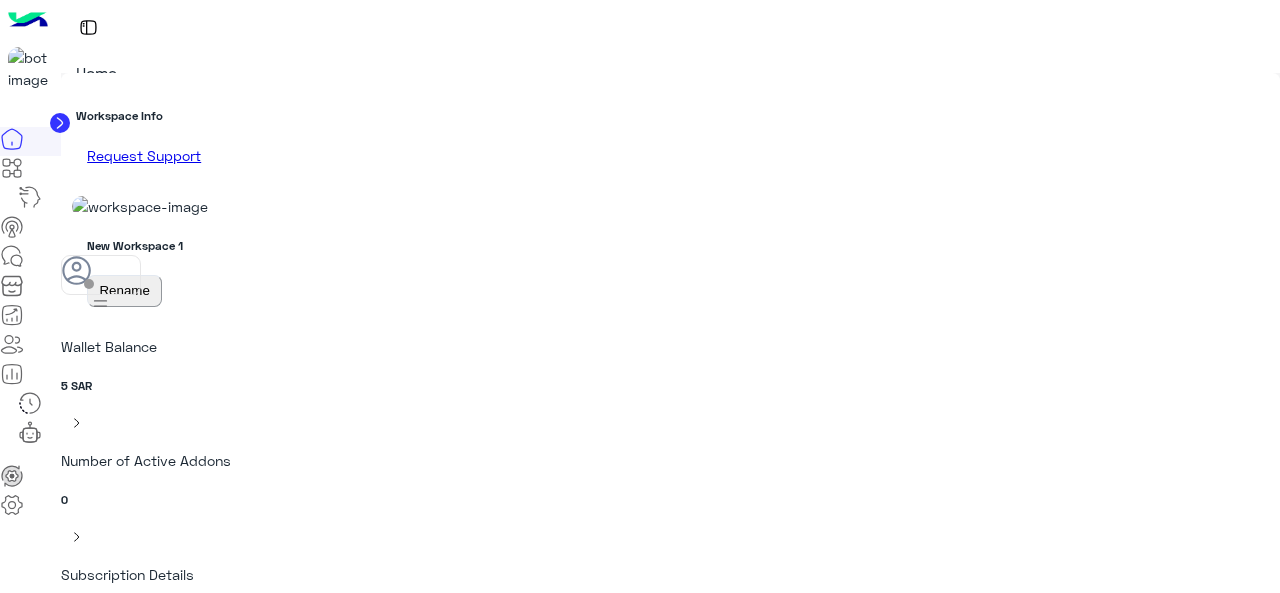 click on "Request Support" at bounding box center [144, 155] 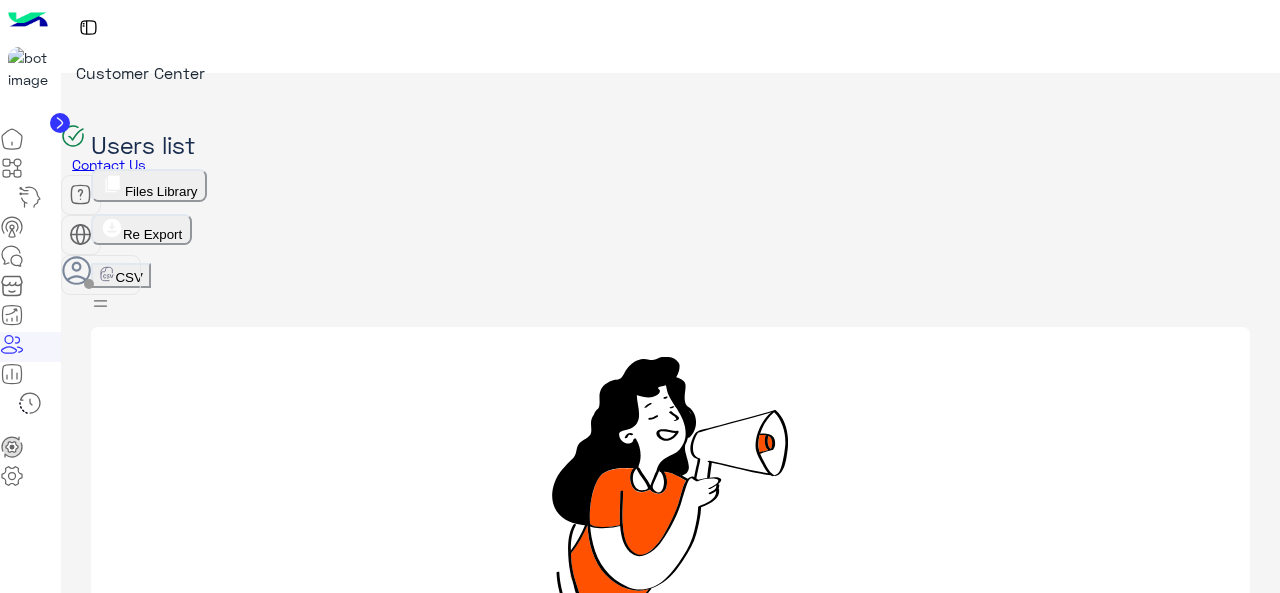 scroll, scrollTop: 12, scrollLeft: 0, axis: vertical 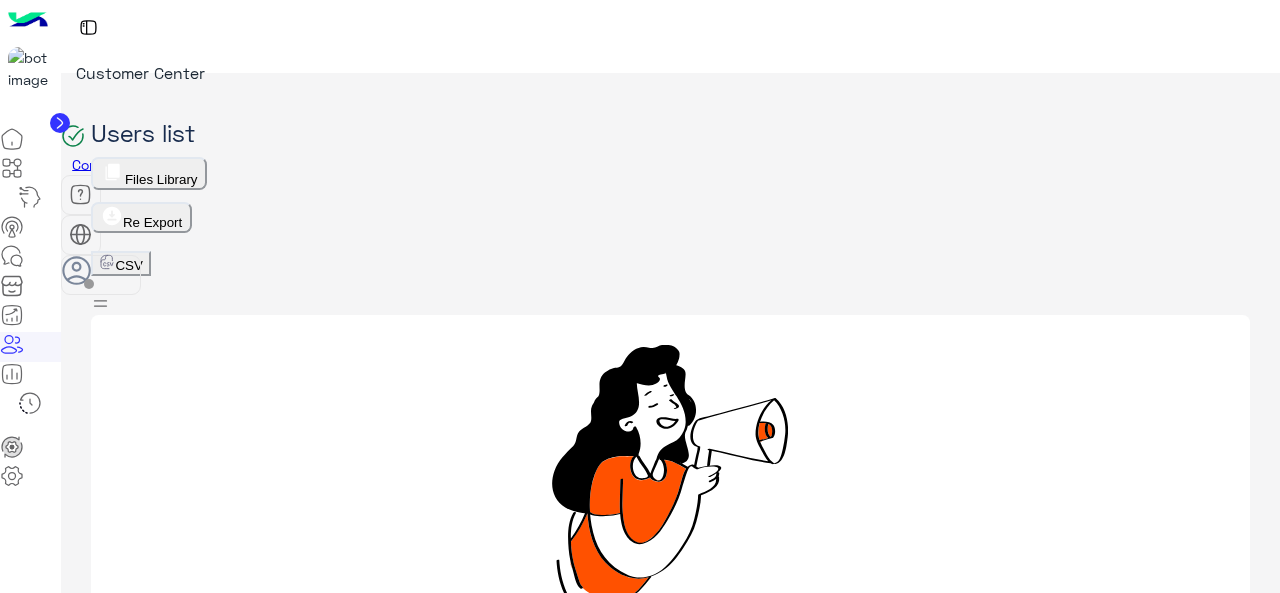 click on "Grow Your Business" at bounding box center [671, 703] 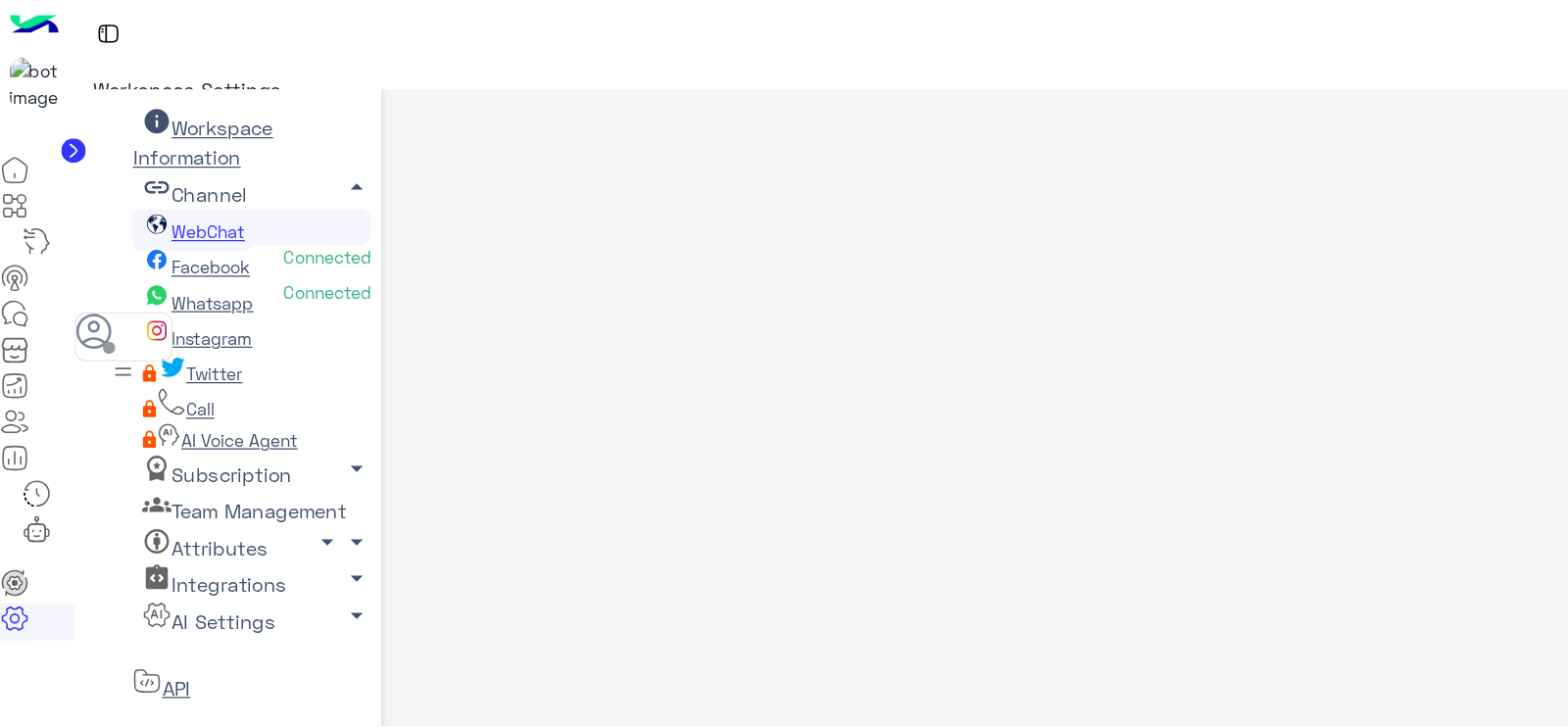 scroll, scrollTop: 74, scrollLeft: 0, axis: vertical 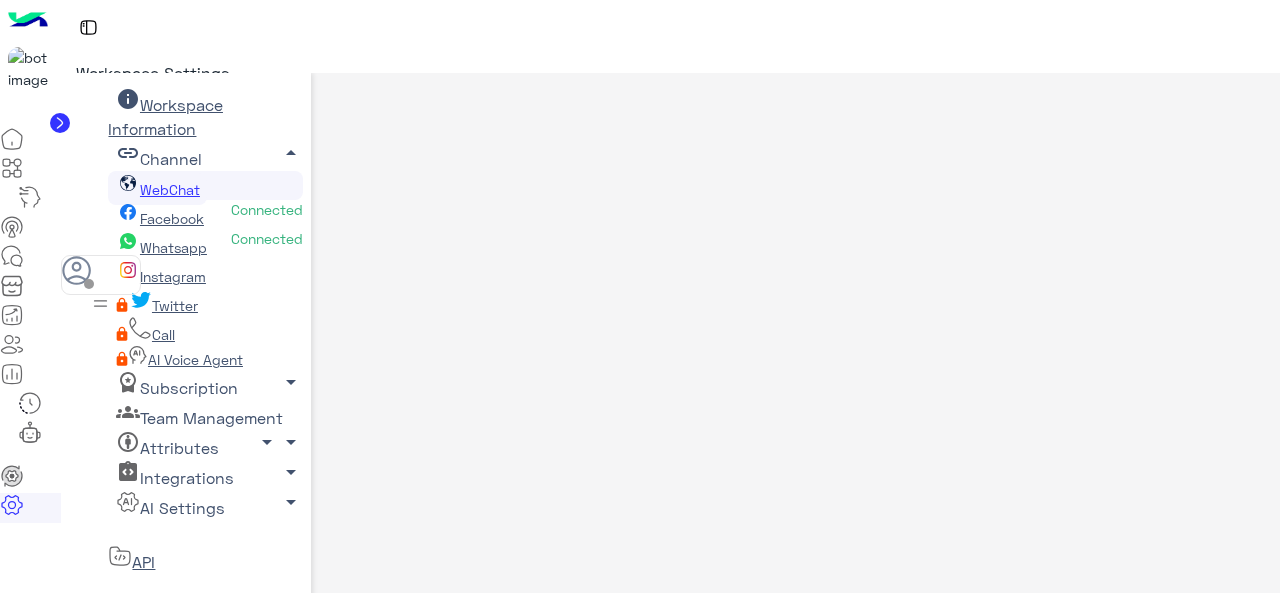 click on "Setup Progress  Introduction   Webchat Display   Whitelist Domains   Configuration Setup" at bounding box center (246, 956) 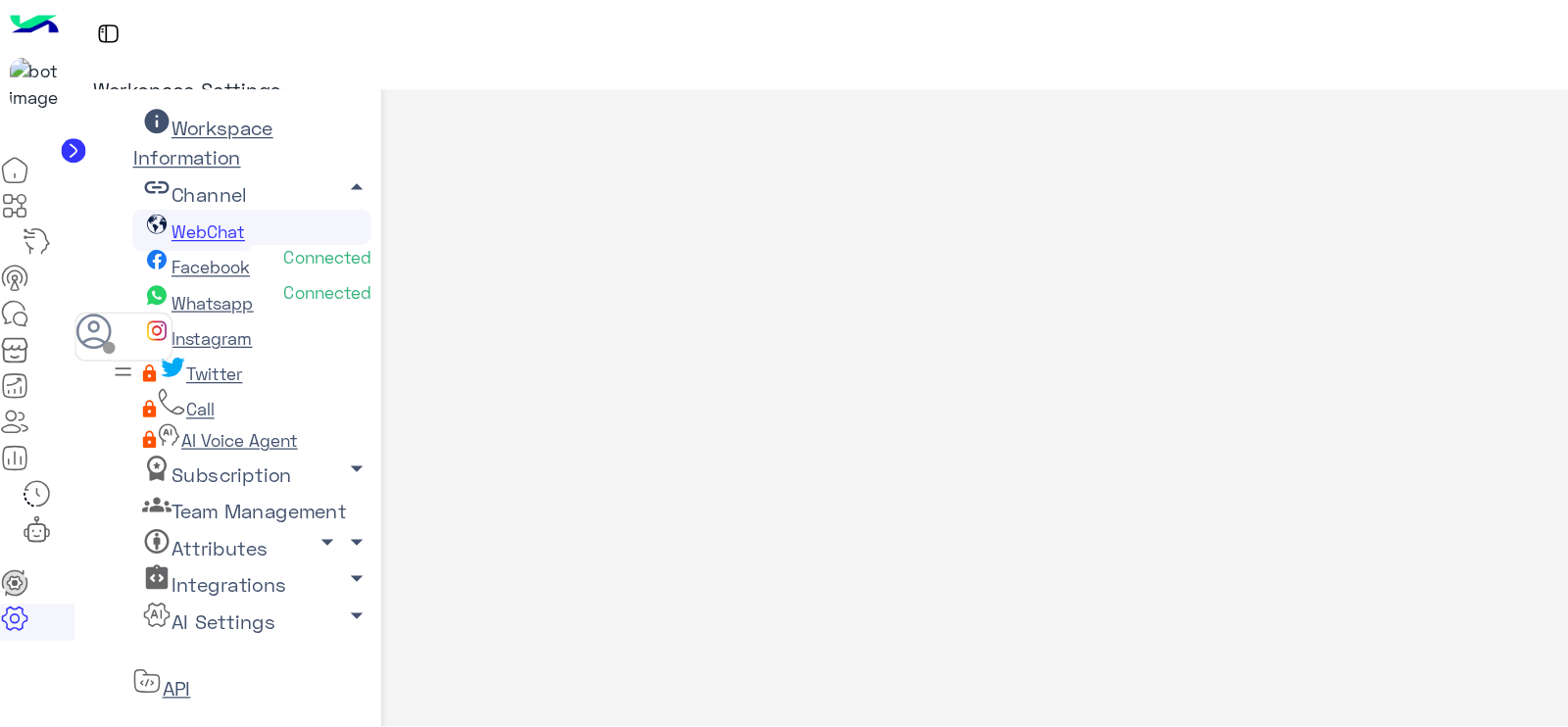 scroll, scrollTop: 0, scrollLeft: 0, axis: both 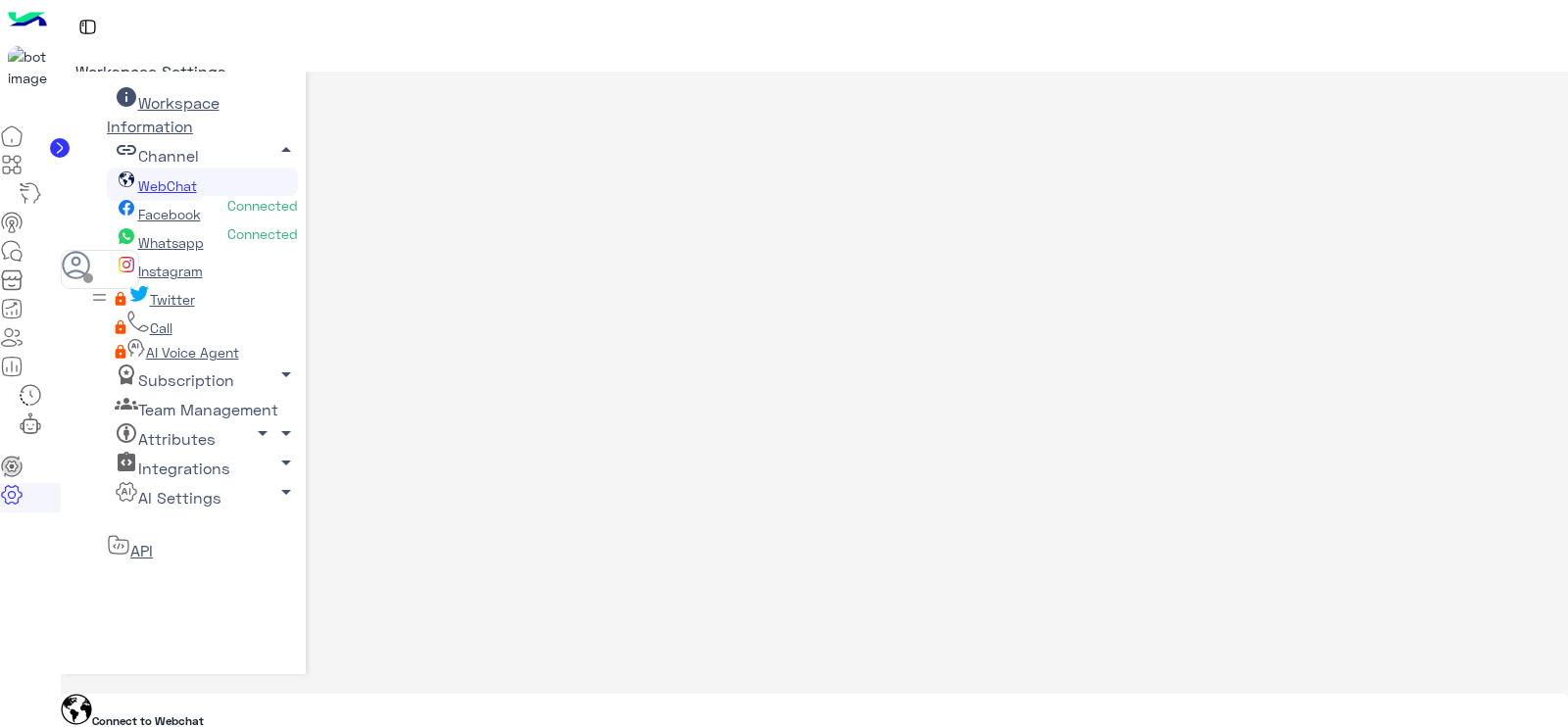click at bounding box center (12, 136) 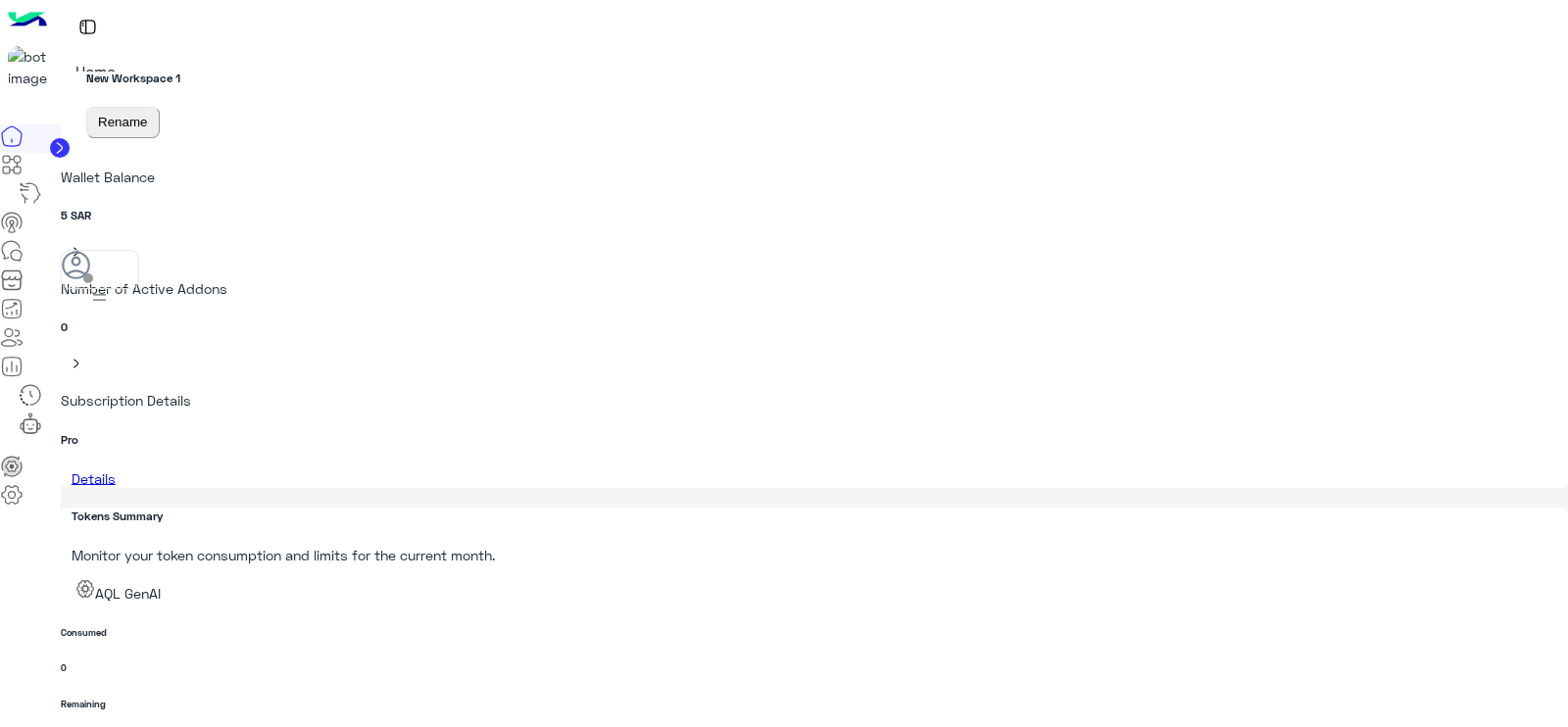 scroll, scrollTop: 0, scrollLeft: 0, axis: both 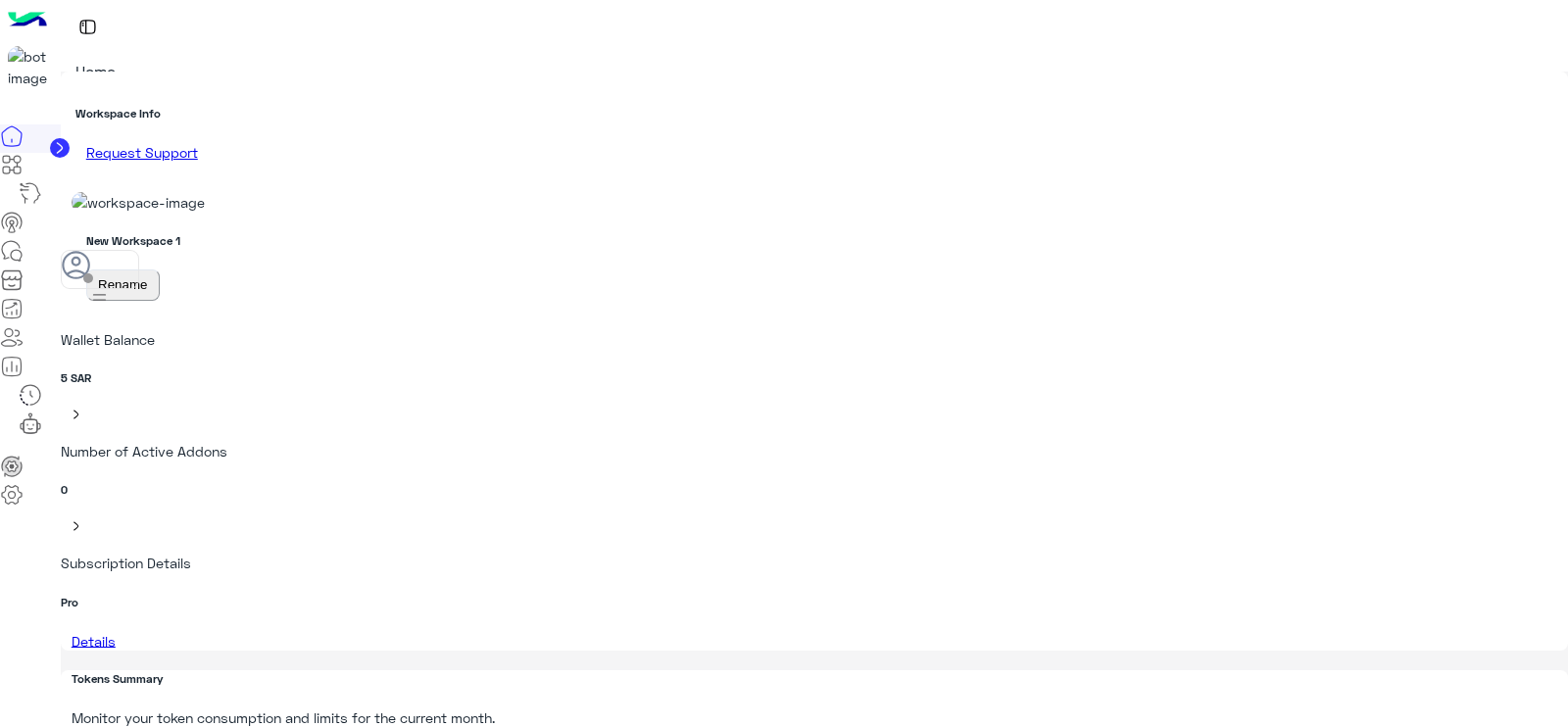 click at bounding box center [12, 283] 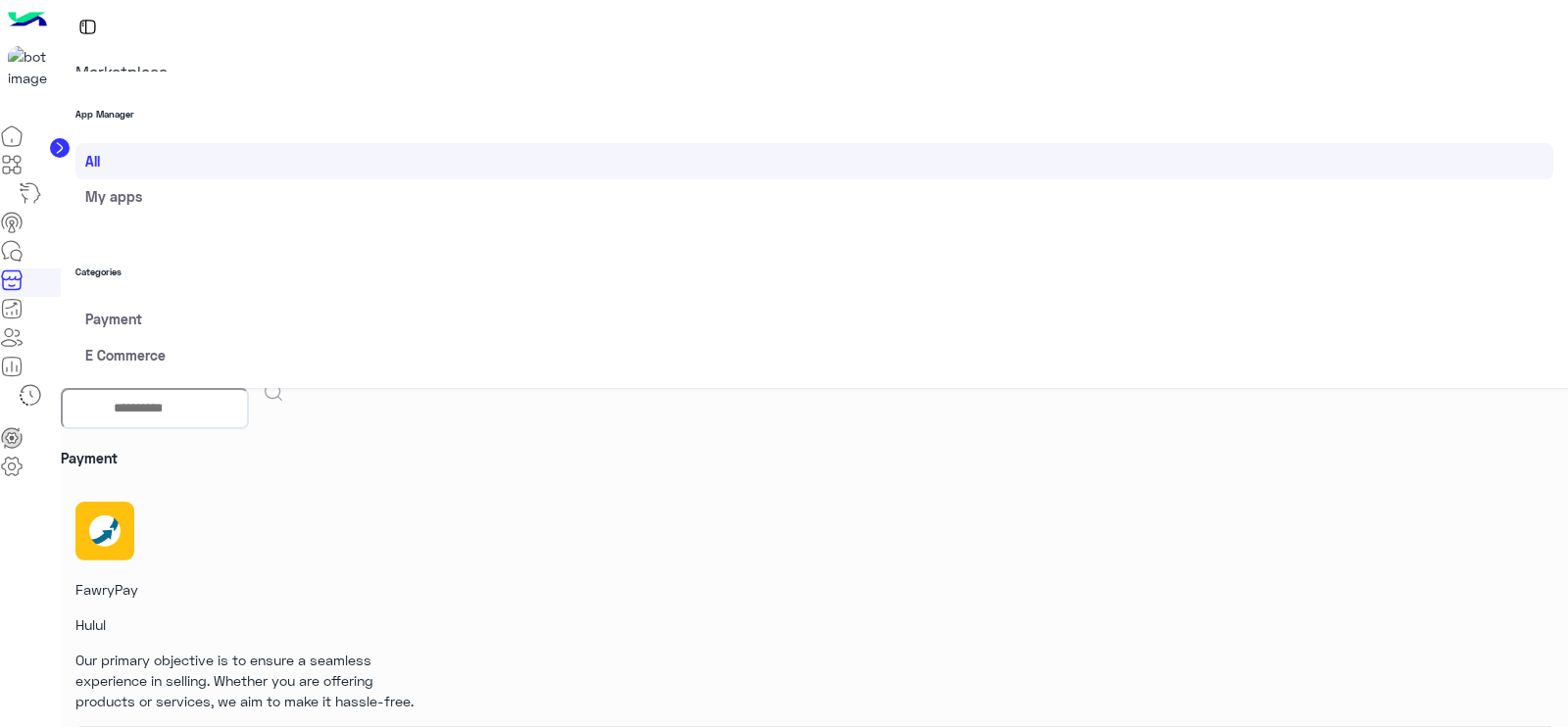 scroll, scrollTop: 0, scrollLeft: 0, axis: both 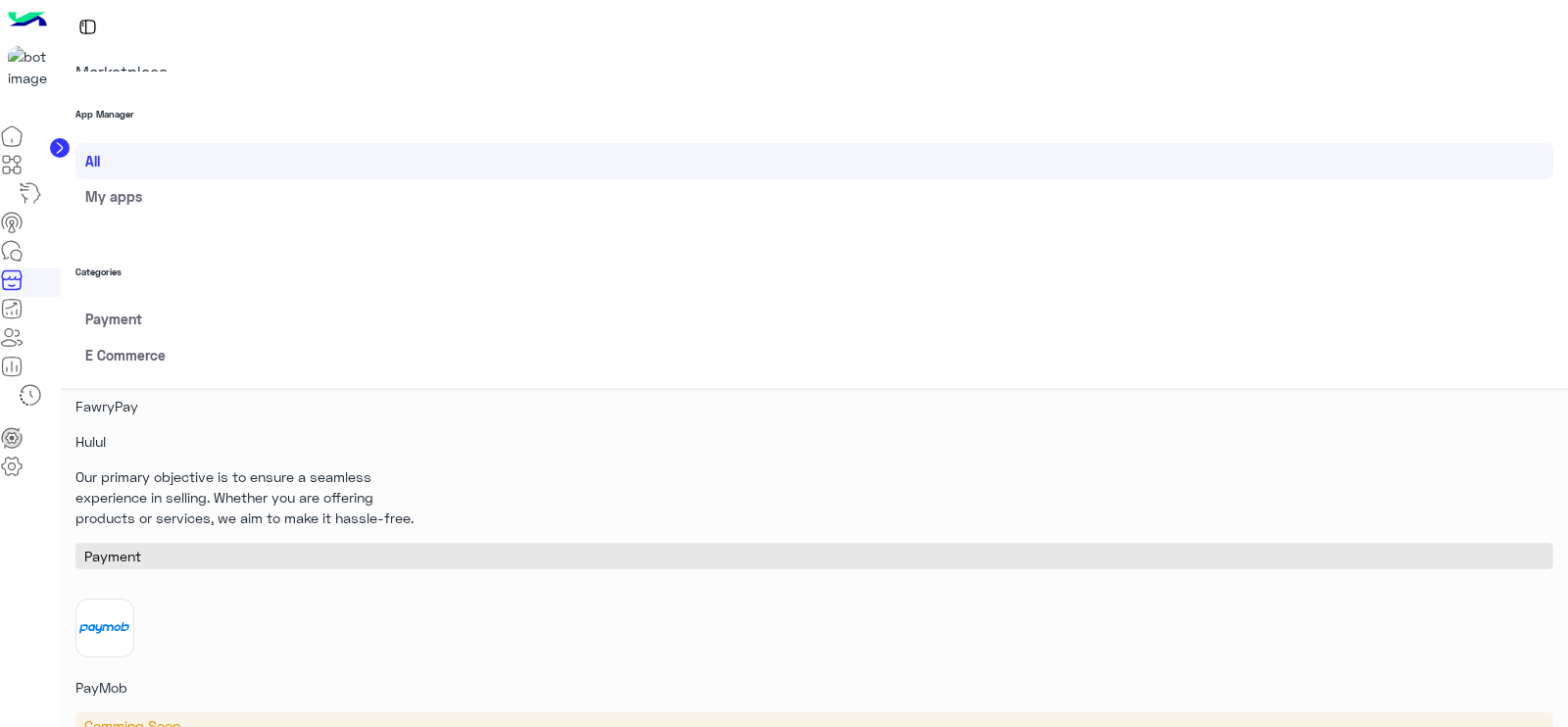 click on "Create your store now with flexible tools and integrated solutions that help you increase your sales and market your products." at bounding box center (252, 1720) 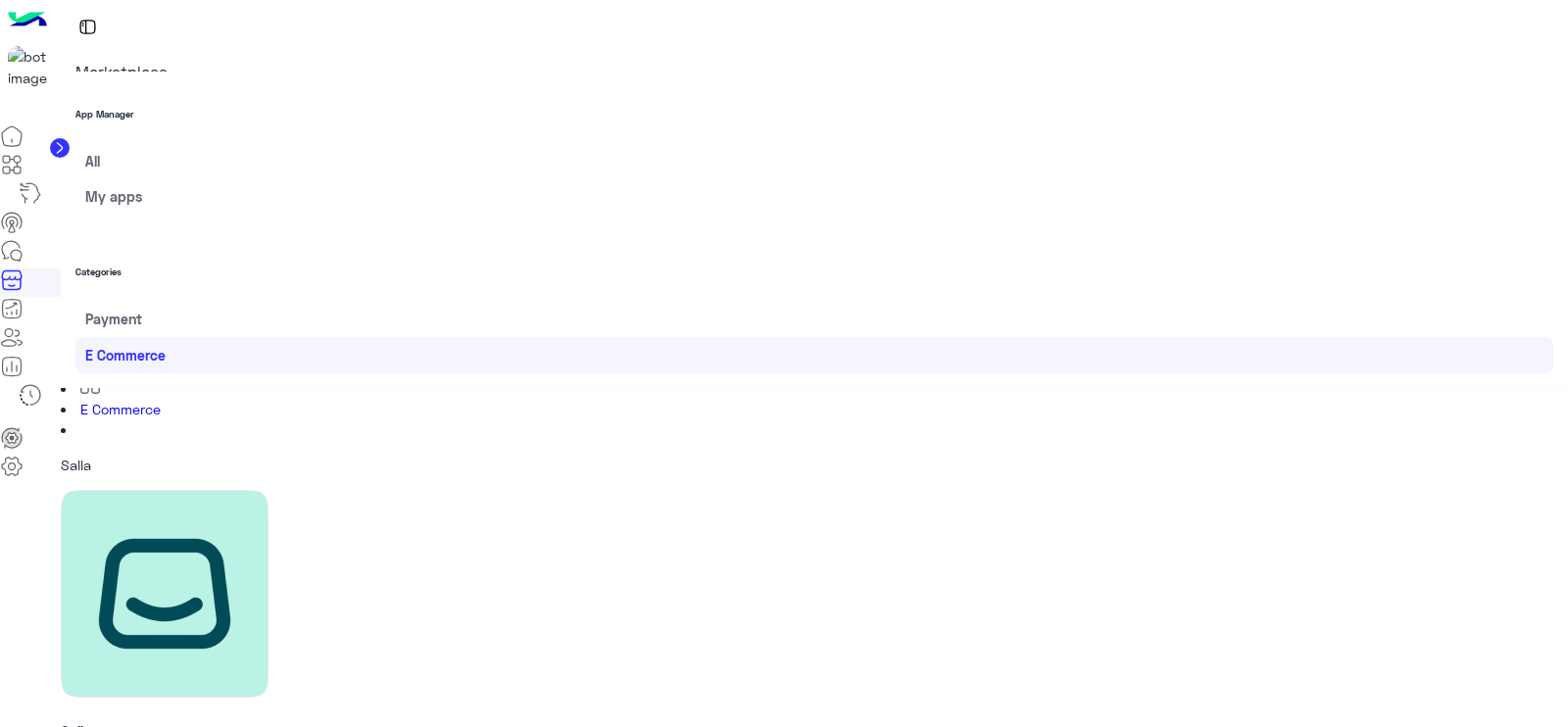scroll, scrollTop: 0, scrollLeft: 0, axis: both 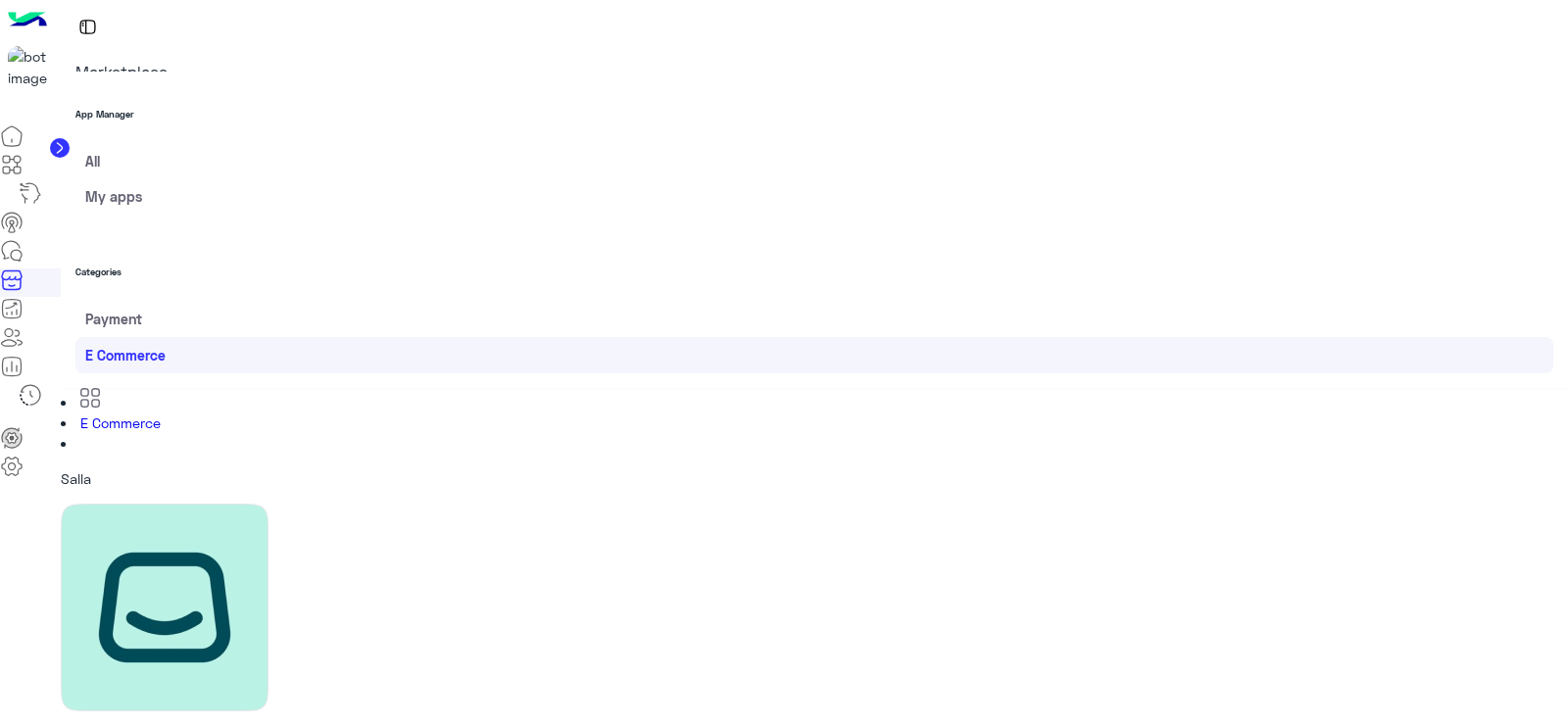 click at bounding box center [12, 136] 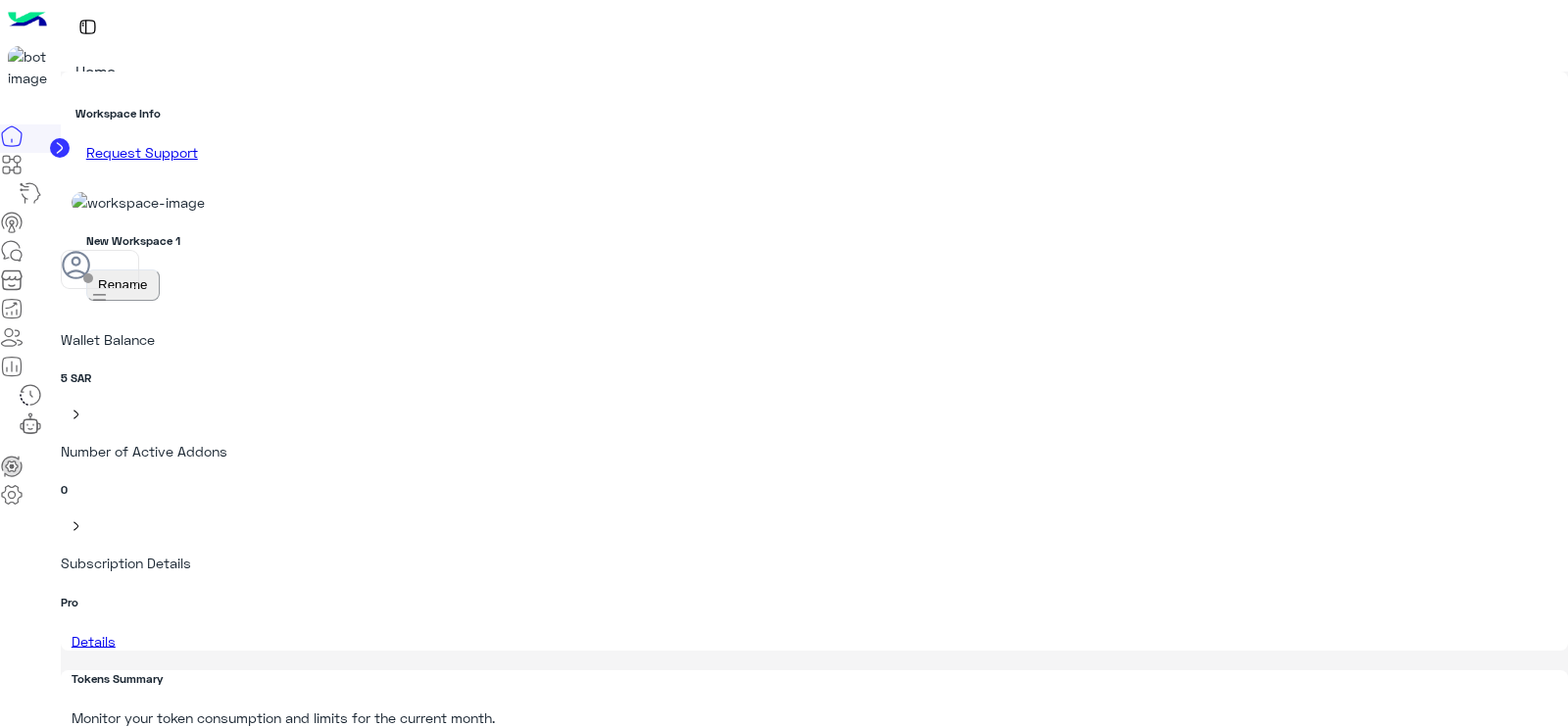 click on "Workspace Info Request Support" at bounding box center (814, 124) 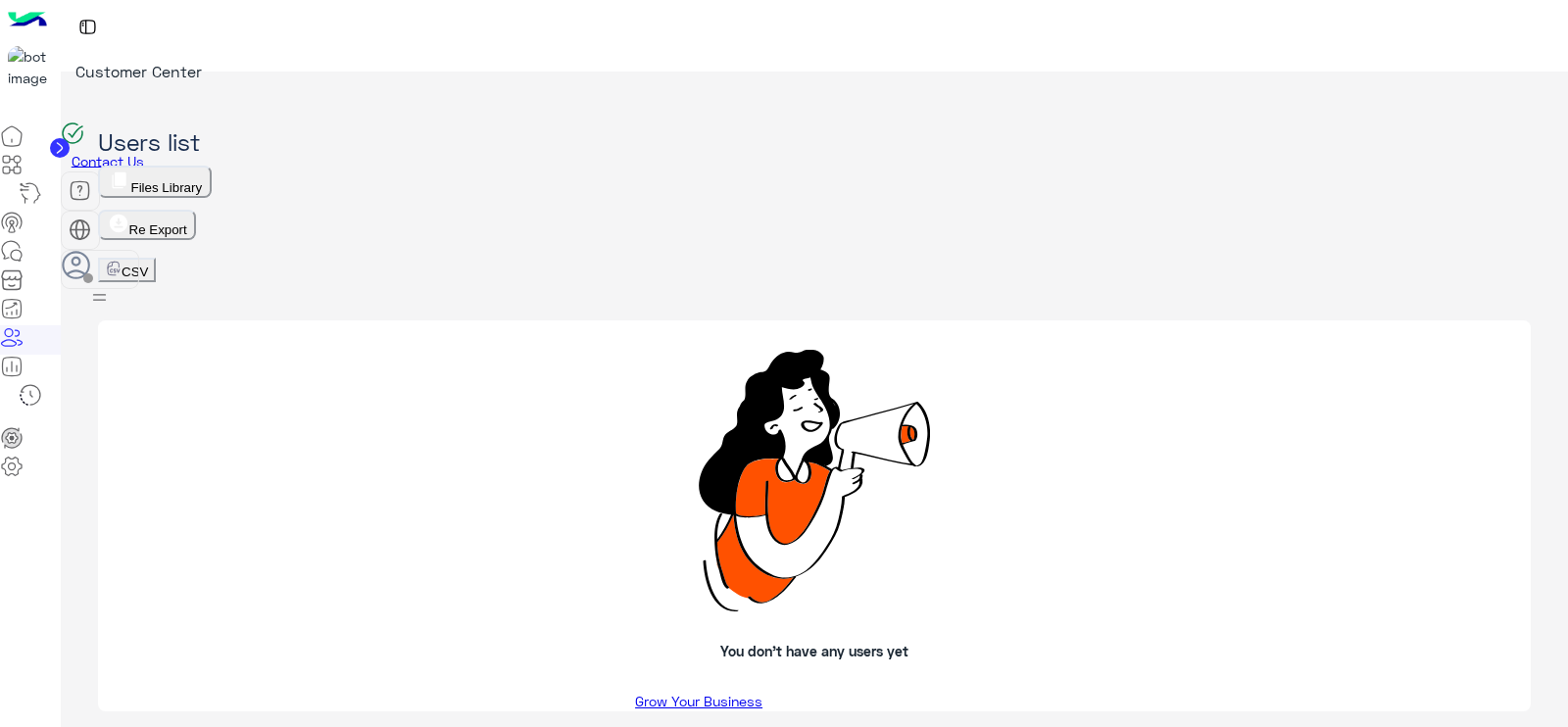click at bounding box center (12, 251) 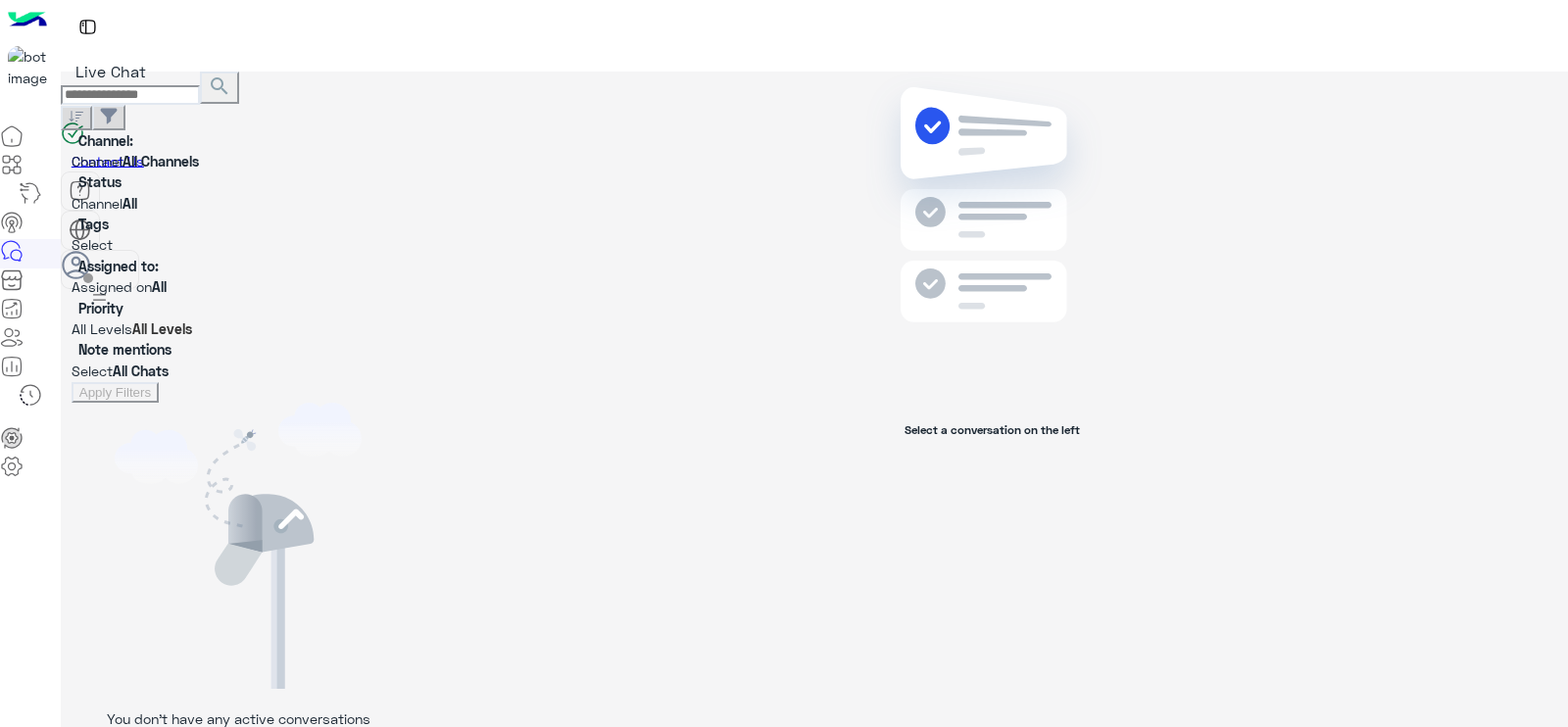 click at bounding box center (12, 165) 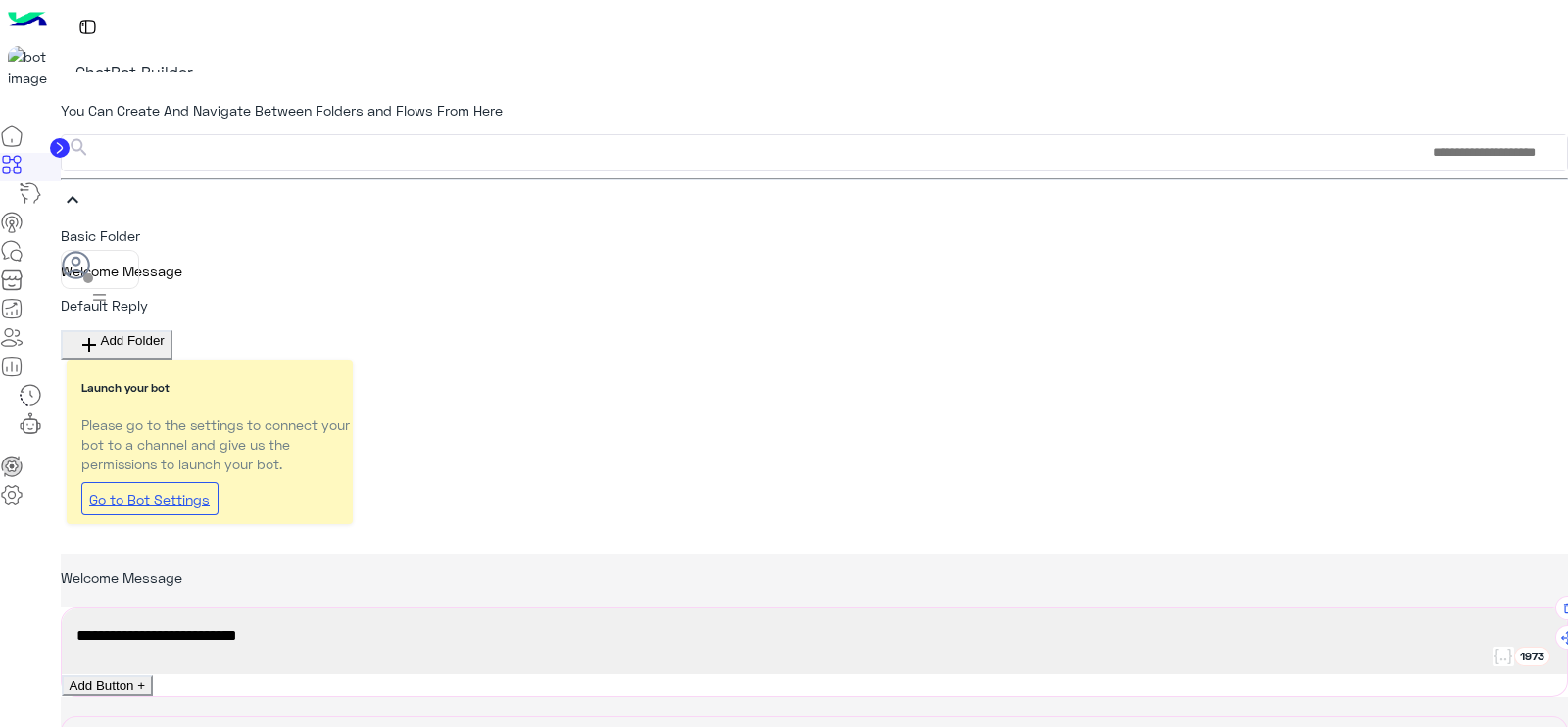 click on "Welcome to your first flow!" at bounding box center [814, 641] 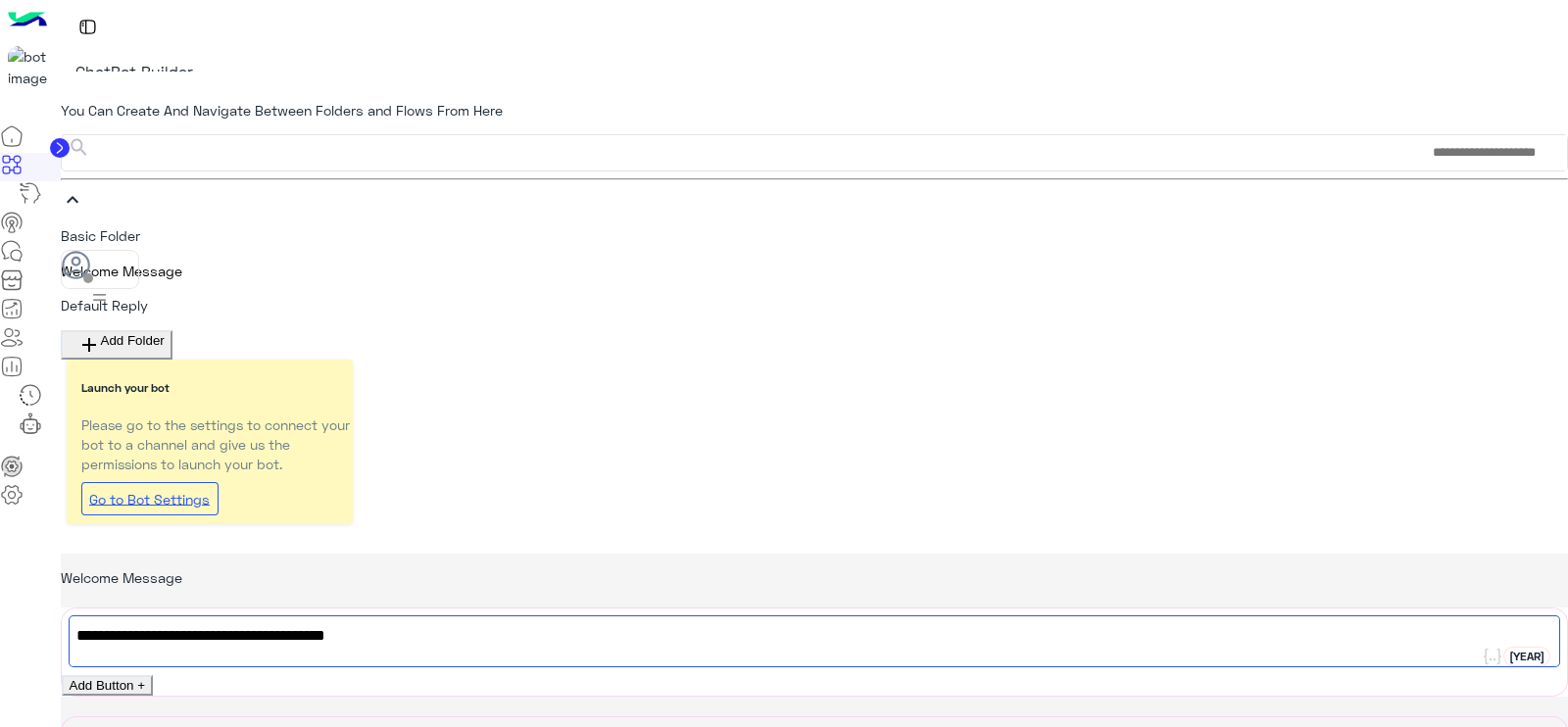 scroll, scrollTop: 3, scrollLeft: 0, axis: vertical 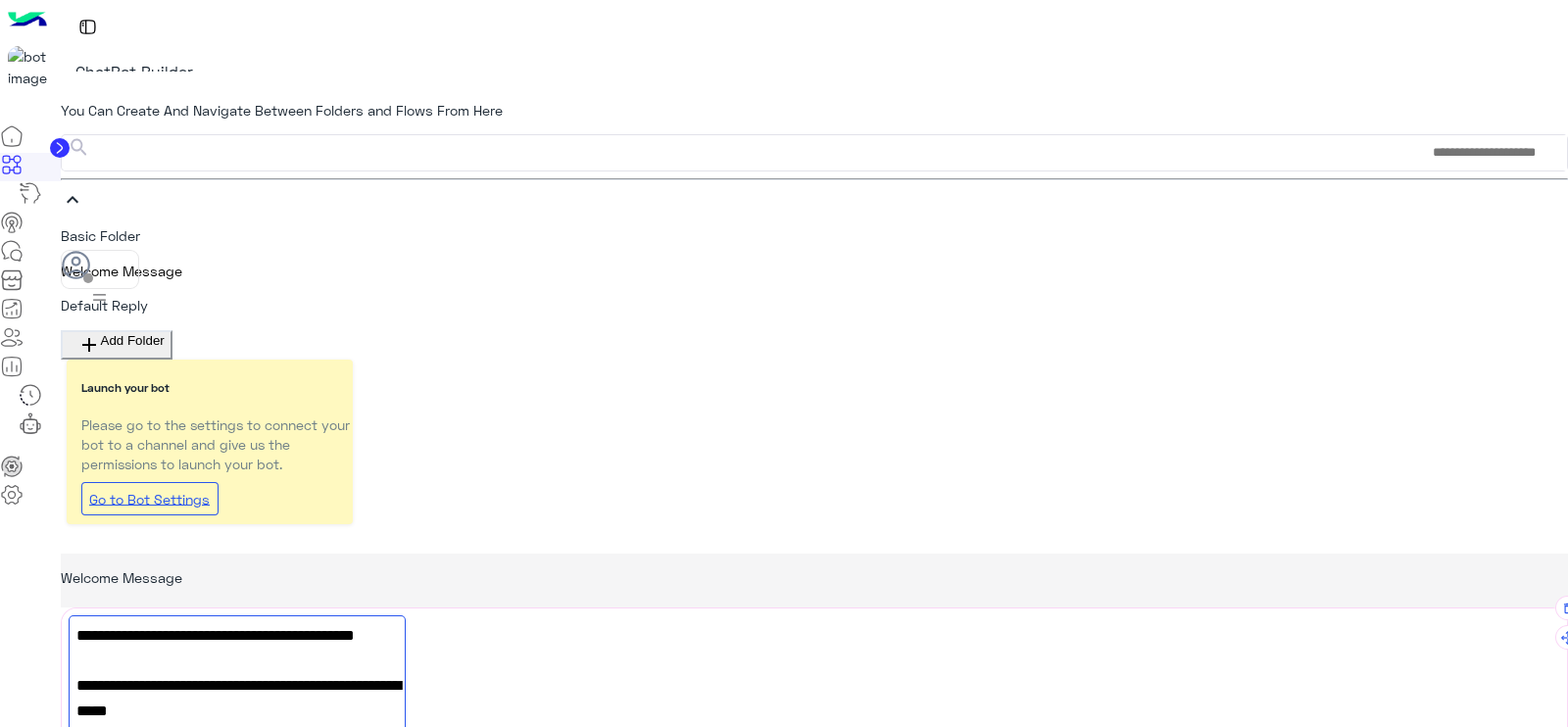 type on "**********" 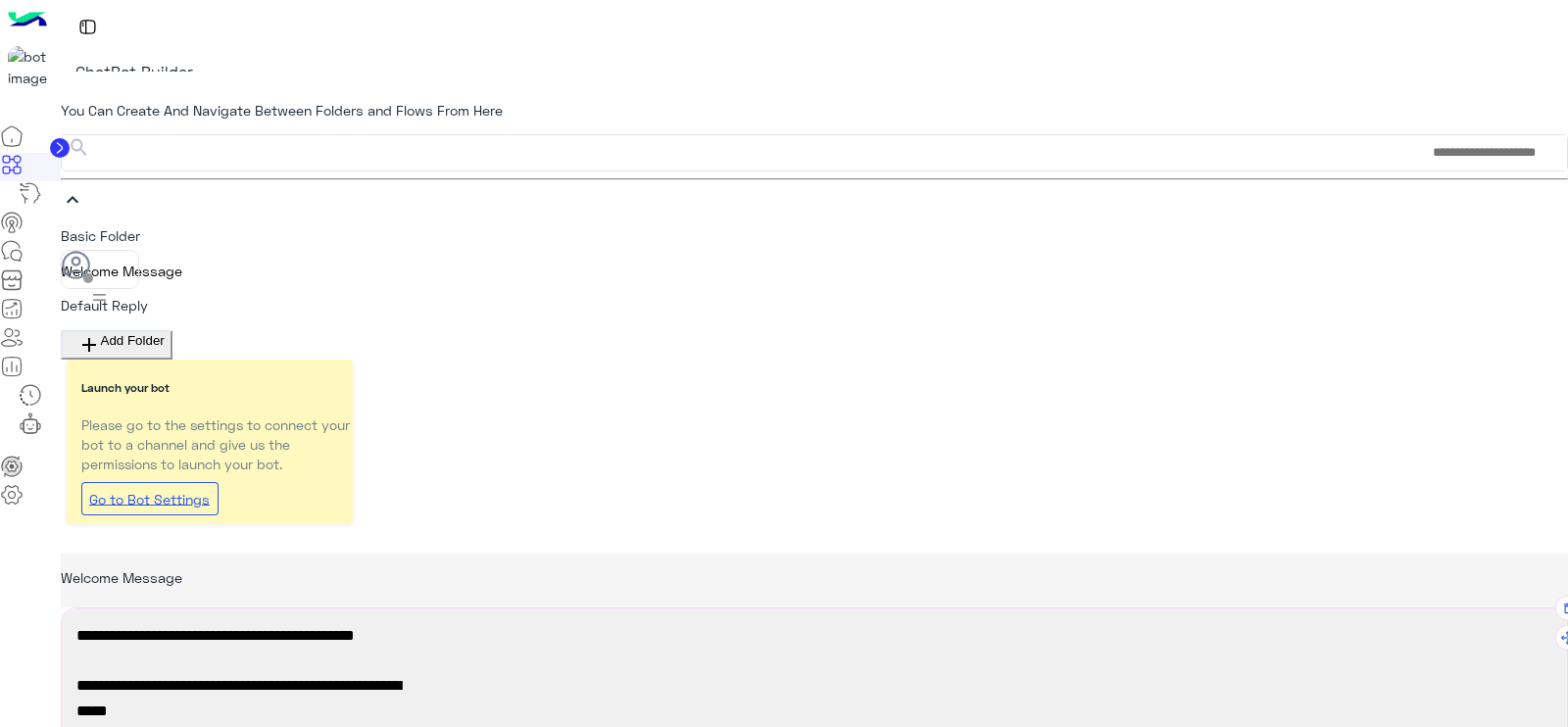 click on "Button" at bounding box center (813, 803) 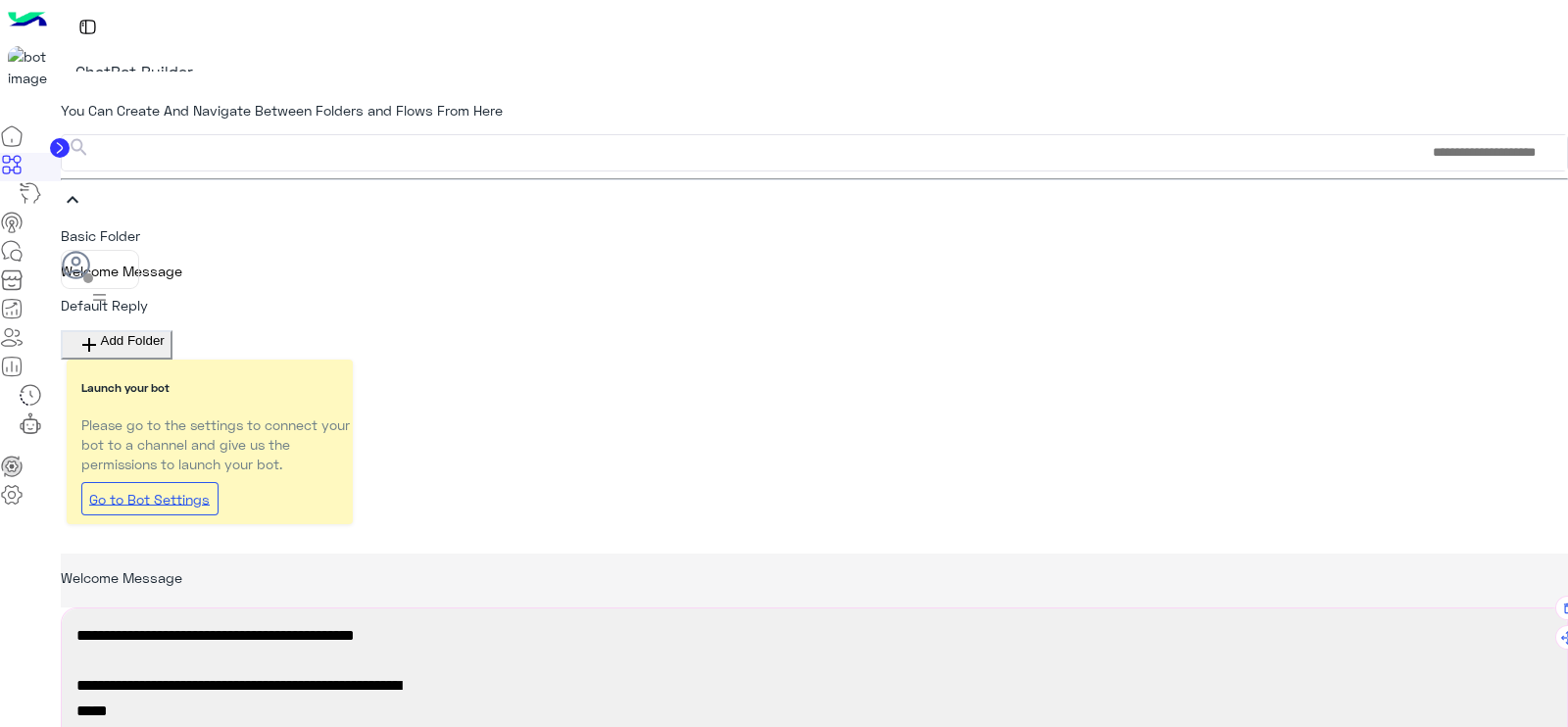 click at bounding box center (813, 894) 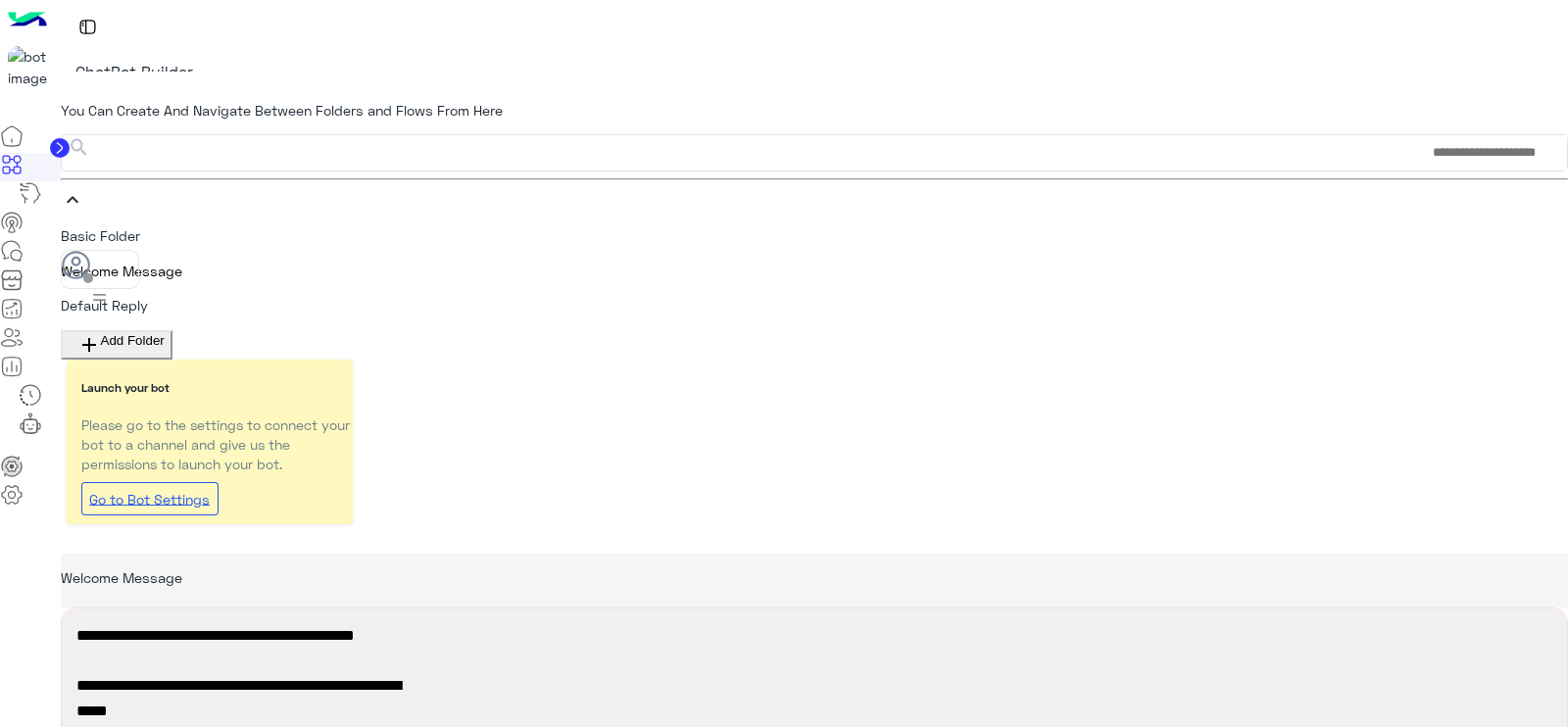 click on "Add Button +" at bounding box center [107, 1140] 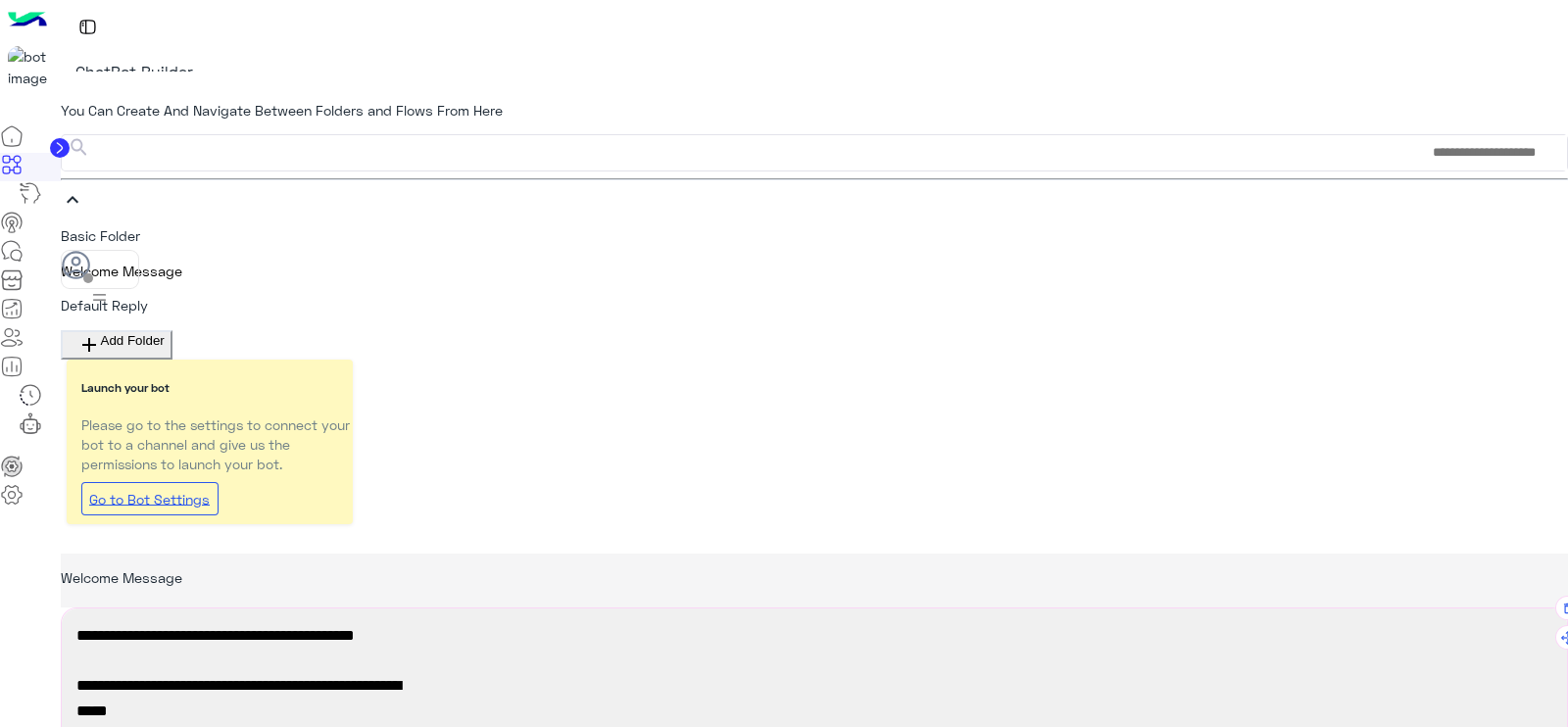 click on "Button" at bounding box center [813, 860] 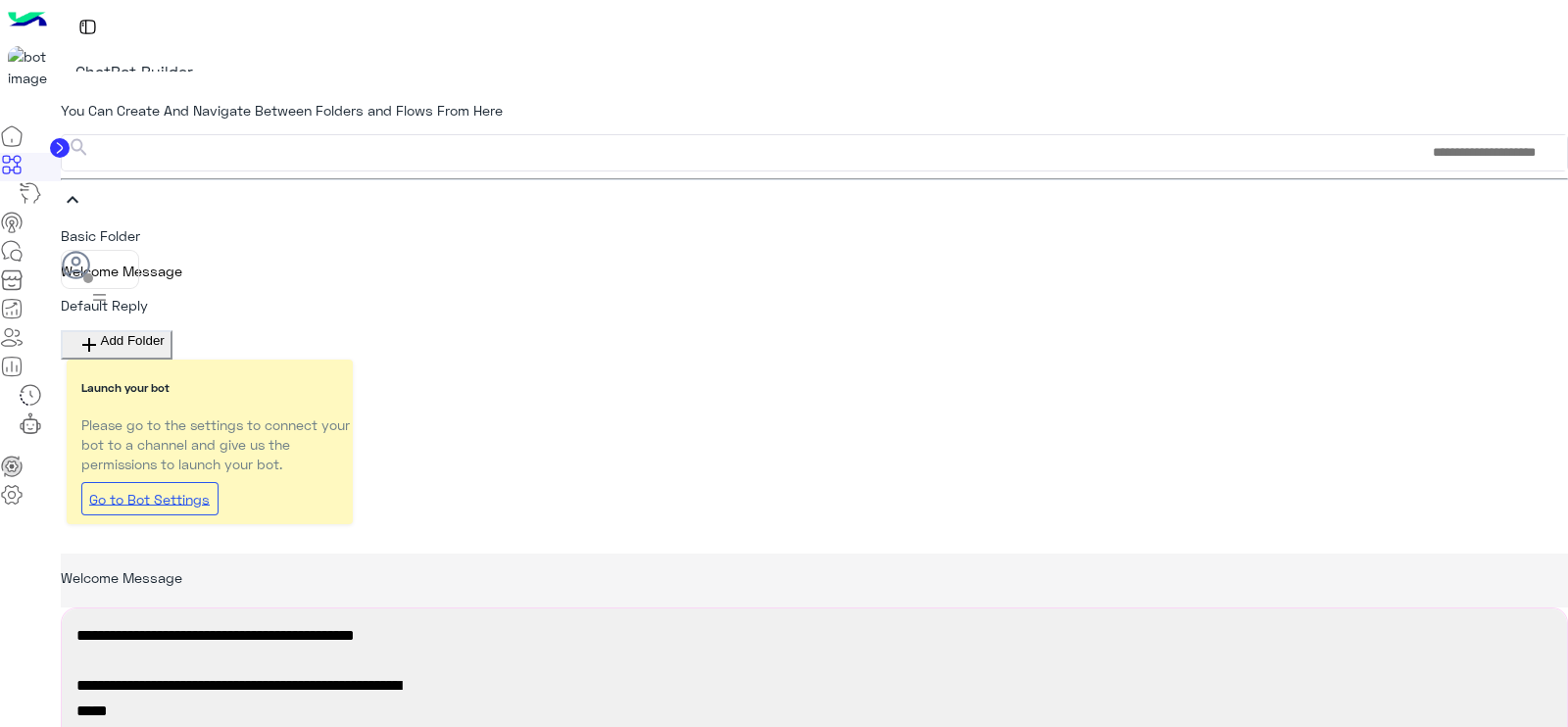 scroll, scrollTop: 244, scrollLeft: 0, axis: vertical 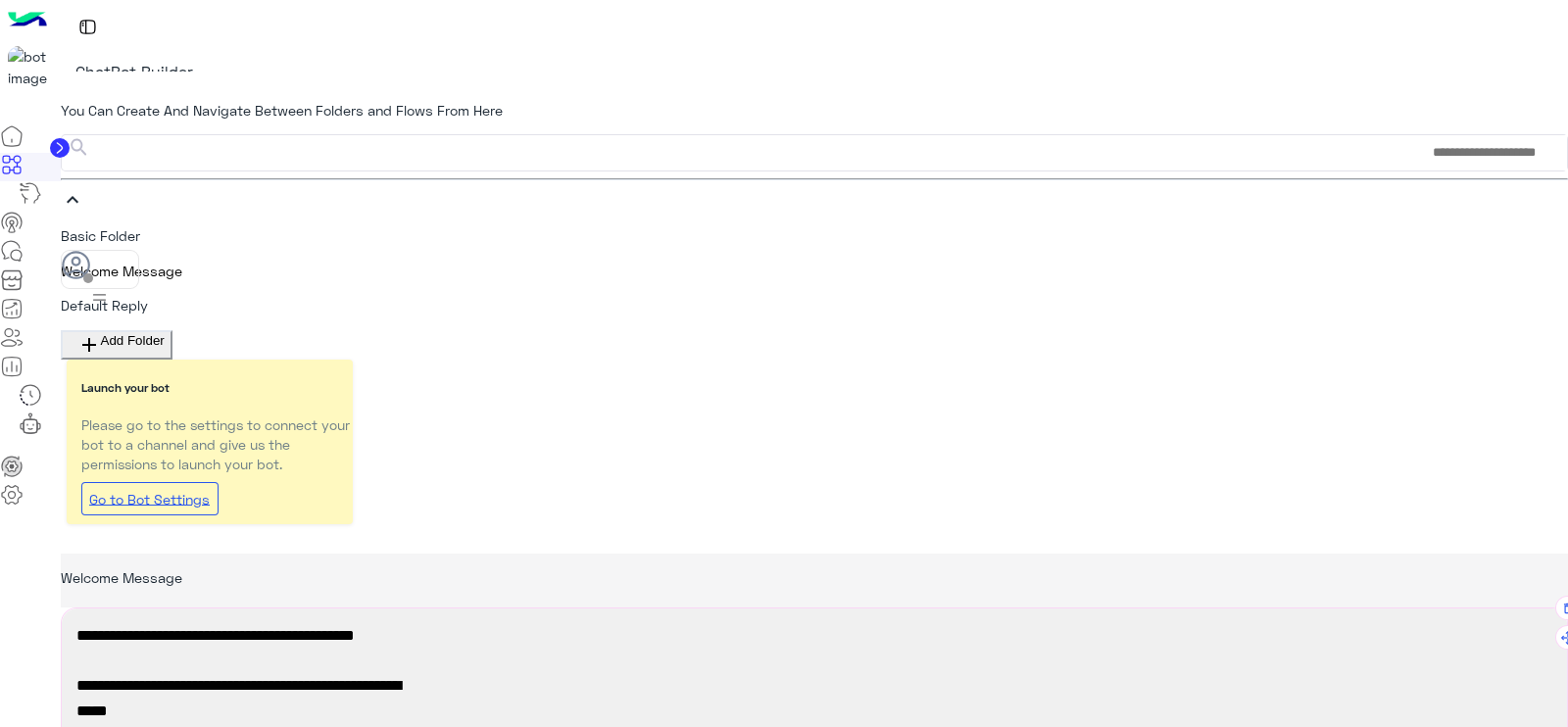 click on "Add Attribute 5" at bounding box center (134, 1127) 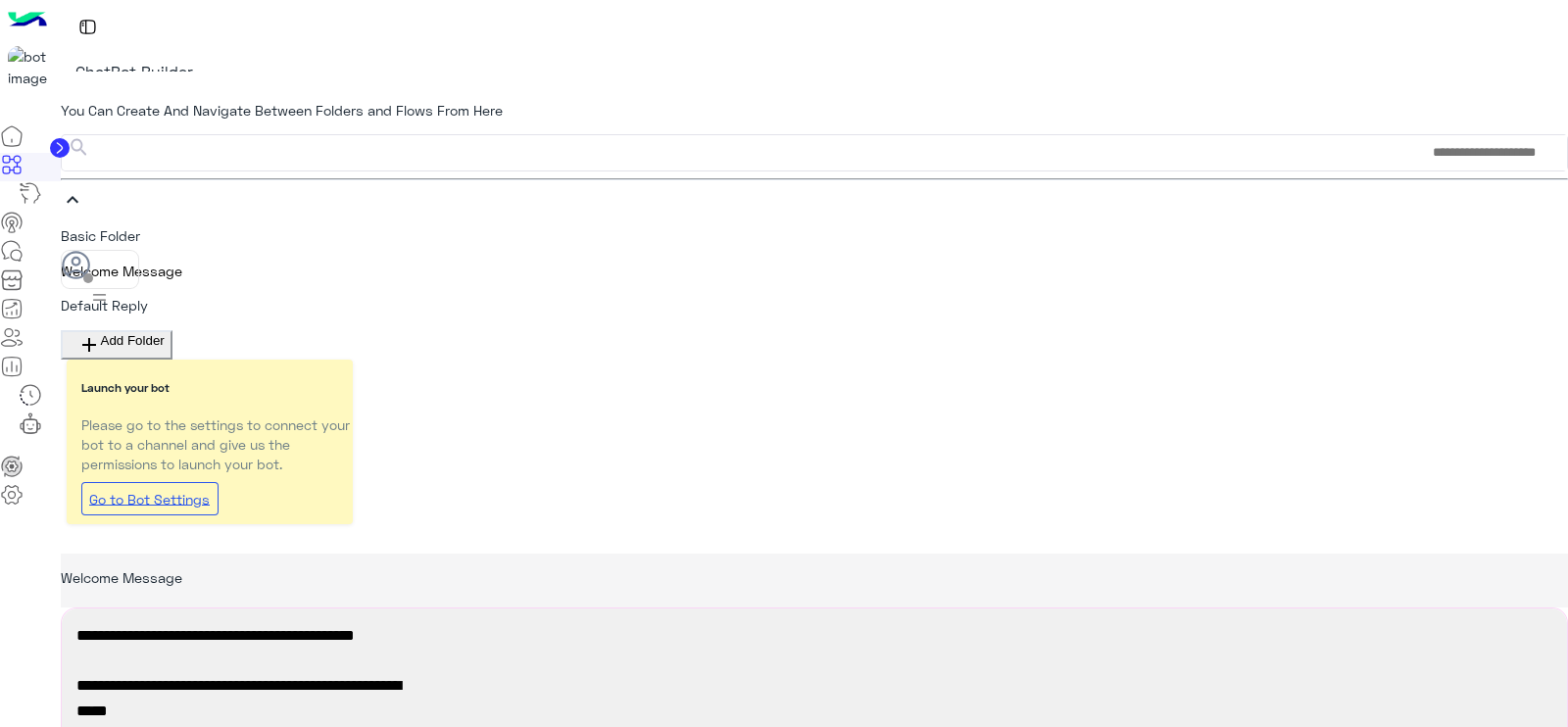 click on "**********" at bounding box center [814, 1122] 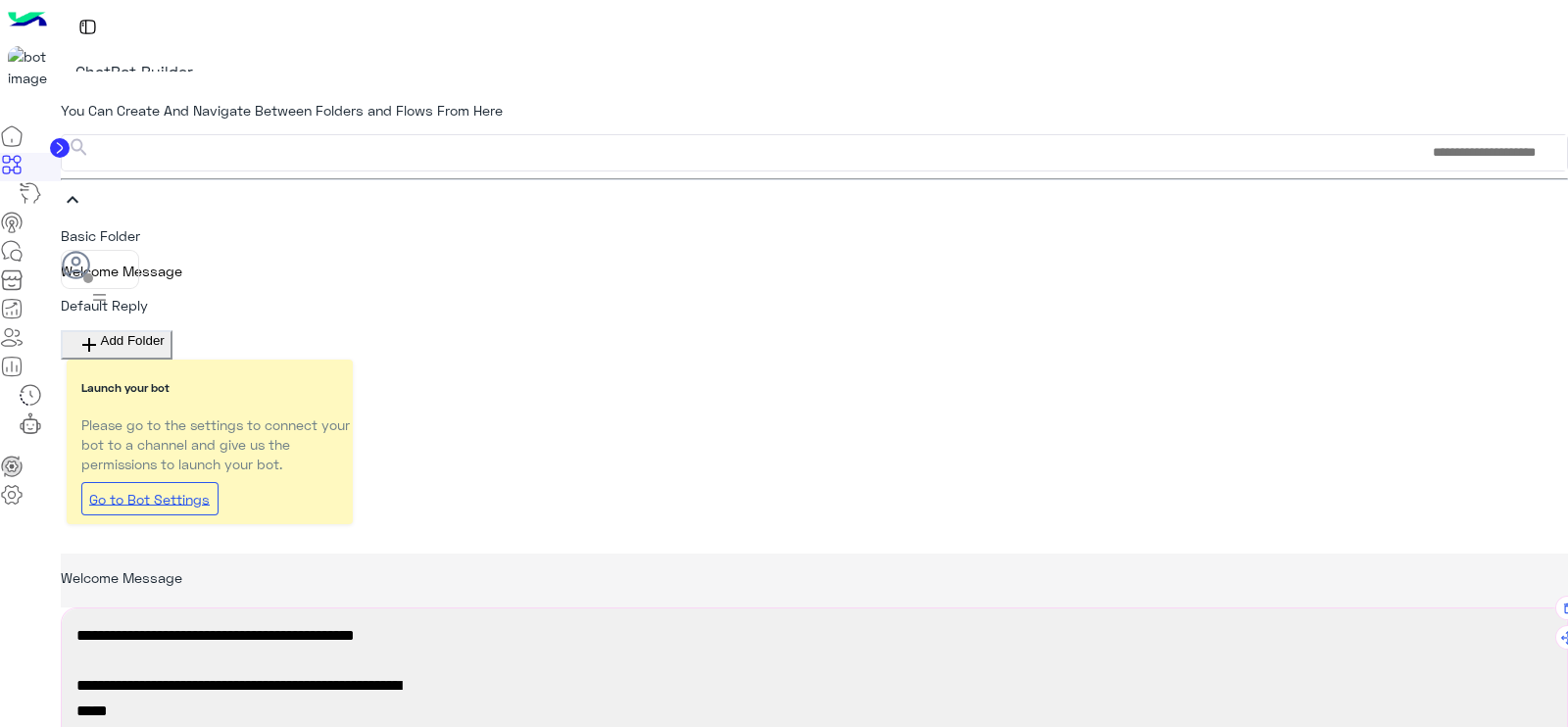scroll, scrollTop: 24, scrollLeft: 0, axis: vertical 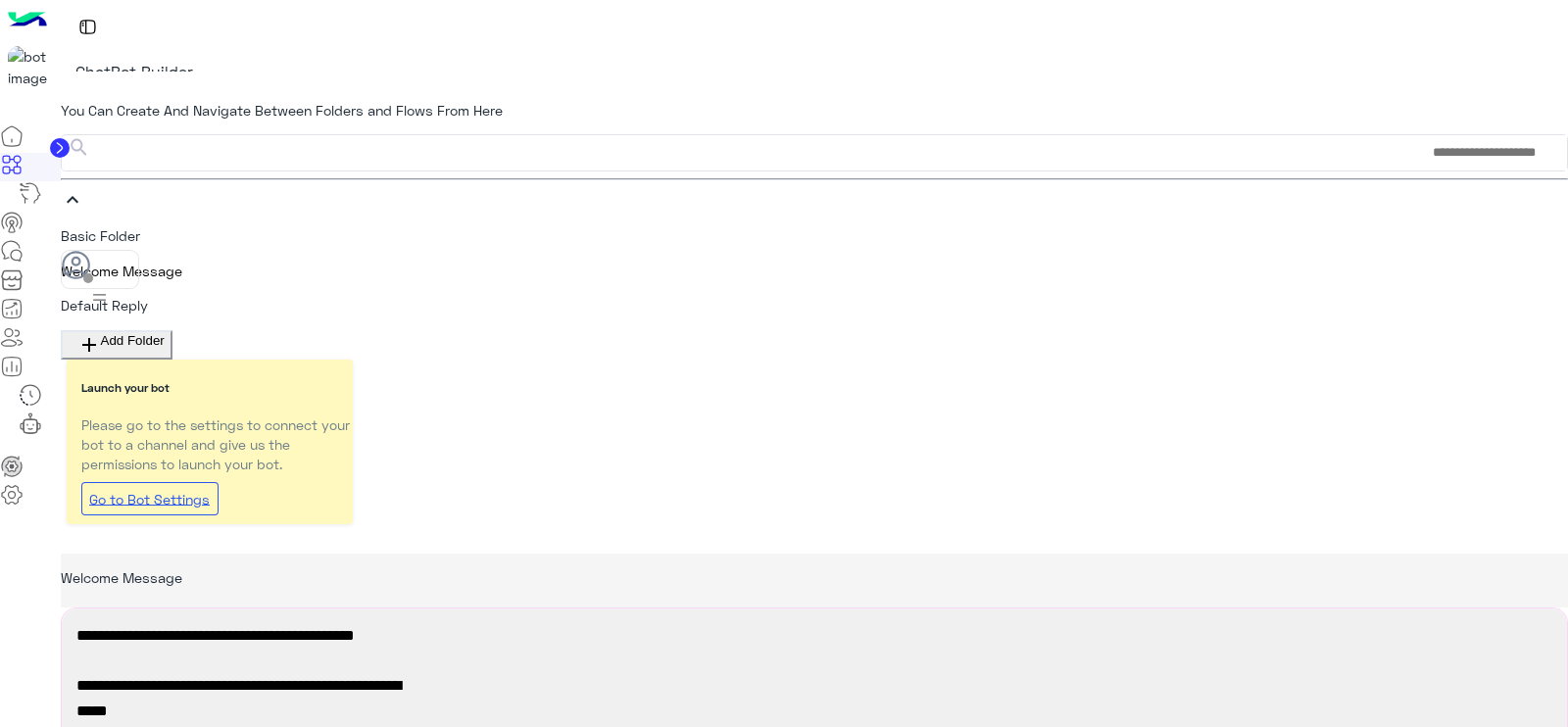 click on "Quick Reply" at bounding box center (813, 999) 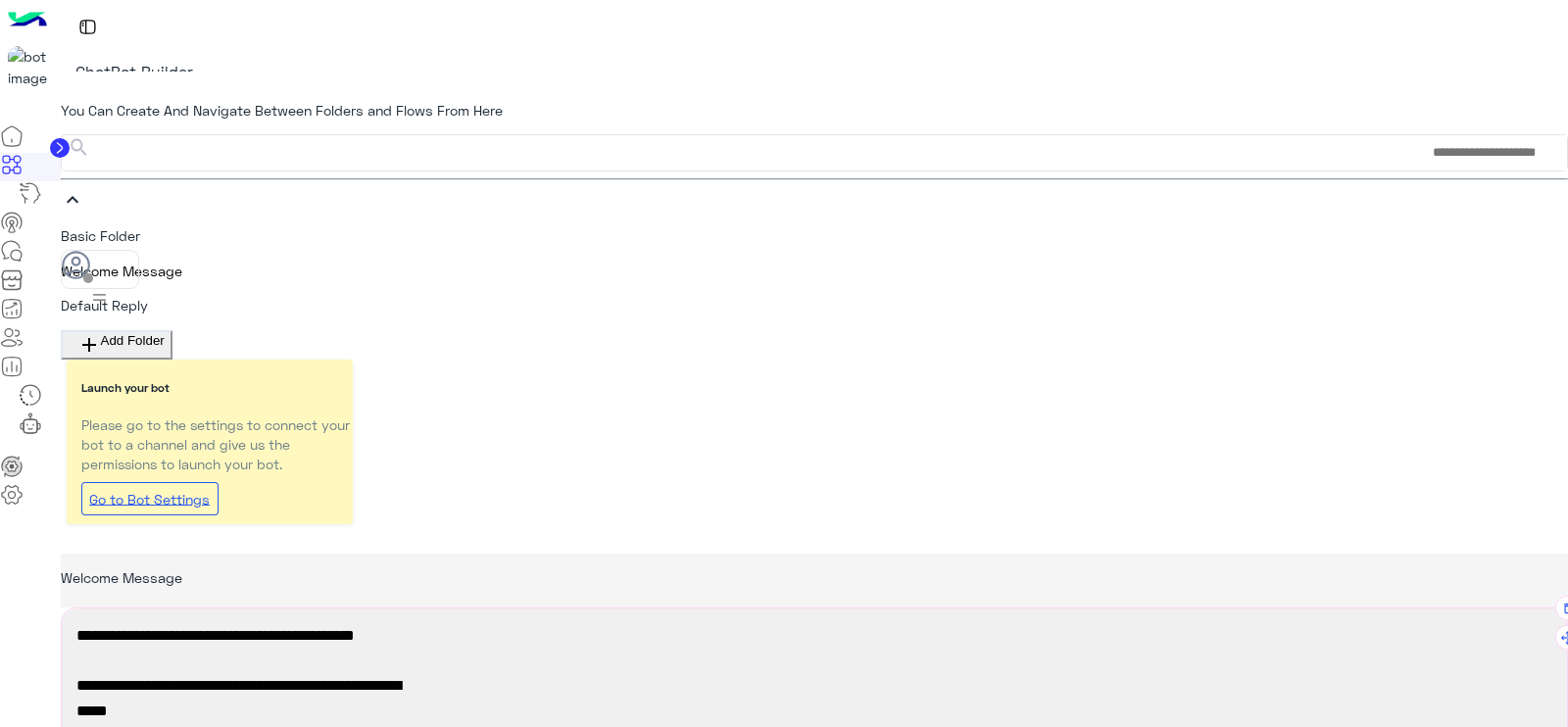 scroll, scrollTop: 193, scrollLeft: 0, axis: vertical 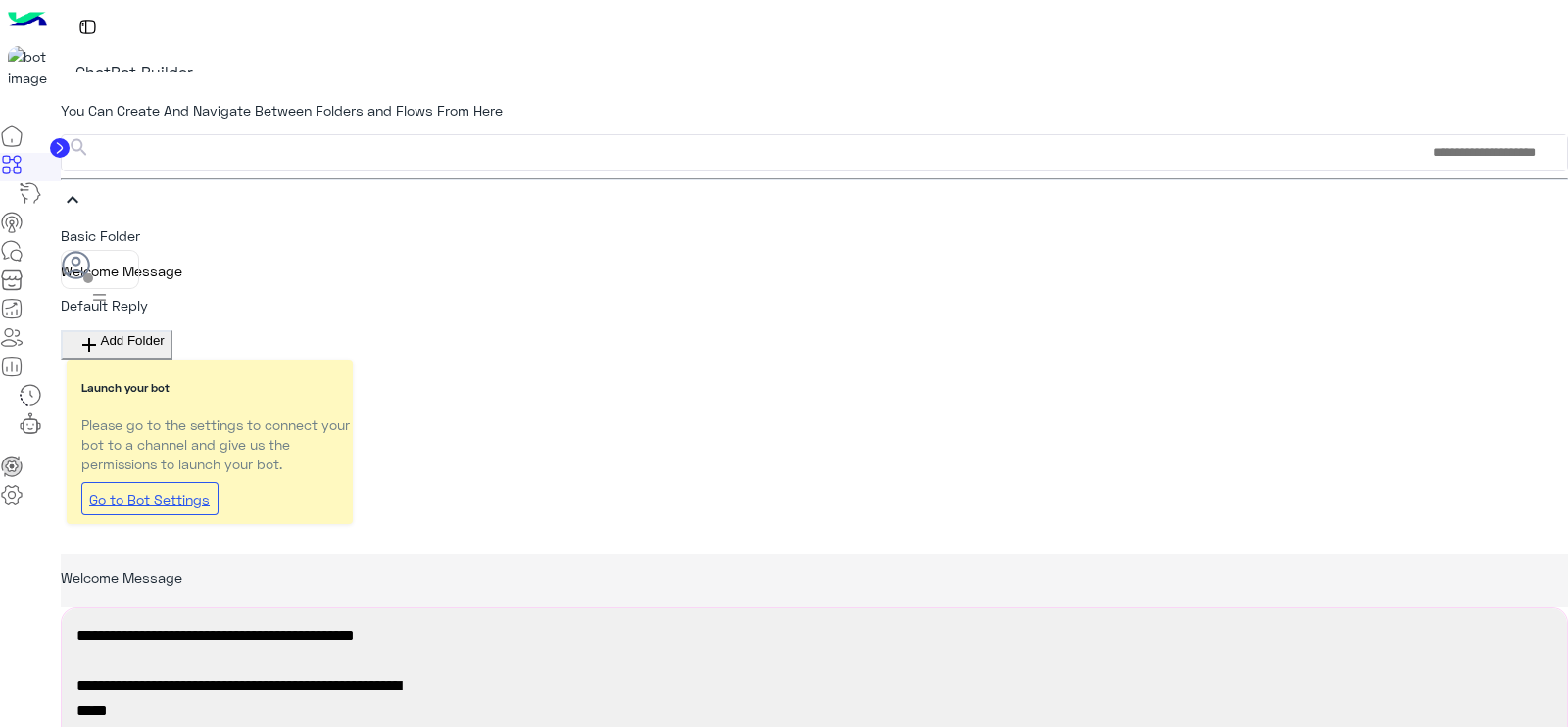 click at bounding box center (1356, 1453) 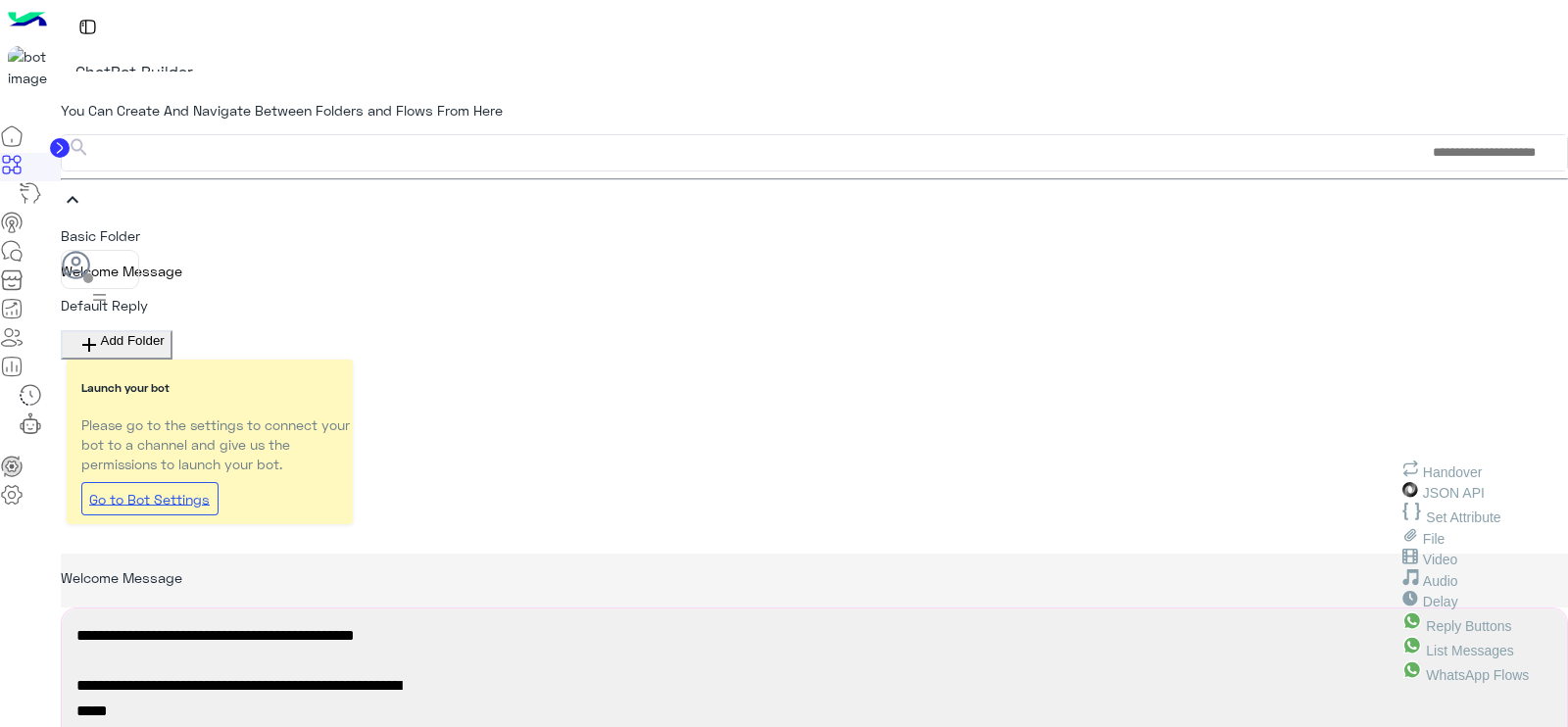 click at bounding box center (1443, 1360) 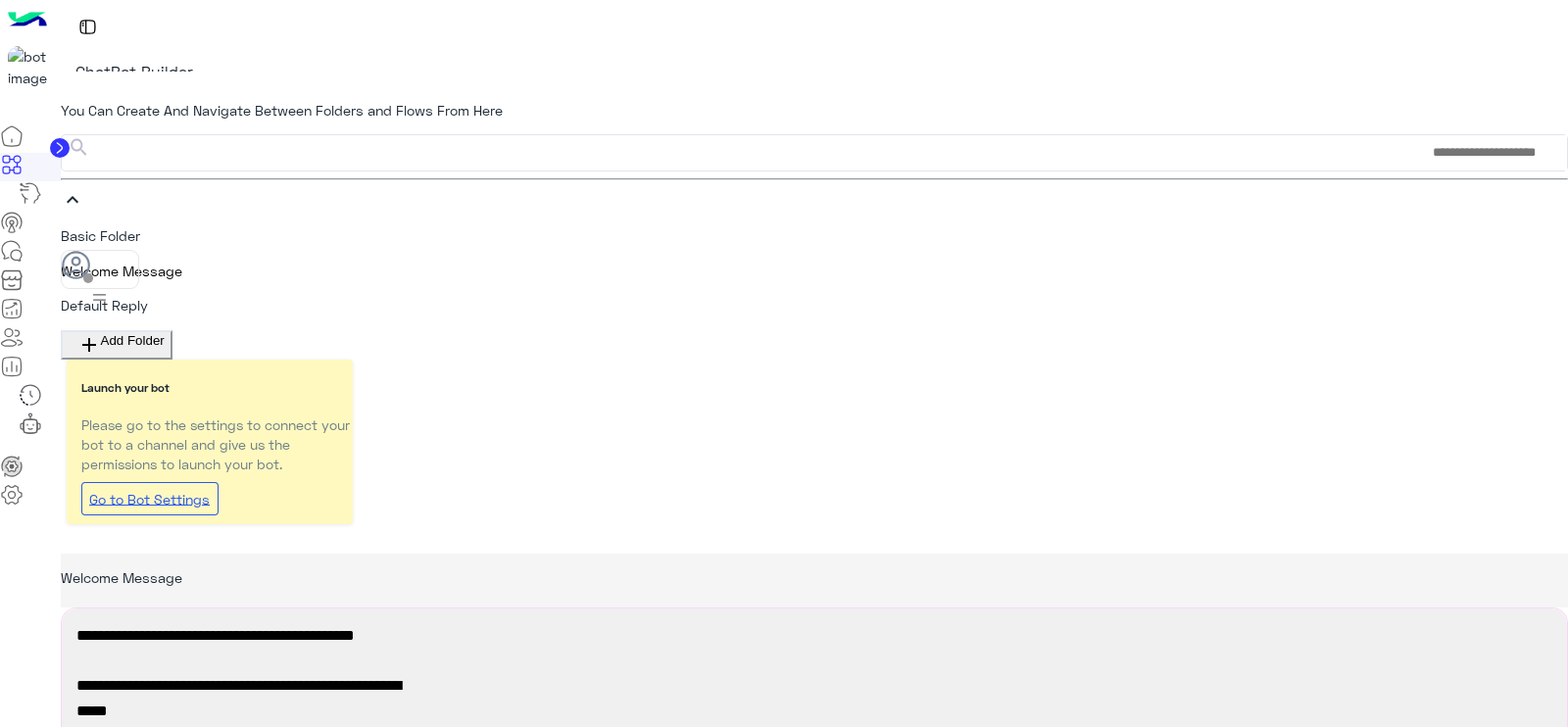 click at bounding box center [1356, 1453] 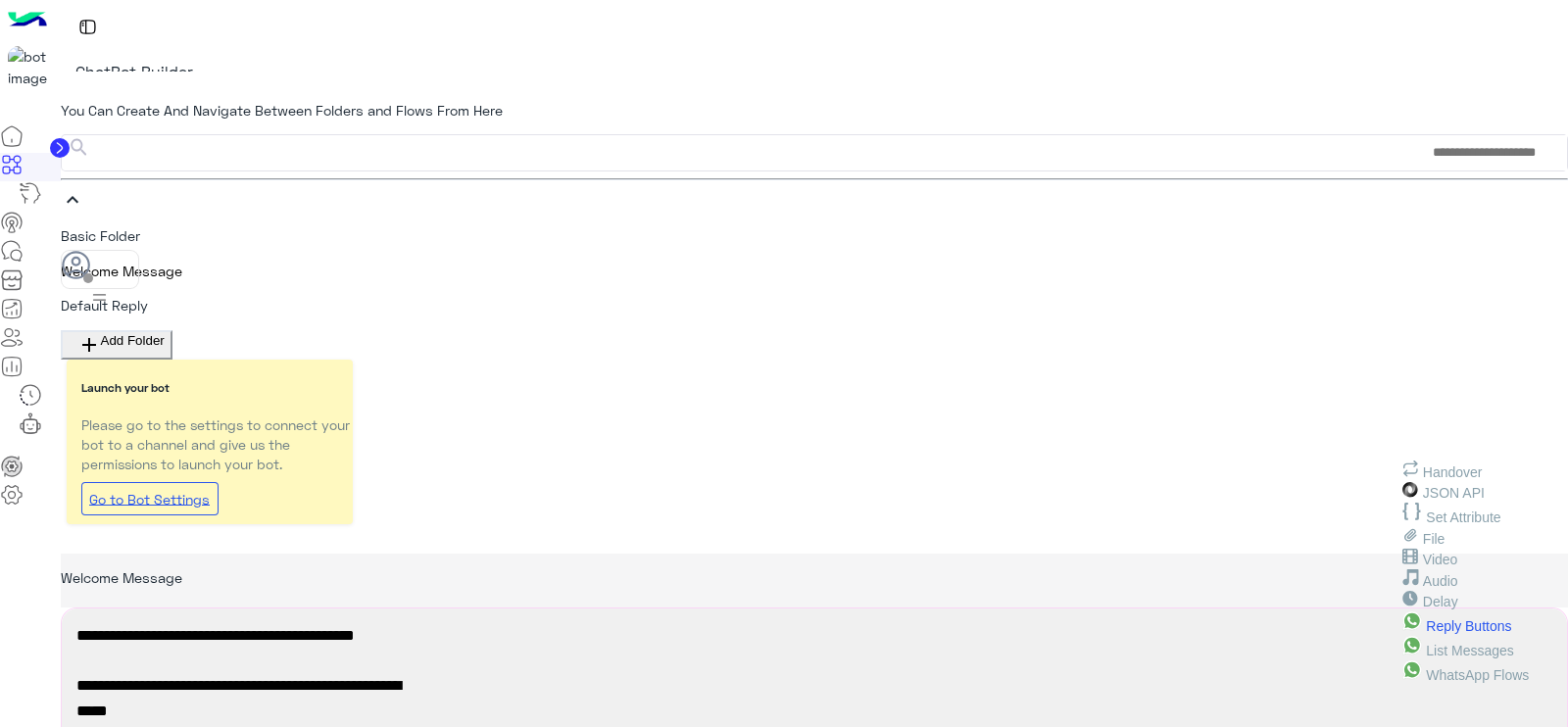 click on "Reply Buttons" at bounding box center (1468, 626) 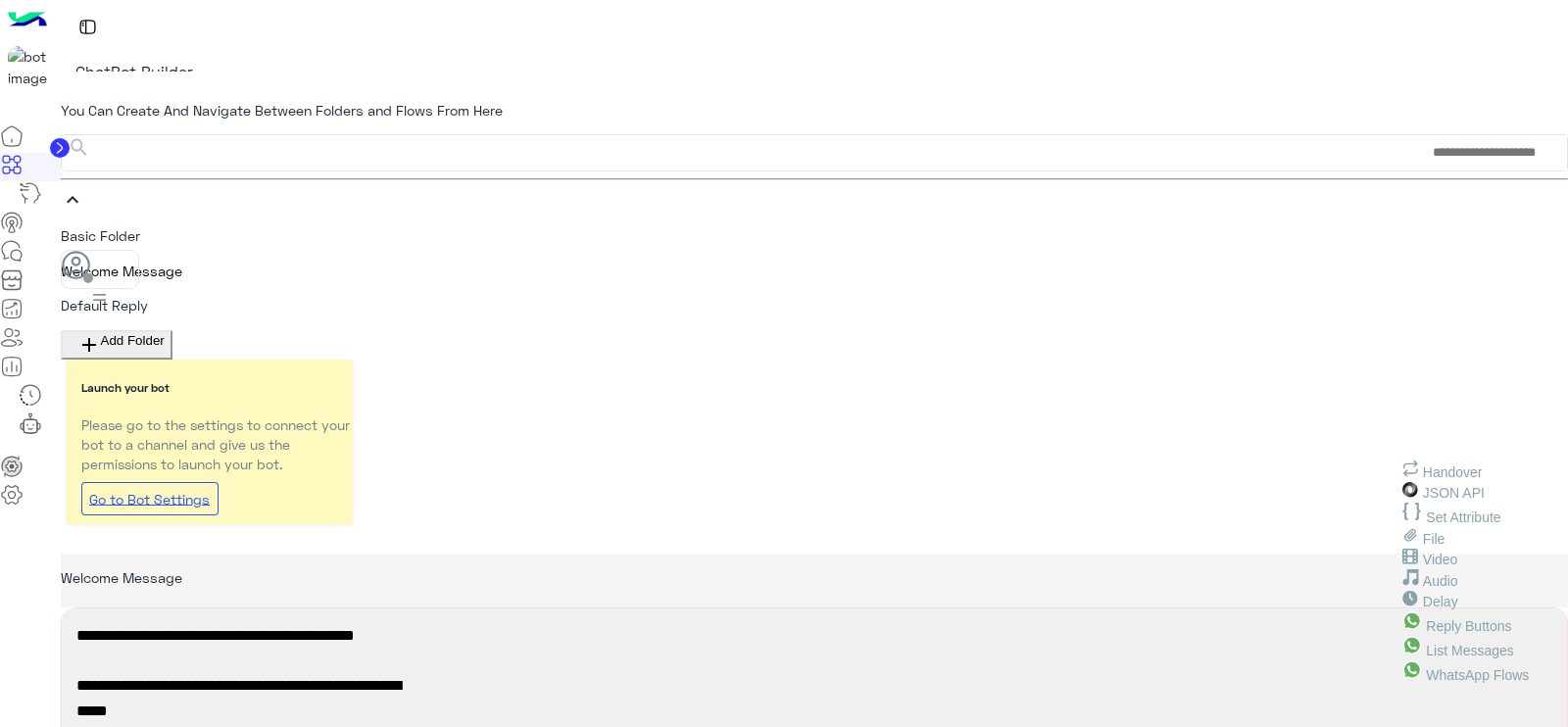 click at bounding box center [1568, 608] 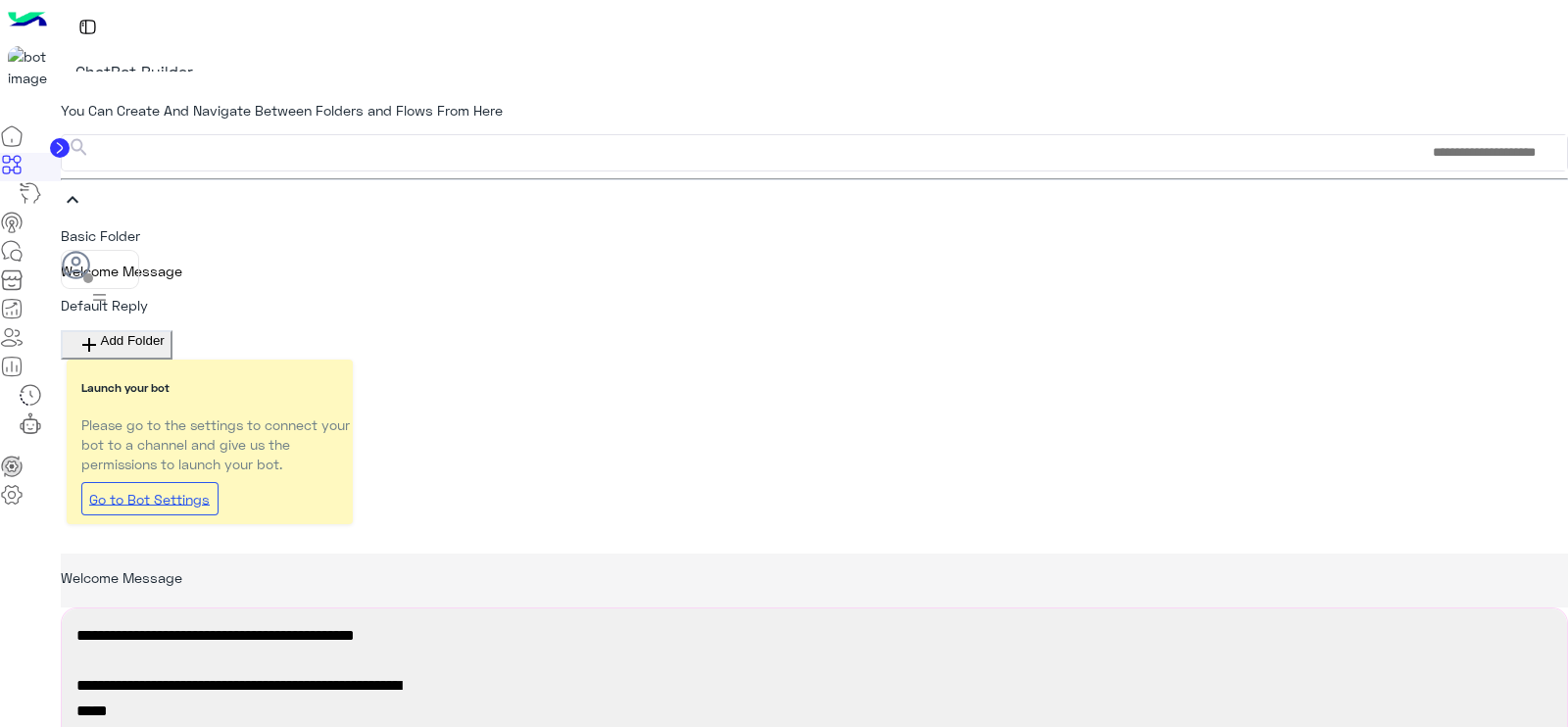 click on "Delete" at bounding box center [110, 1171] 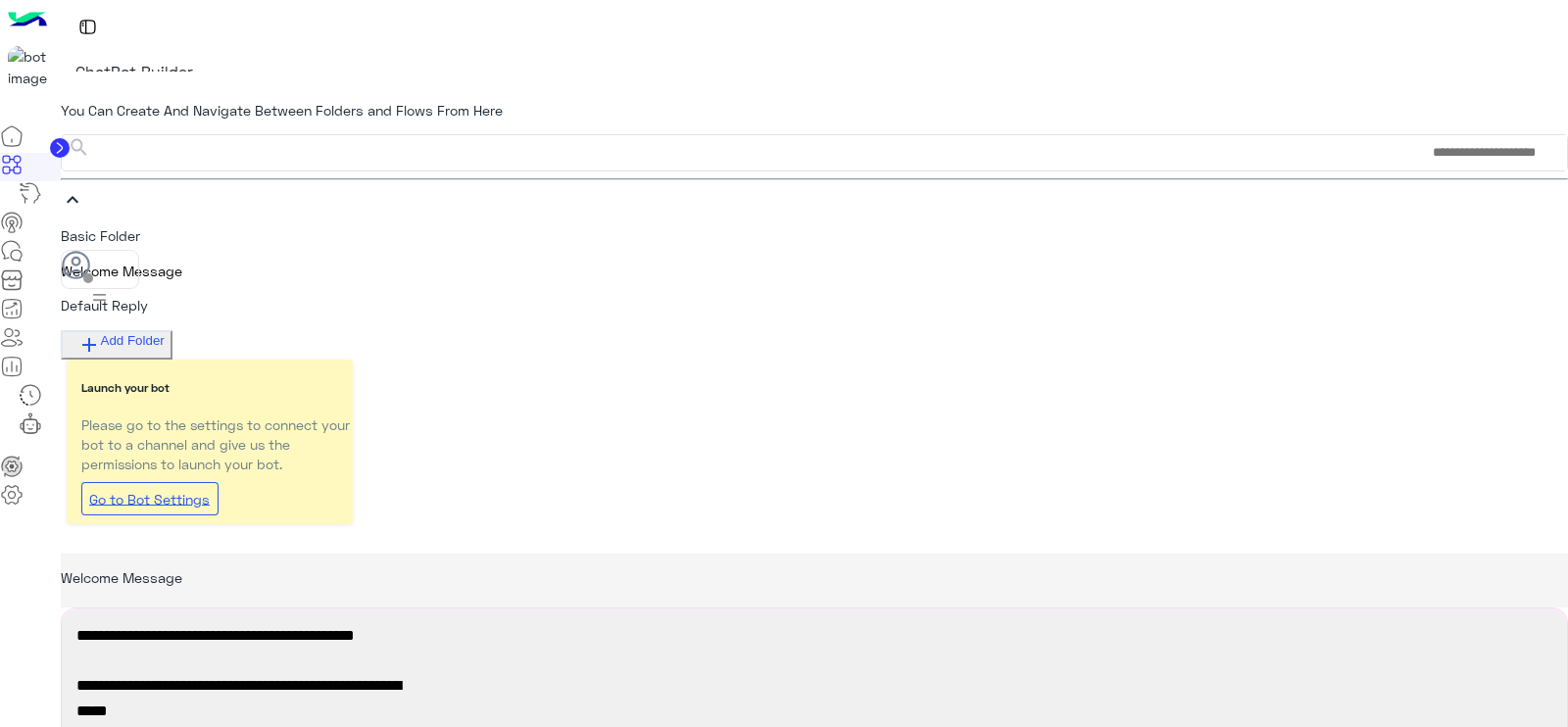 click on "Add Folder" at bounding box center [132, 345] 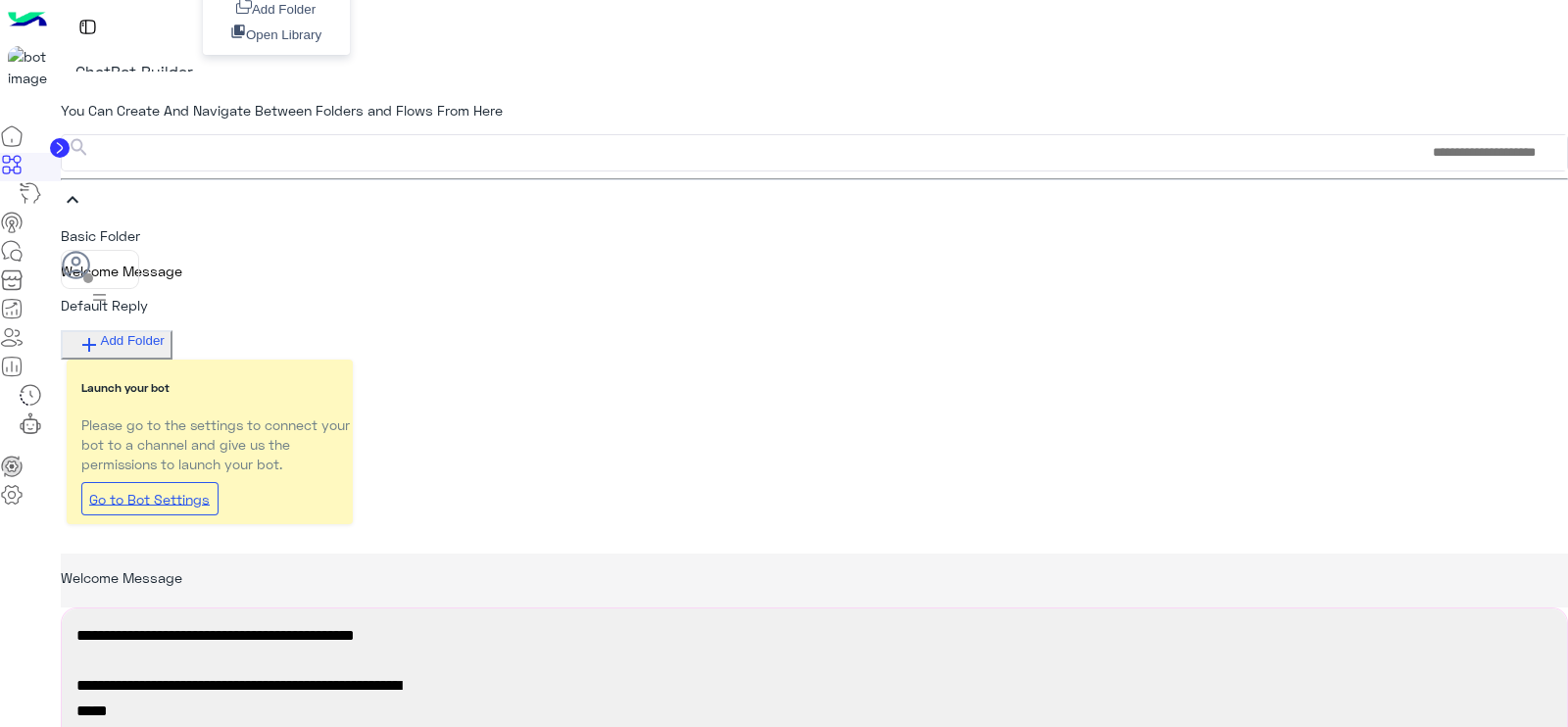 click on "Add Folder" at bounding box center (283, 9) 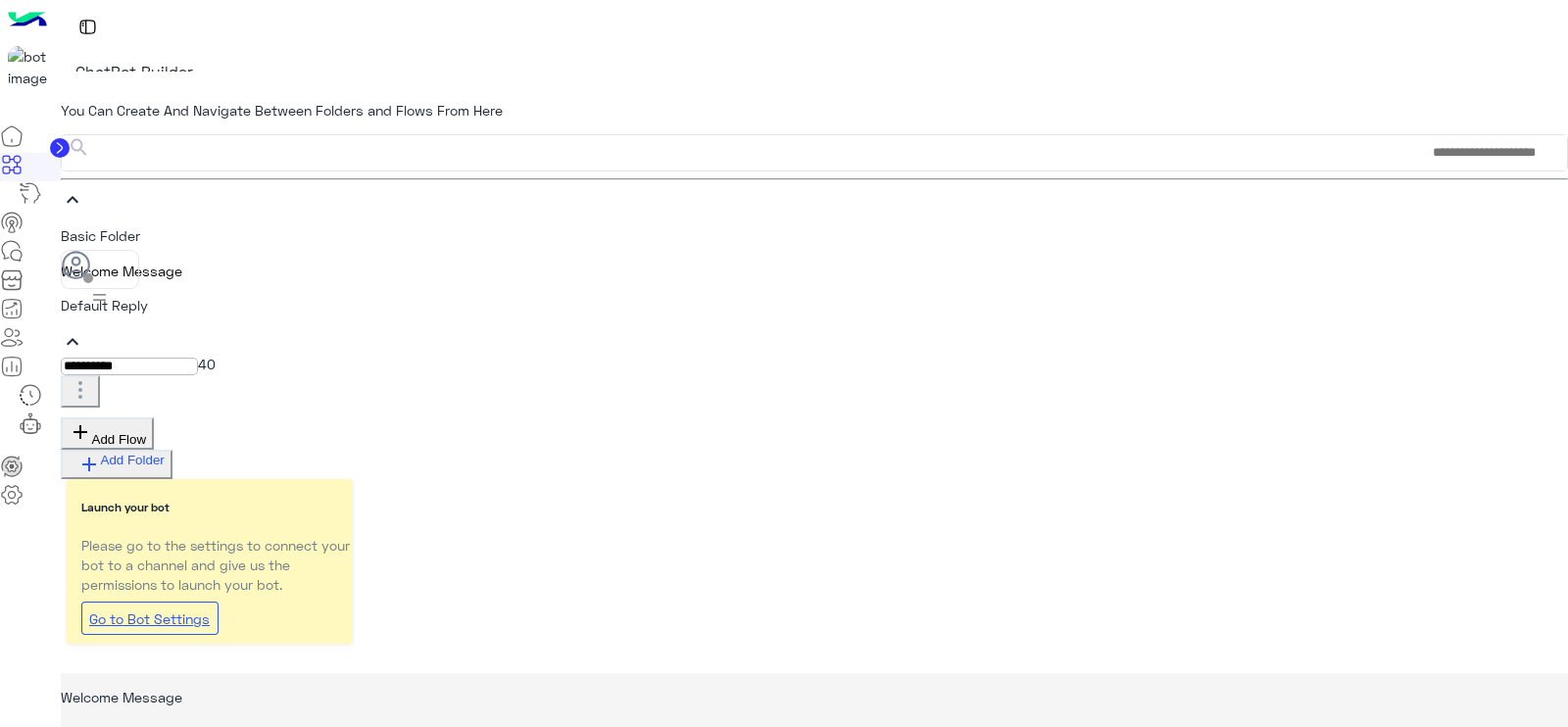 click on "**********" at bounding box center [129, 366] 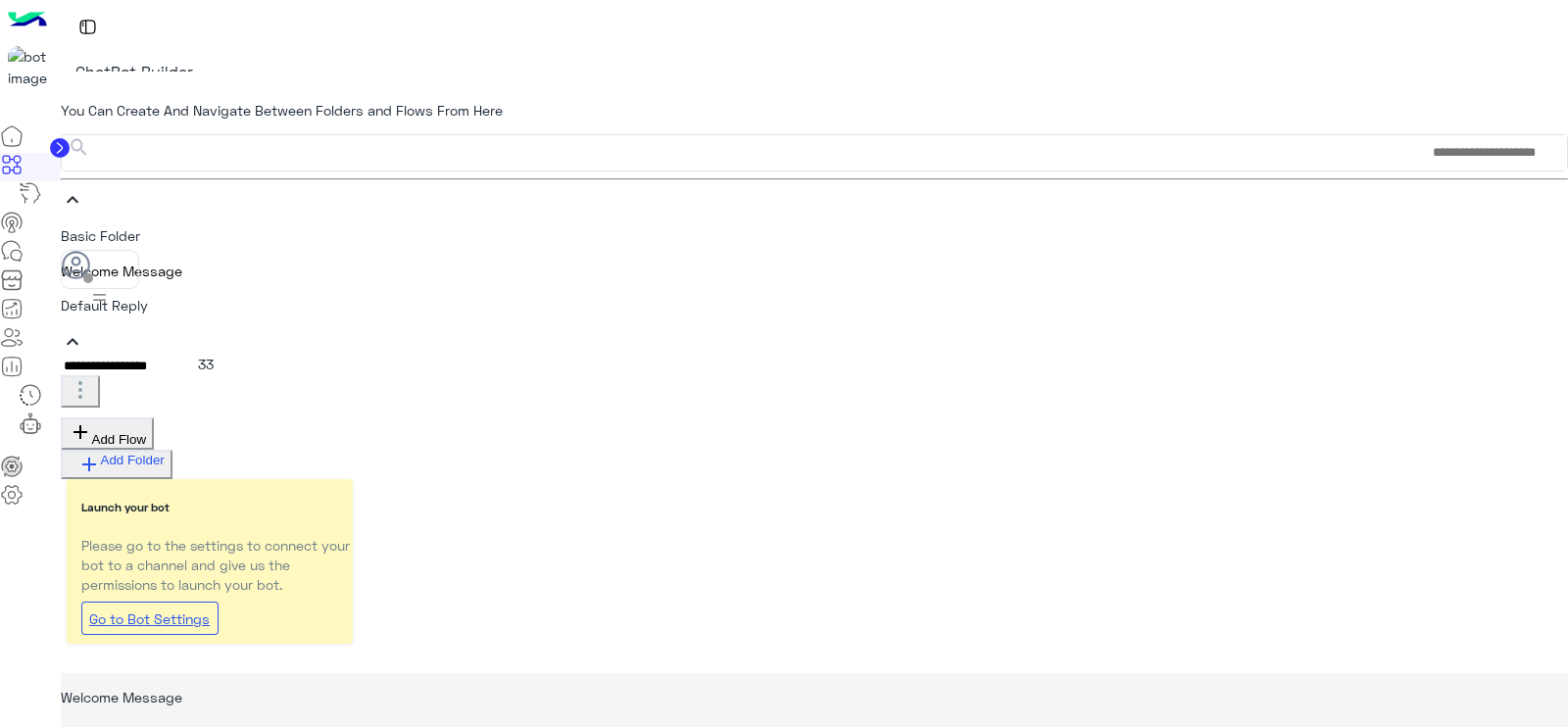 type on "**********" 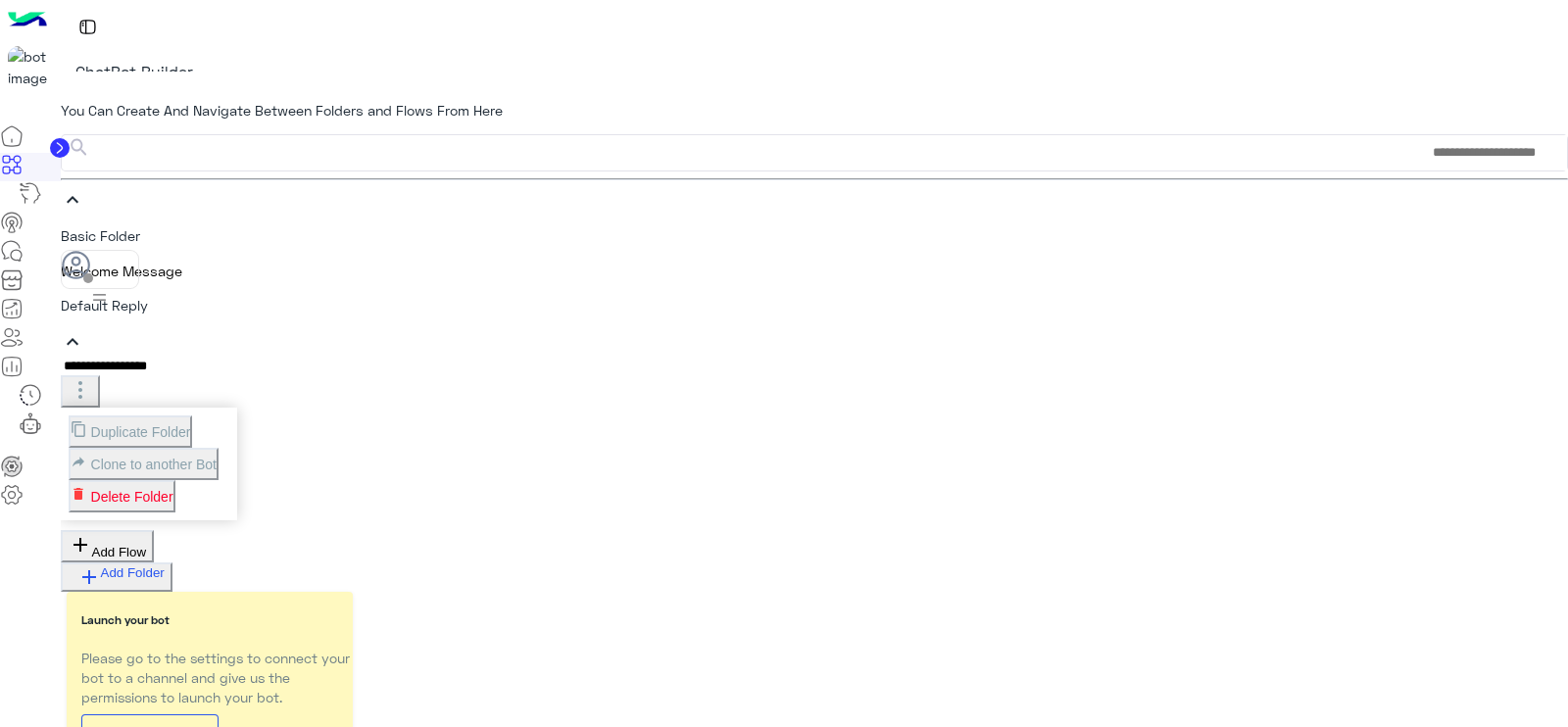 click on "**********" at bounding box center [814, 363] 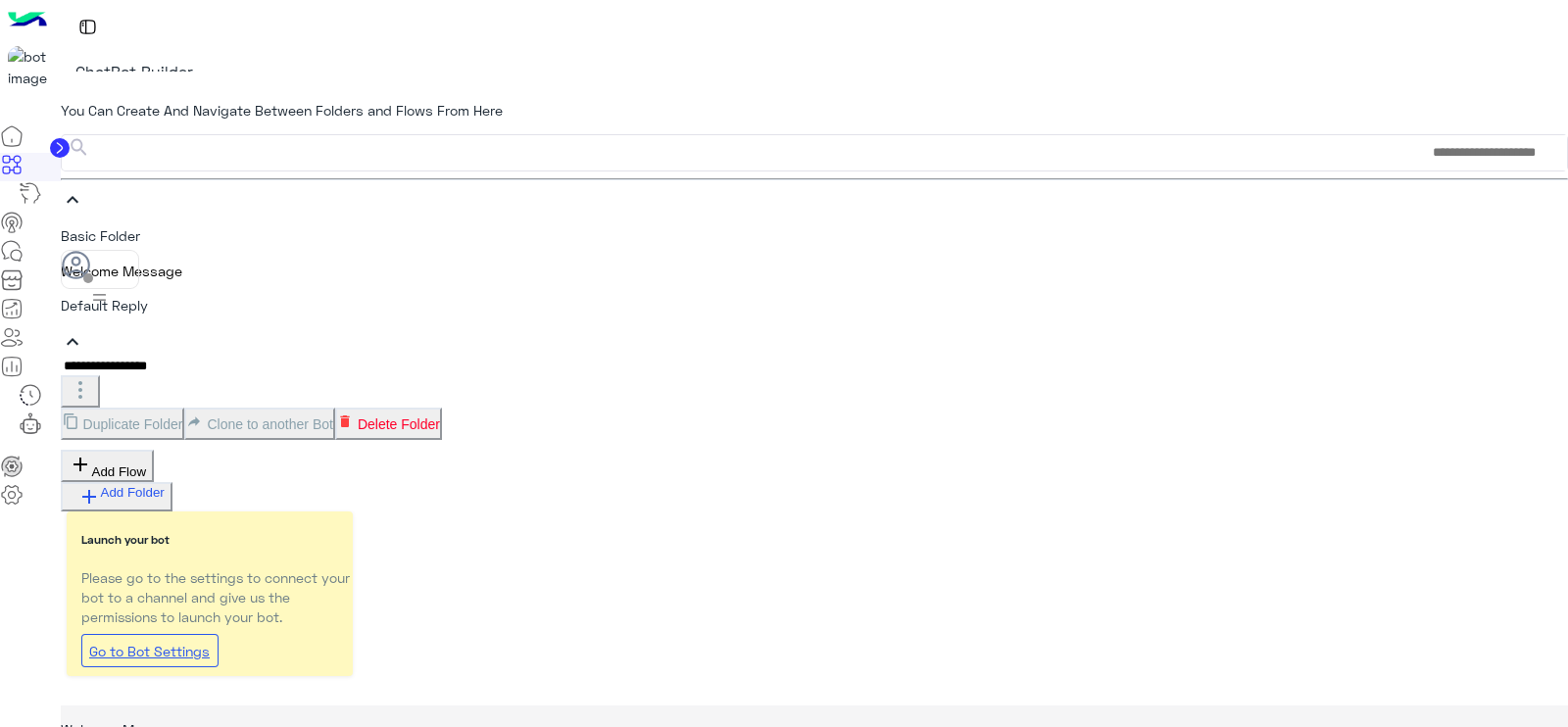 scroll, scrollTop: 193, scrollLeft: 0, axis: vertical 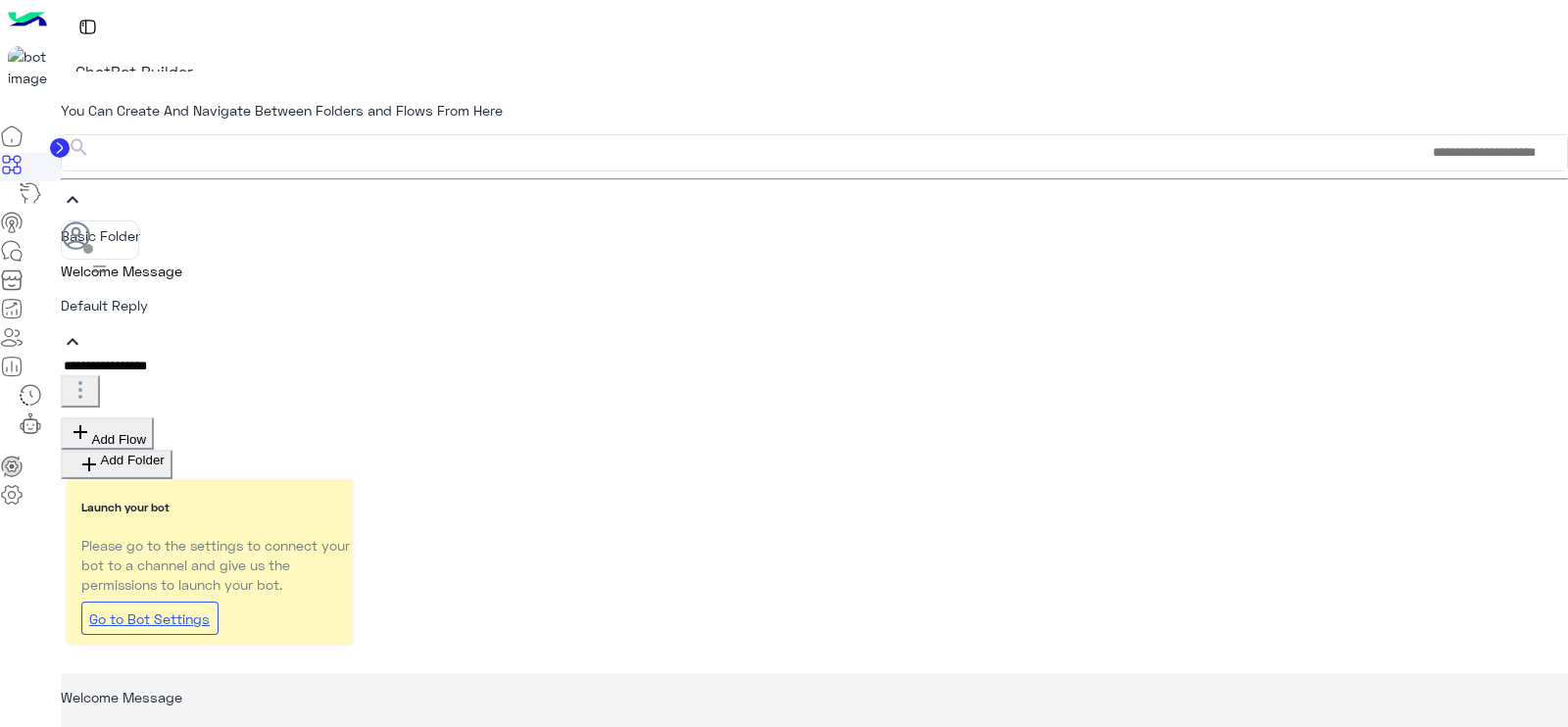 click on "Go to Bot Settings" at bounding box center (150, 618) 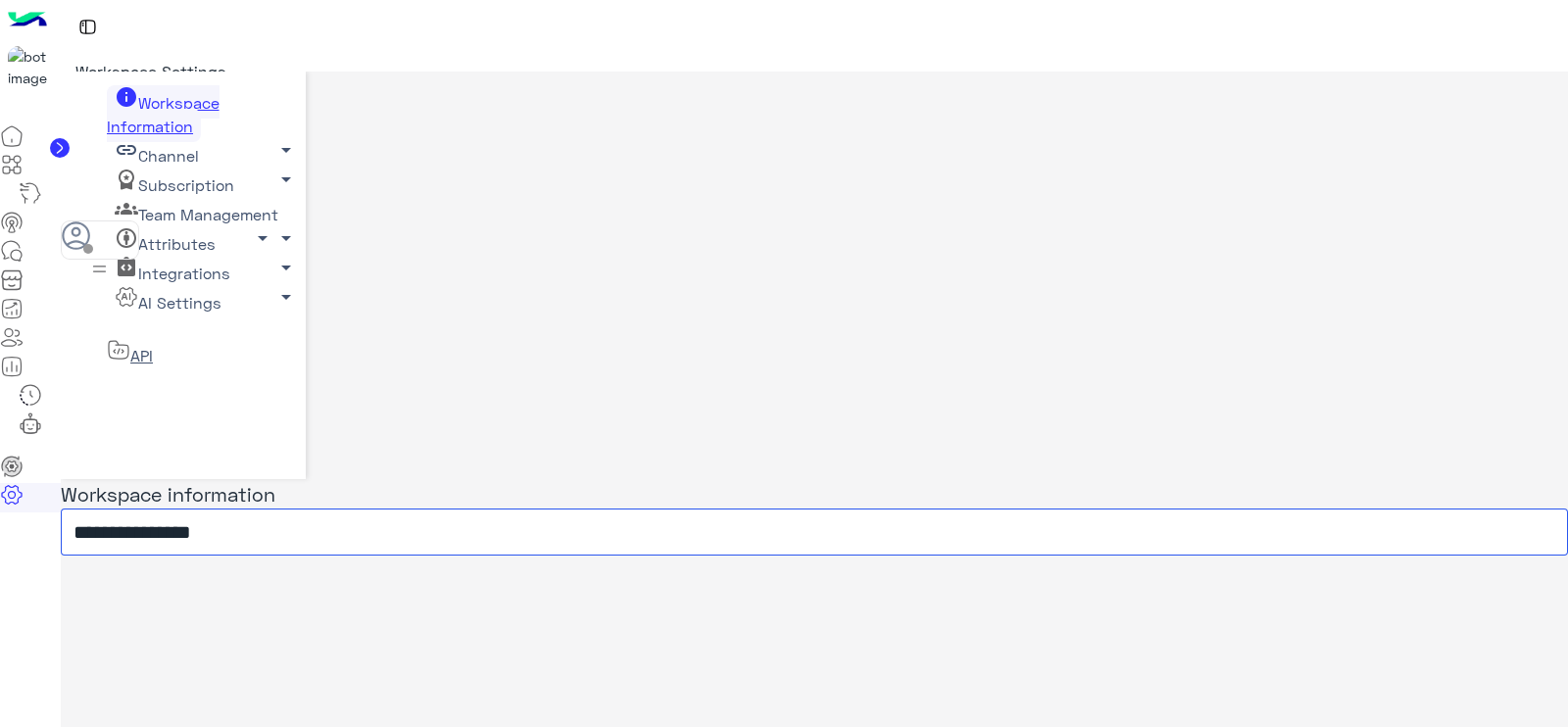 click on "**********" at bounding box center [814, 532] 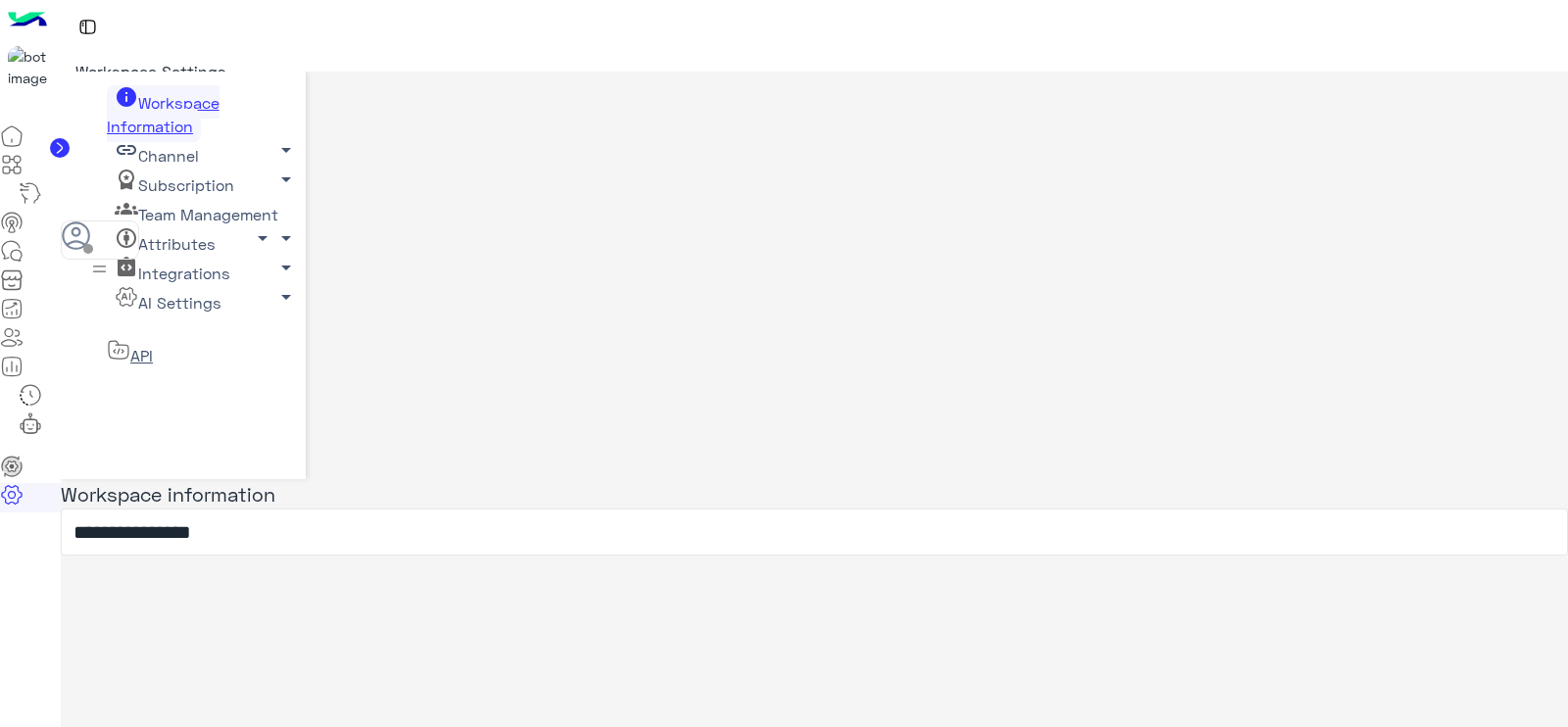 click on "AI Settings   arrow_drop_down" at bounding box center [163, 114] 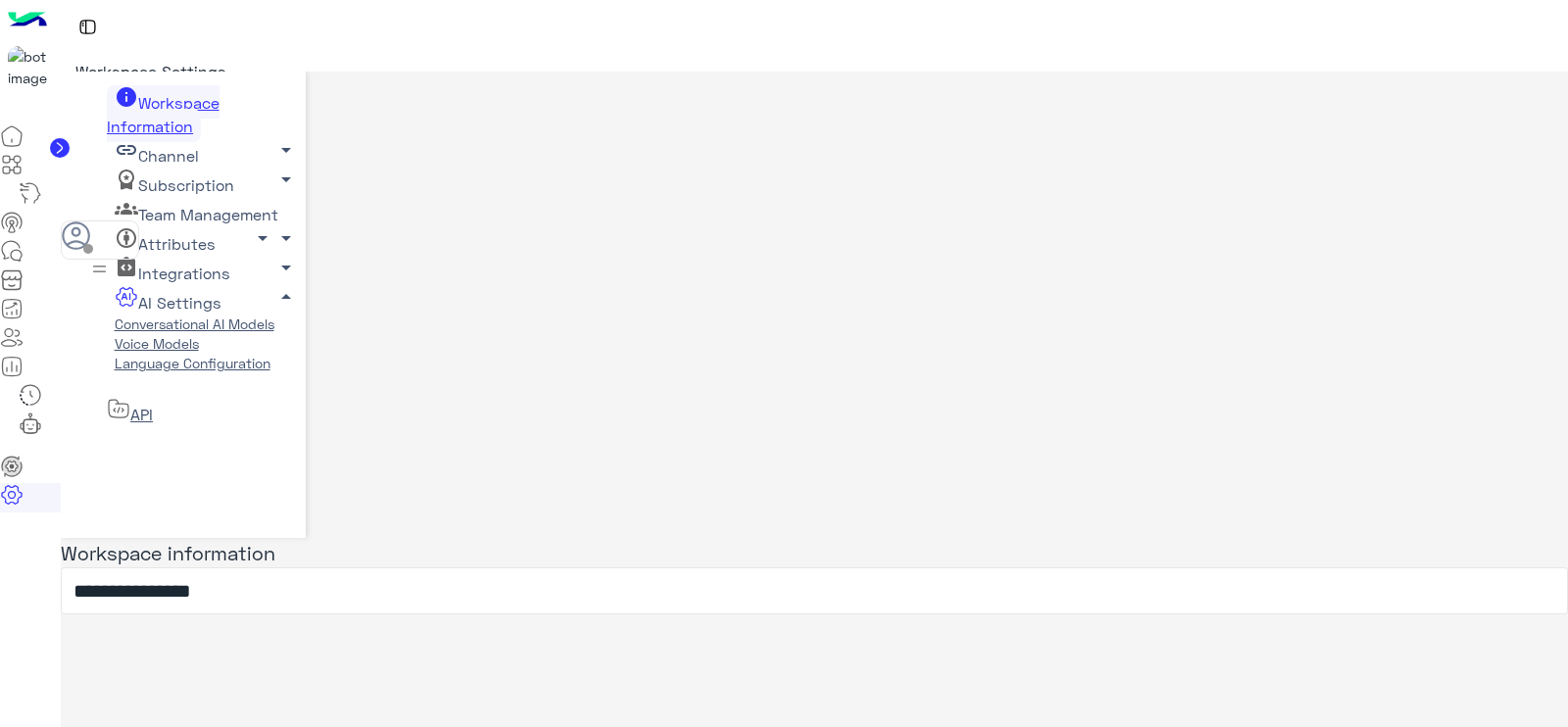 click on "AI Settings   arrow_drop_up" at bounding box center [168, 302] 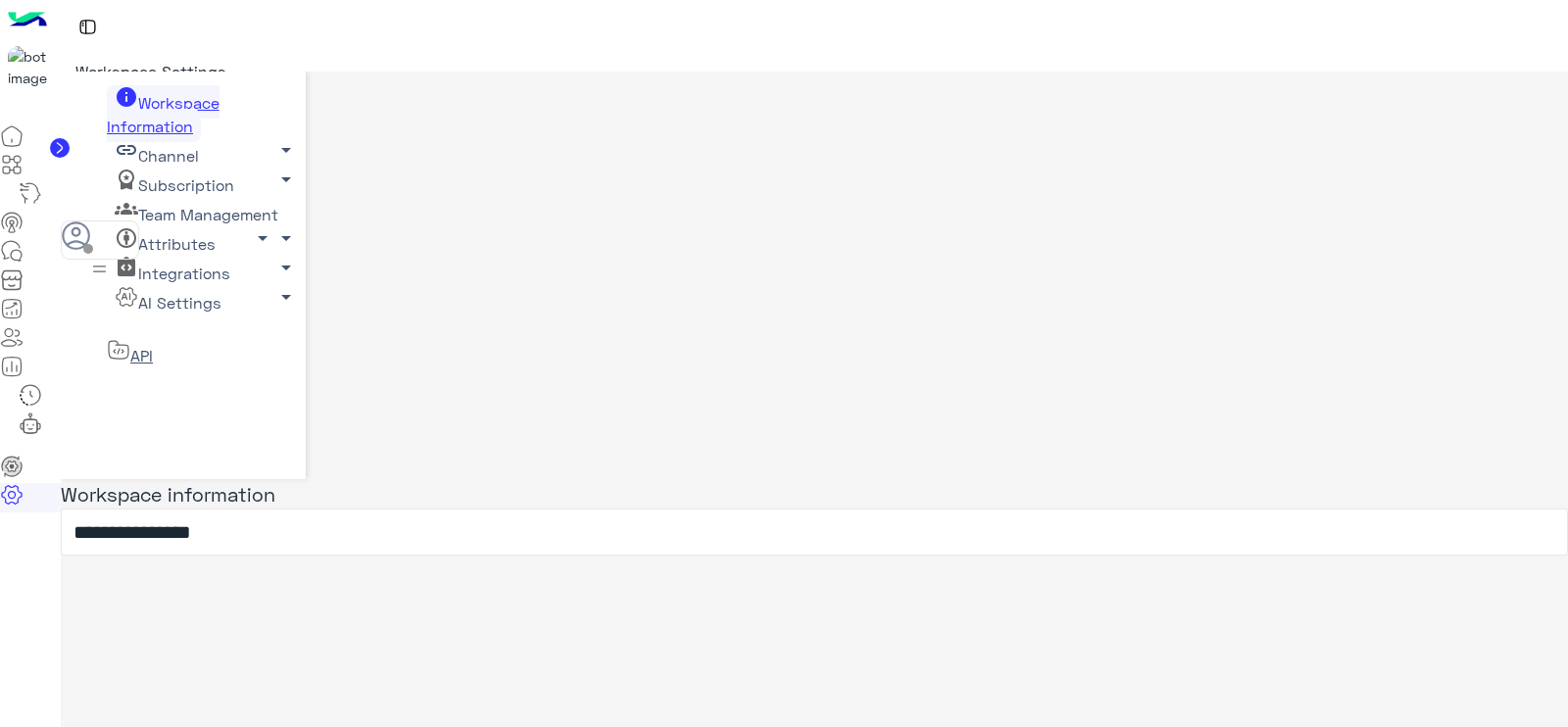 click on "AI Settings   arrow_drop_down" at bounding box center [163, 114] 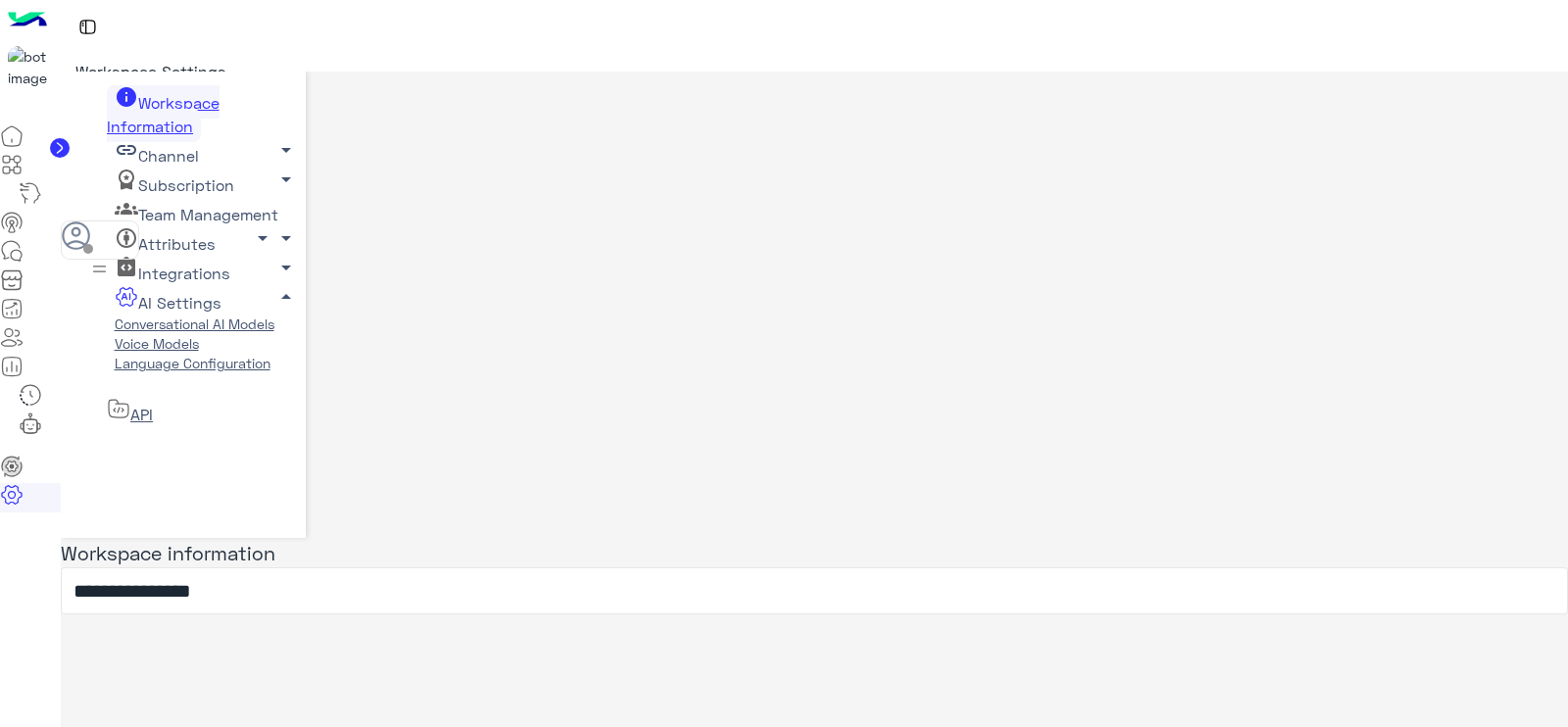 click on "Integrations   arrow_drop_down" at bounding box center [163, 114] 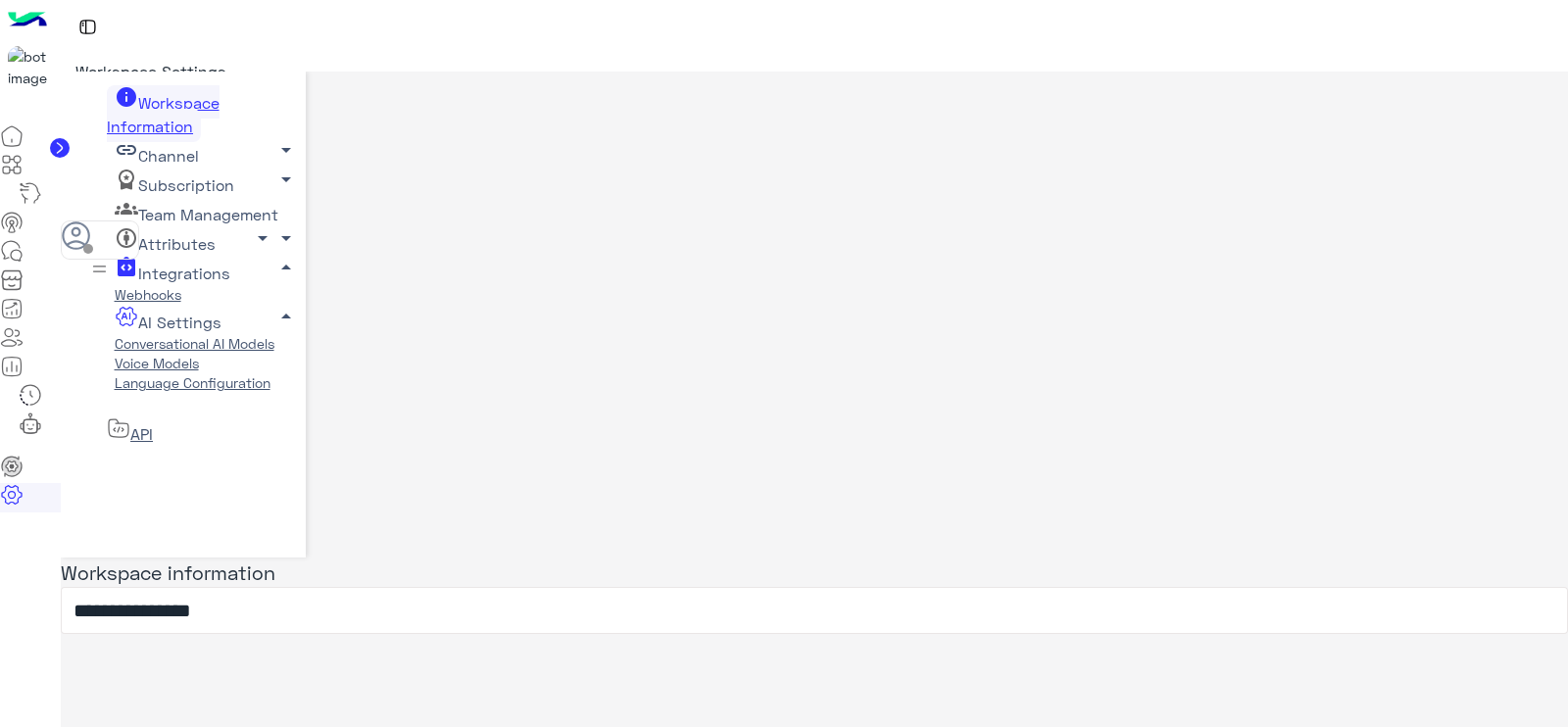 click on "Integrations   arrow_drop_up" at bounding box center (172, 272) 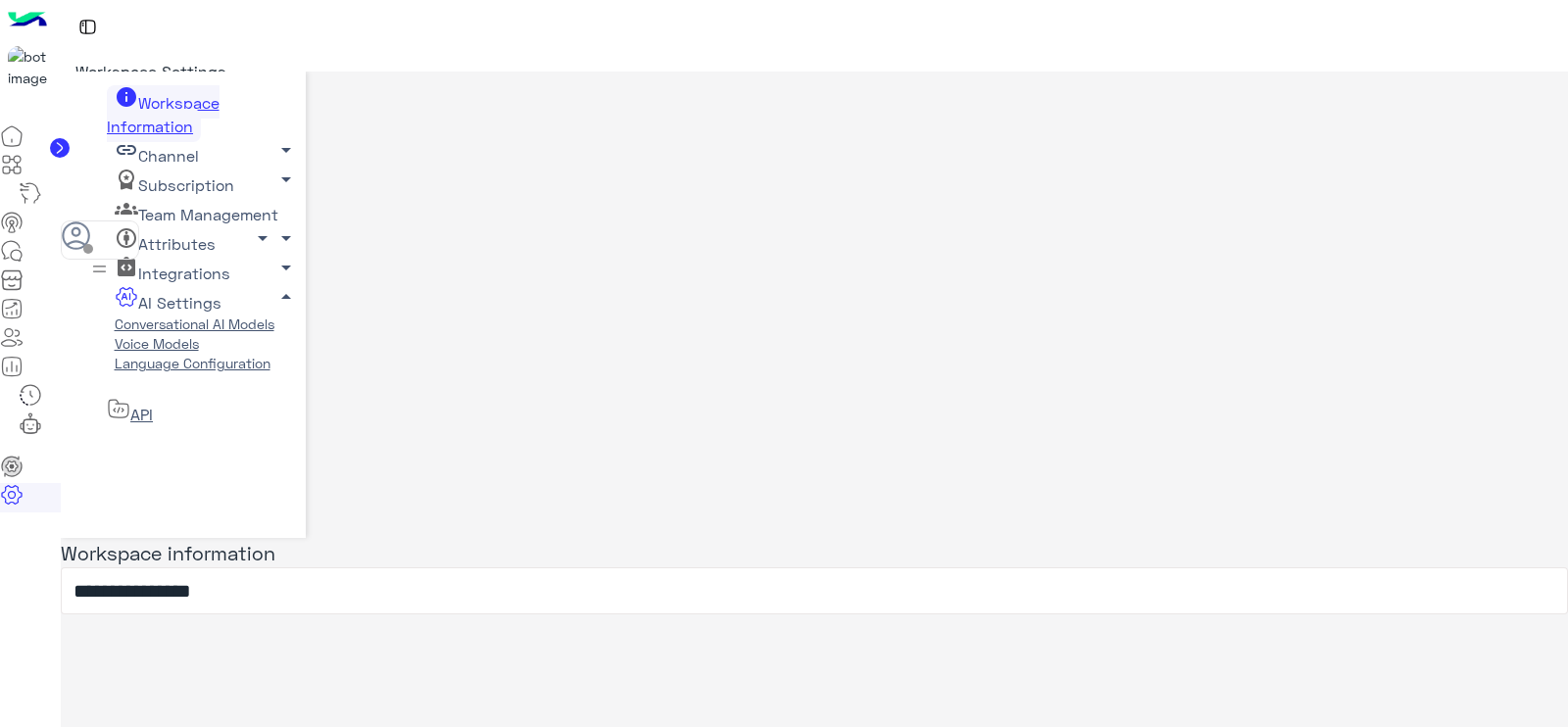 click on "Conversational AI Models" at bounding box center [194, 323] 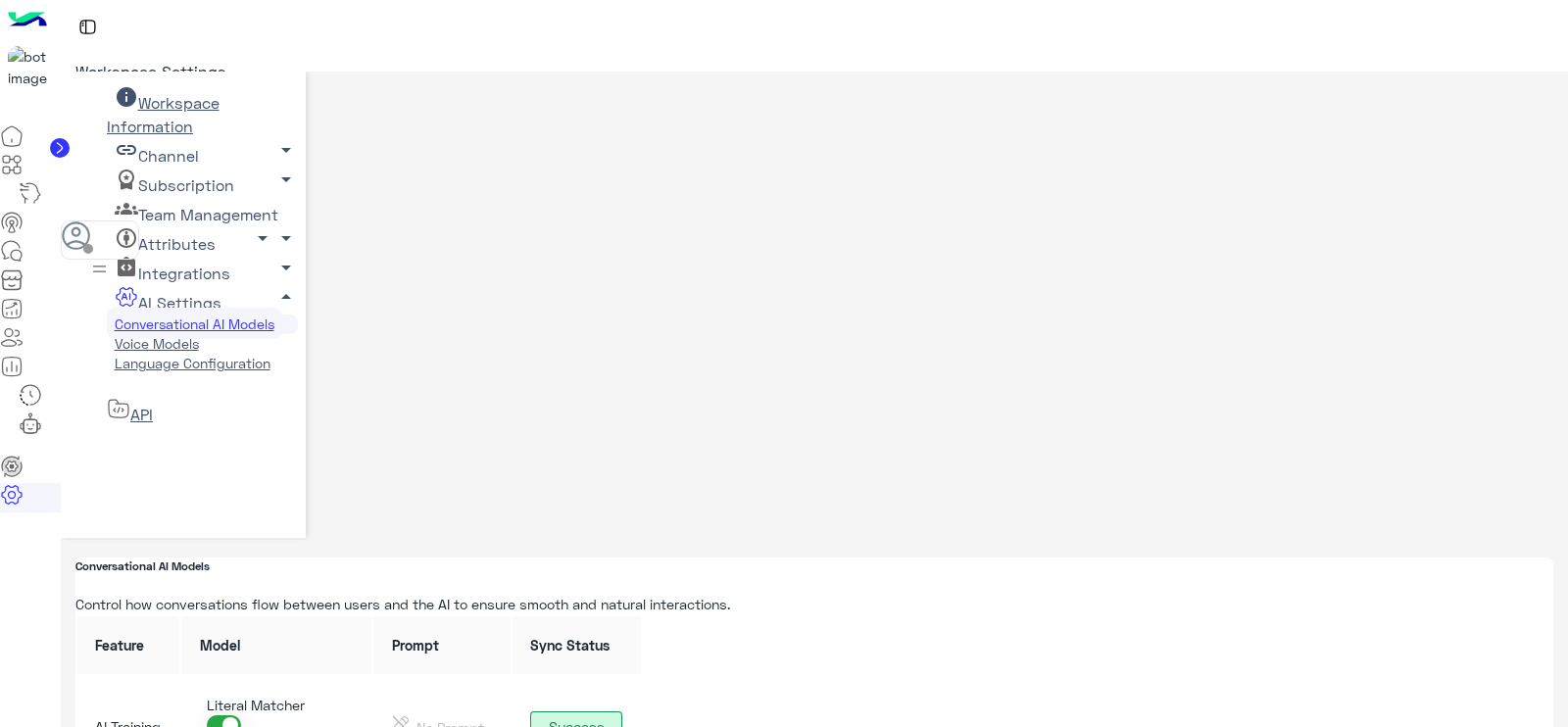 click on "Voice Models" at bounding box center [156, 343] 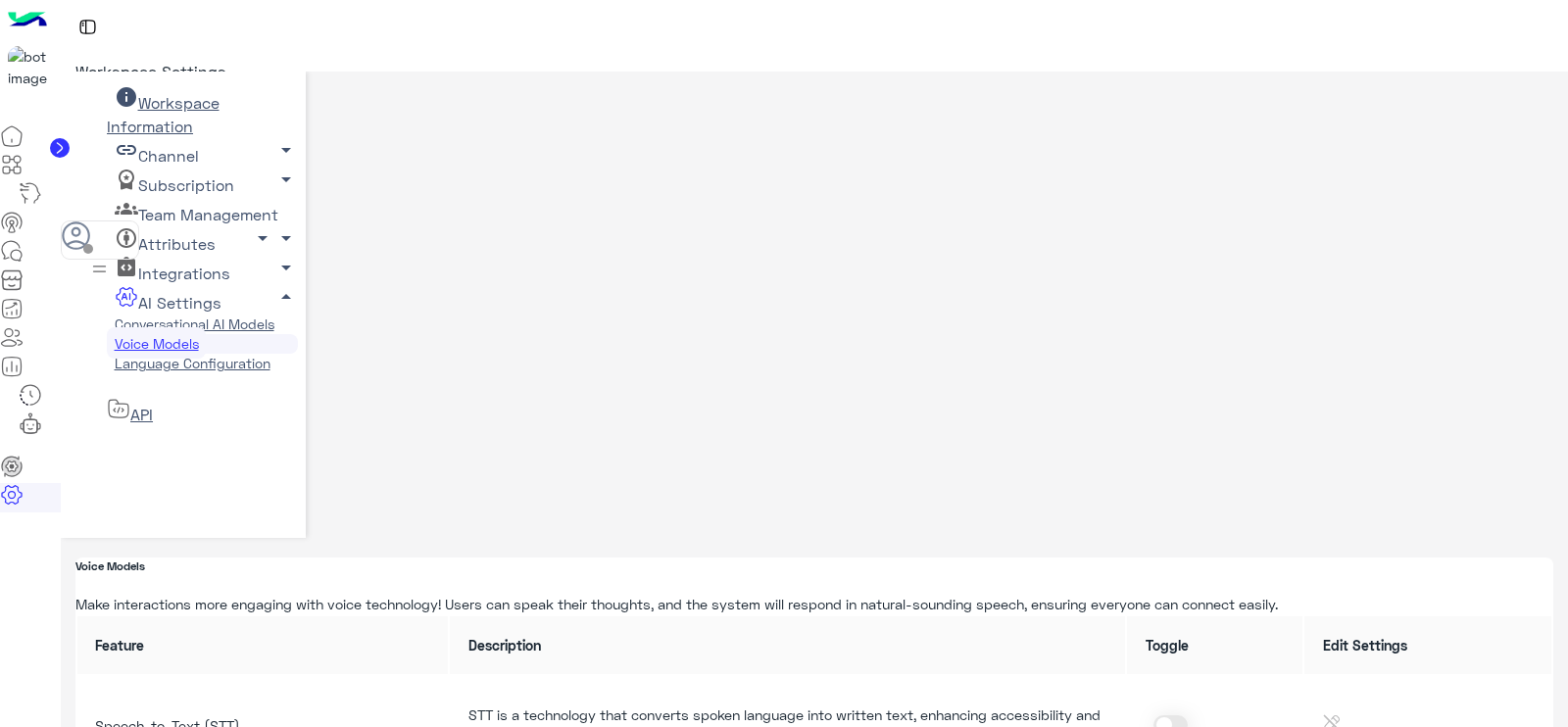 click on "Channel   arrow_drop_down" at bounding box center [163, 114] 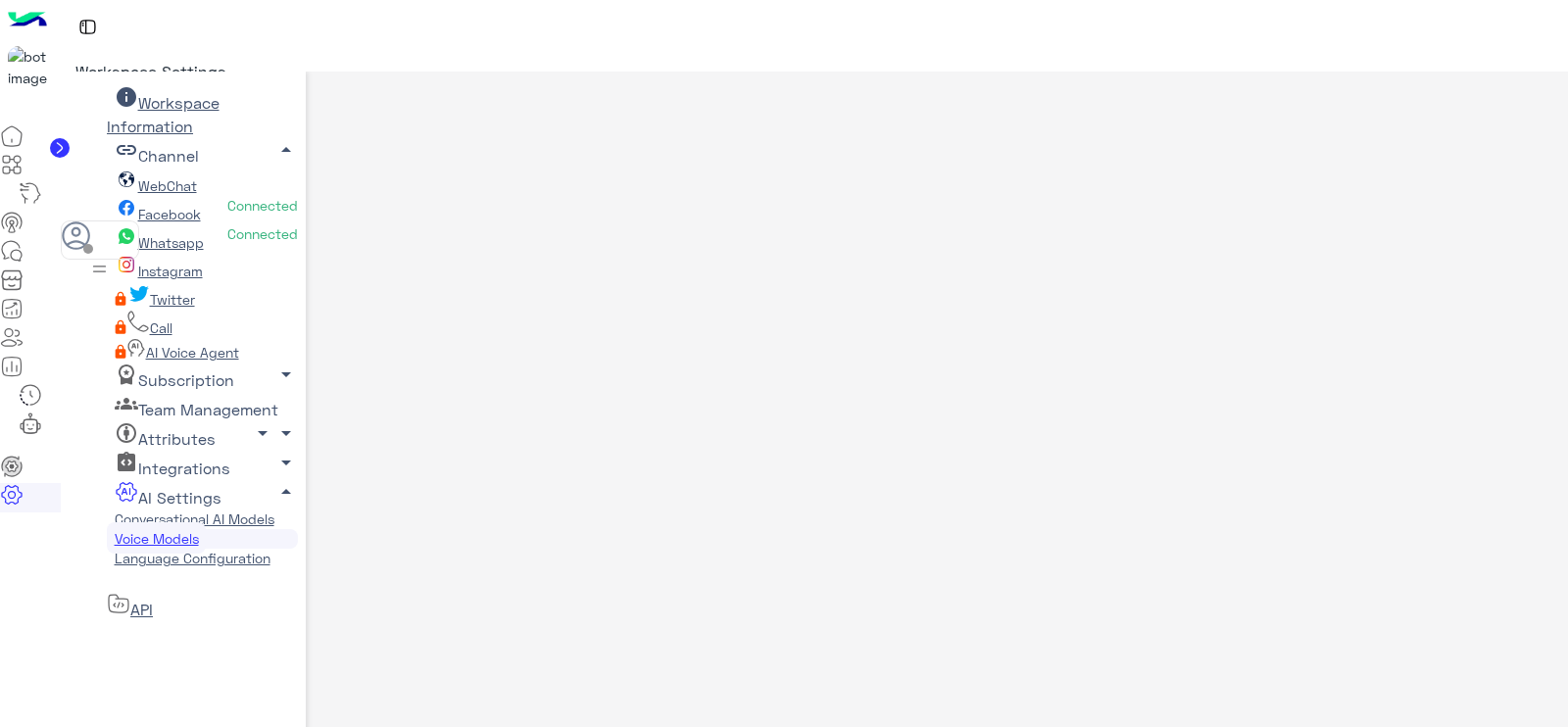 click on "Whatsapp" at bounding box center [171, 242] 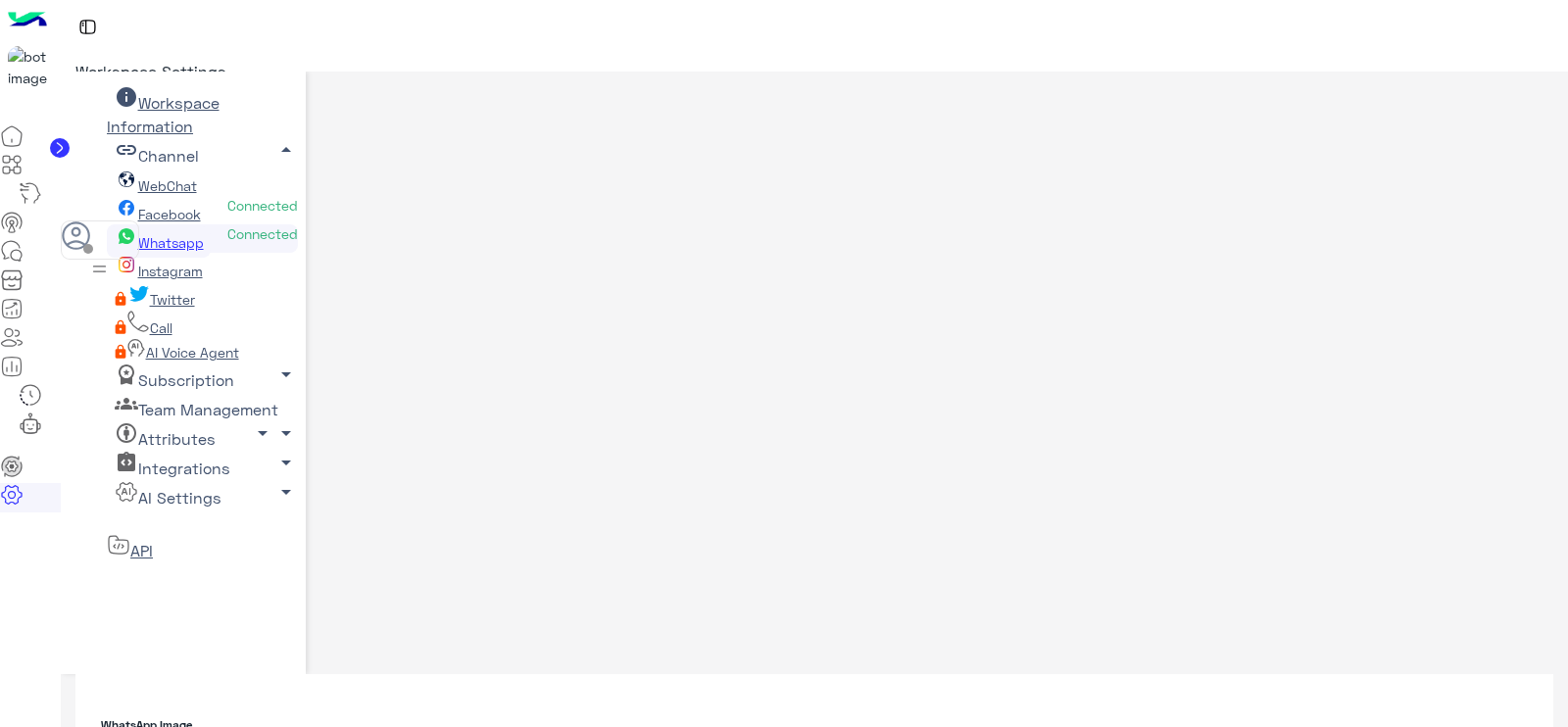 scroll, scrollTop: 330, scrollLeft: 0, axis: vertical 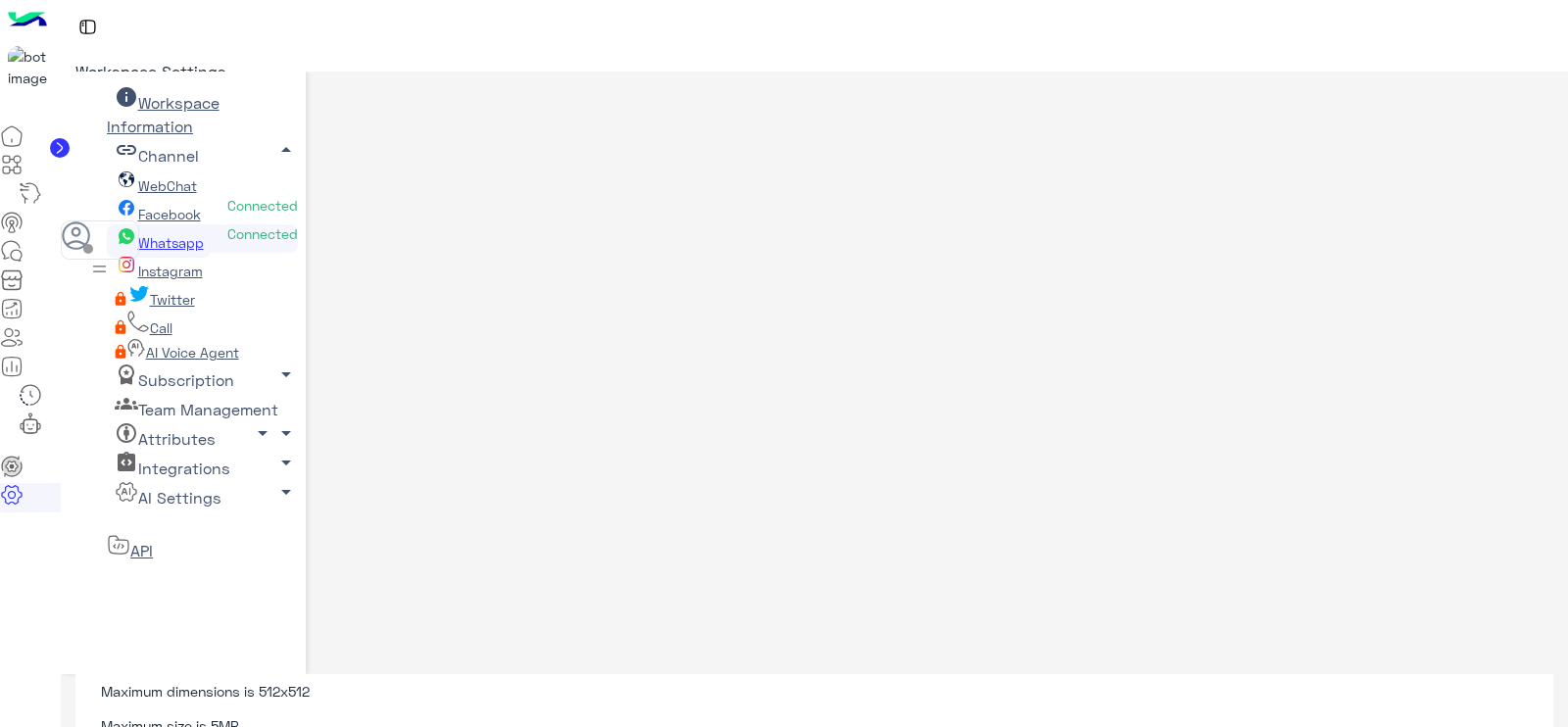 click on "Team Management   arrow_drop_down" at bounding box center (163, 114) 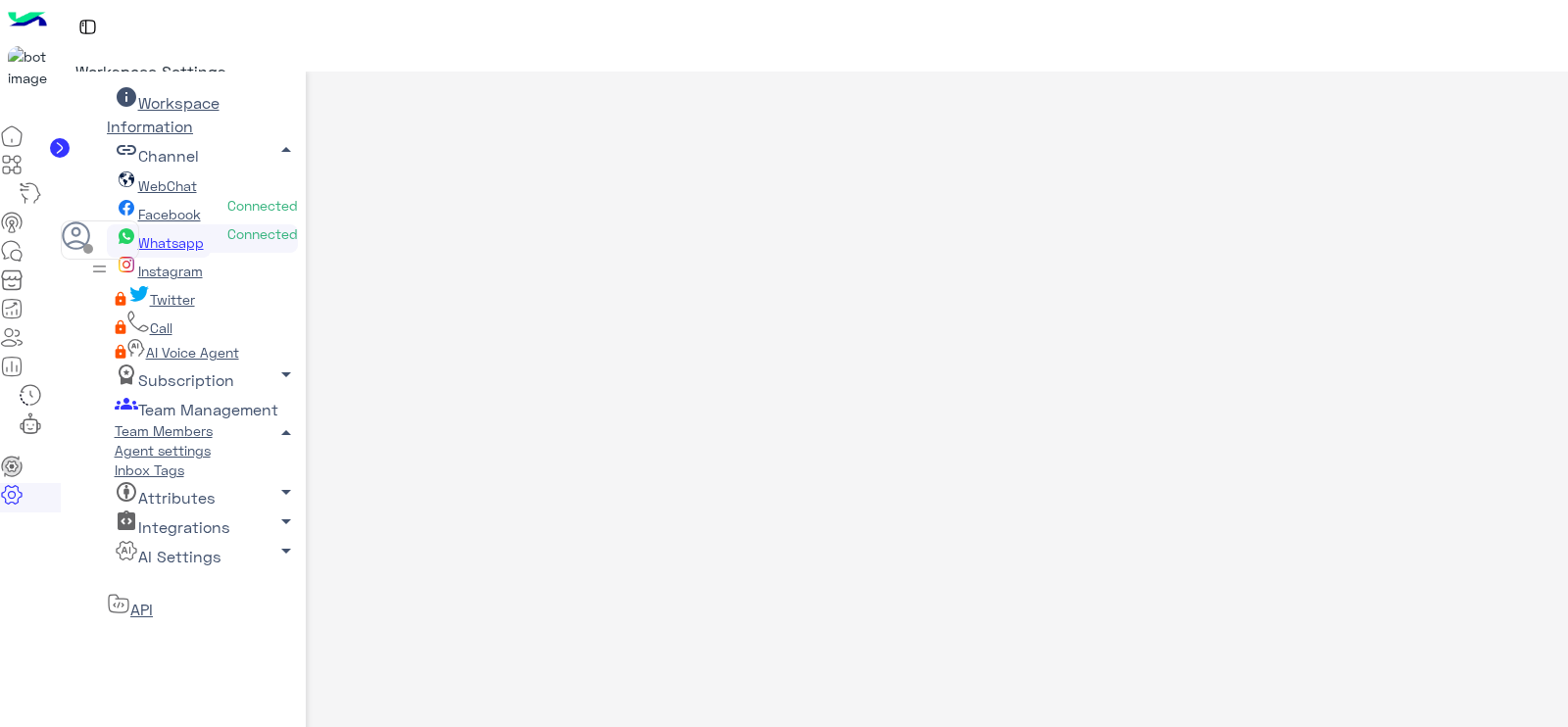 click on "Agent settings" at bounding box center [162, 450] 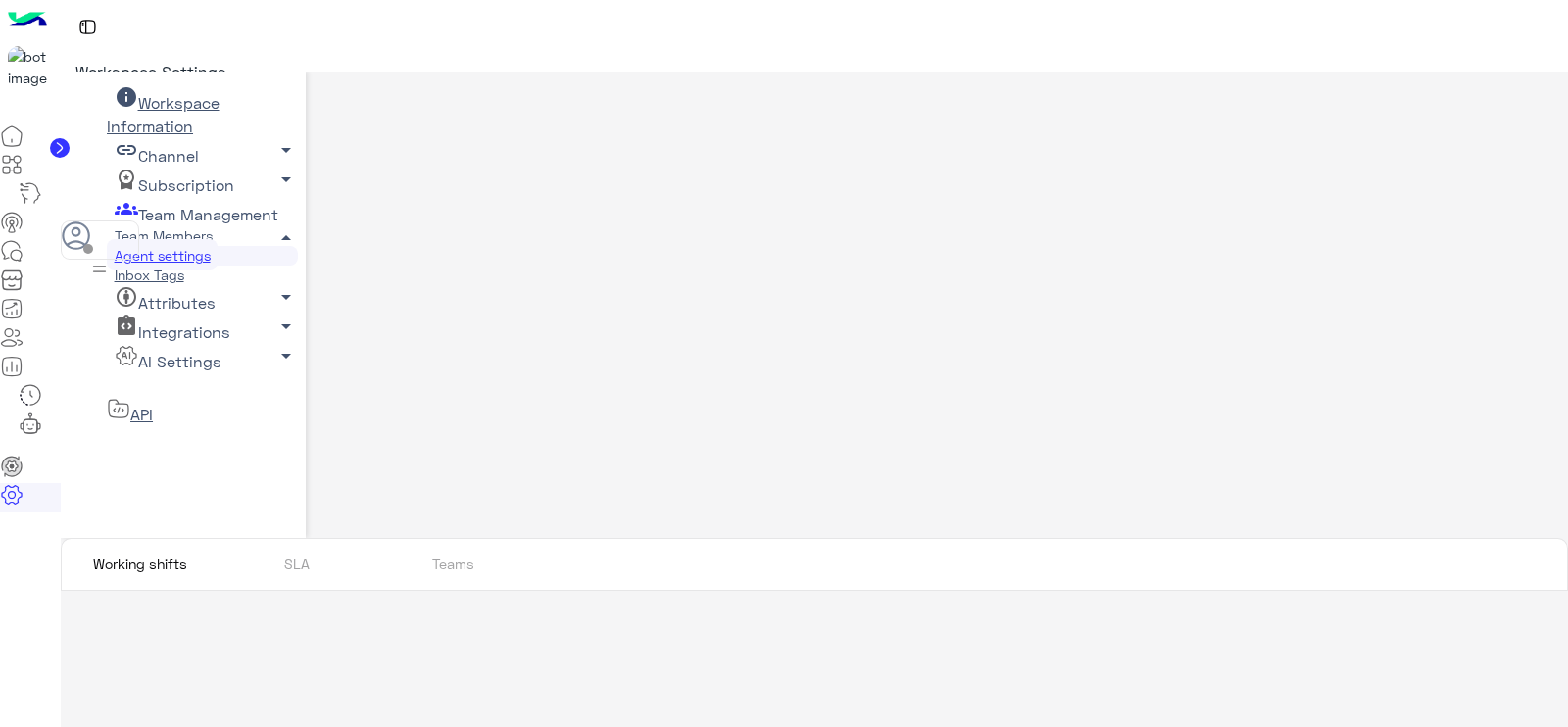 scroll, scrollTop: 0, scrollLeft: 0, axis: both 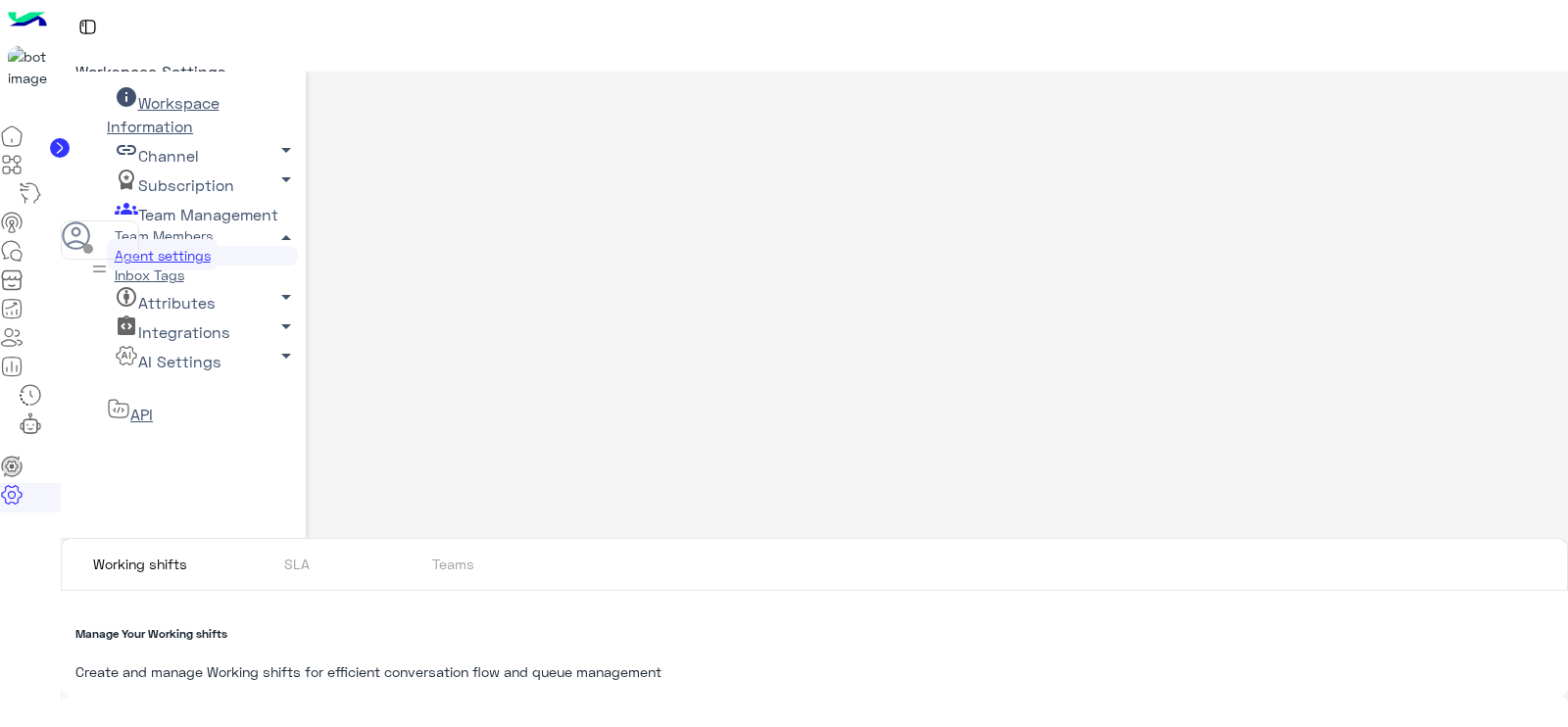 click at bounding box center [30, 193] 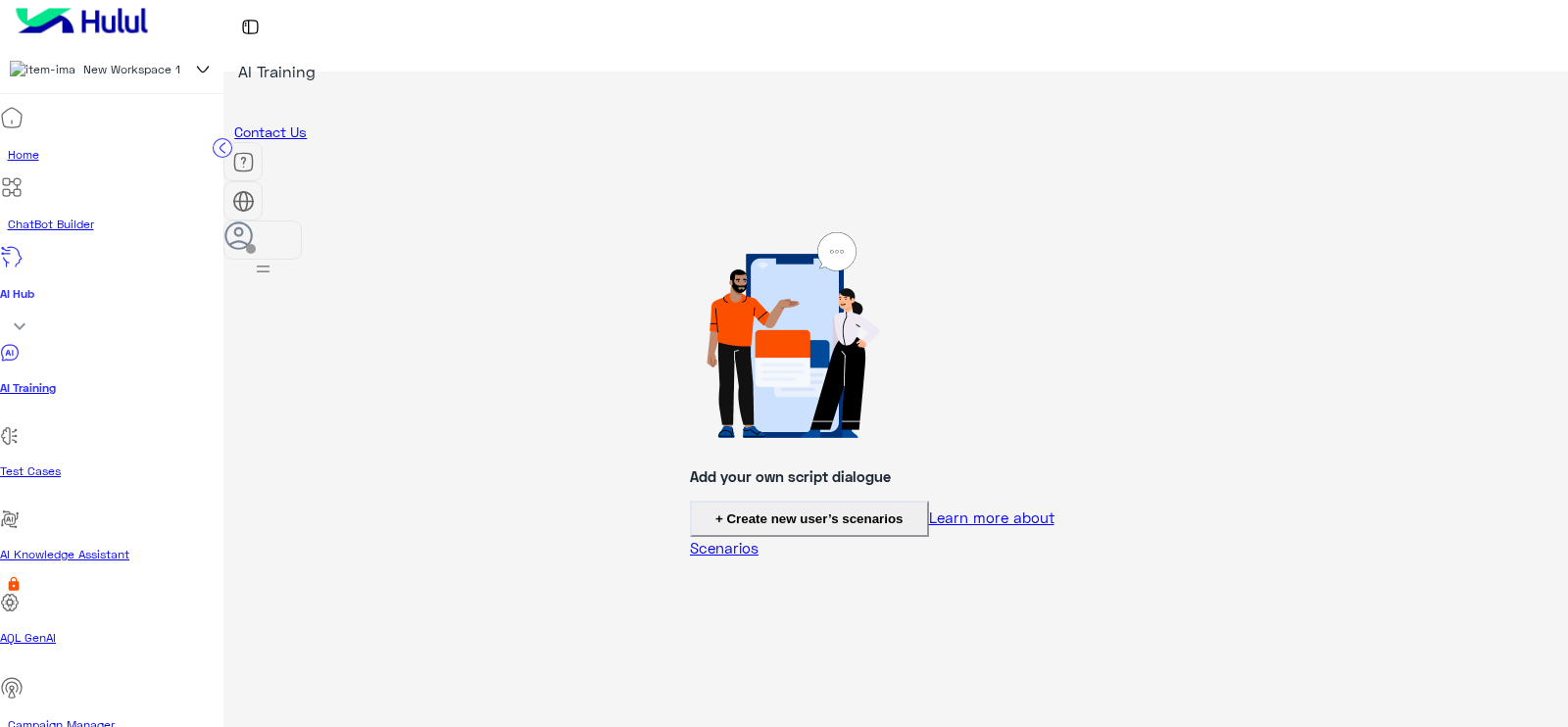click on "Live Chat" at bounding box center [112, 780] 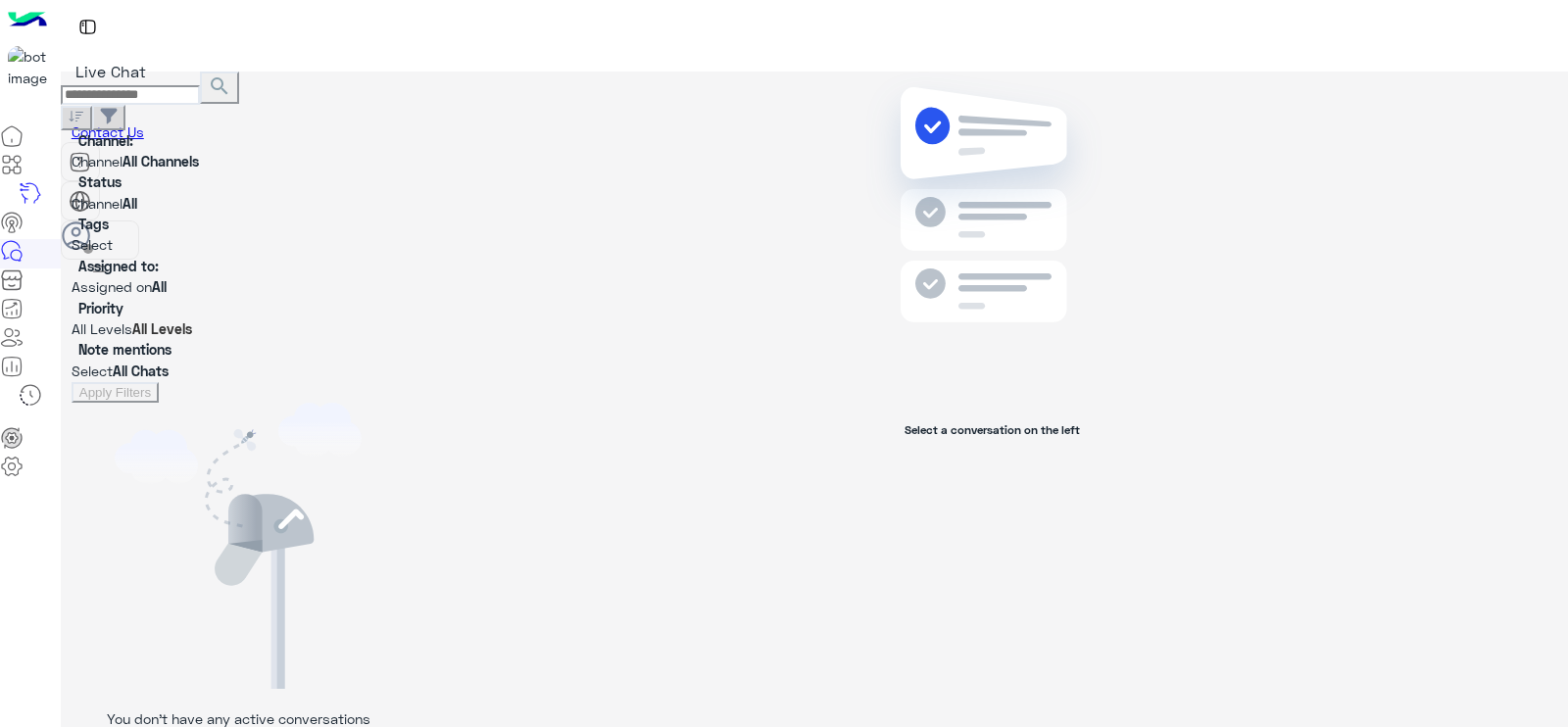 click at bounding box center [12, 337] 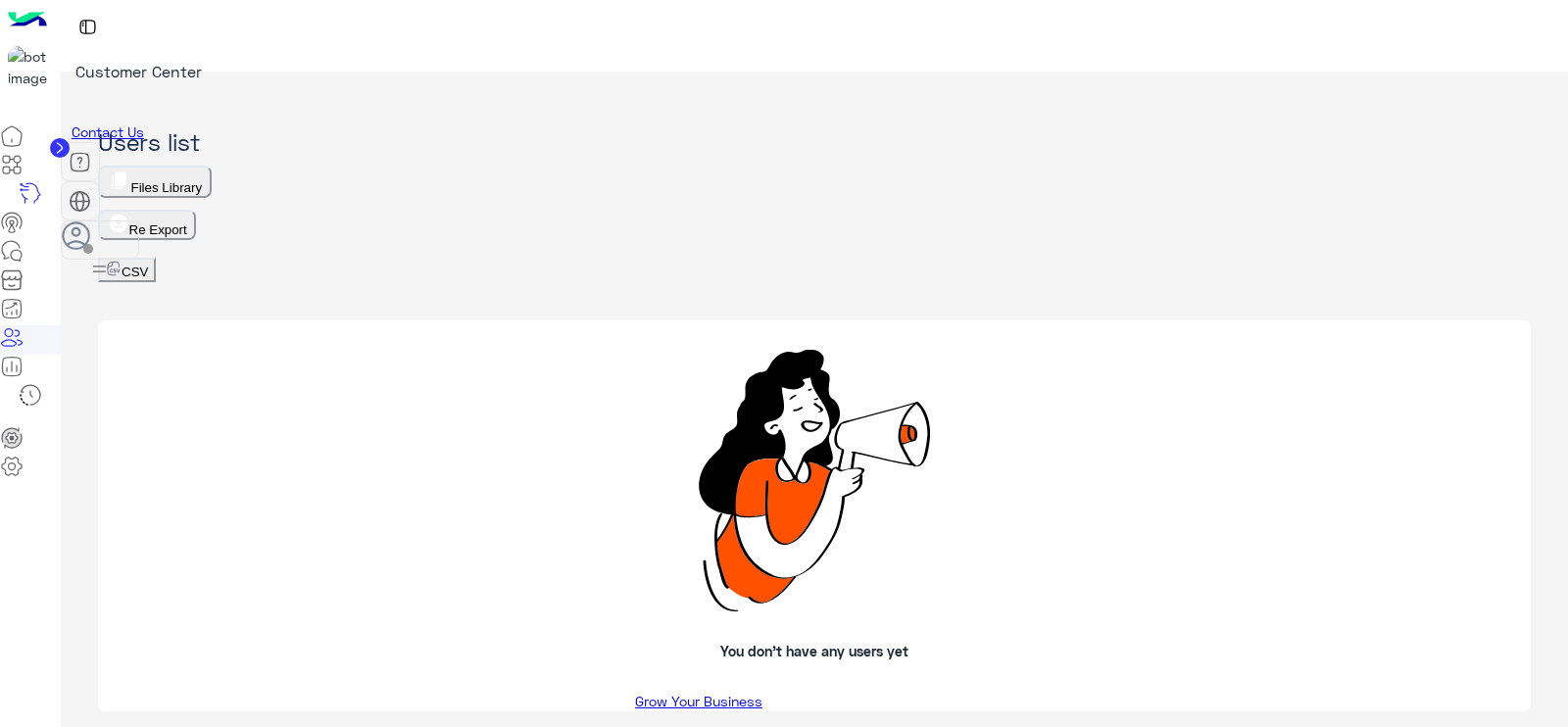 click at bounding box center [12, 438] 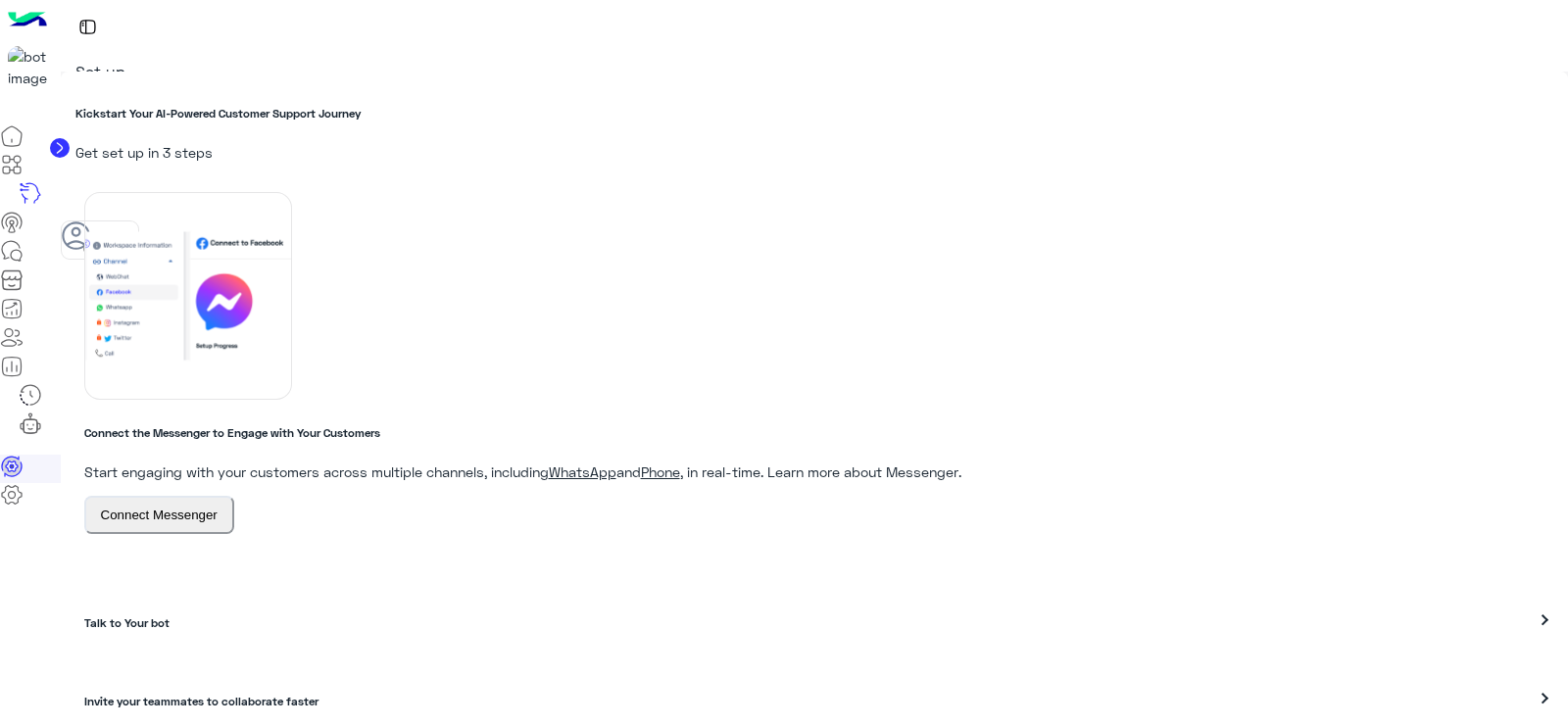 click on "Talk to Your bot" at bounding box center (803, 619) 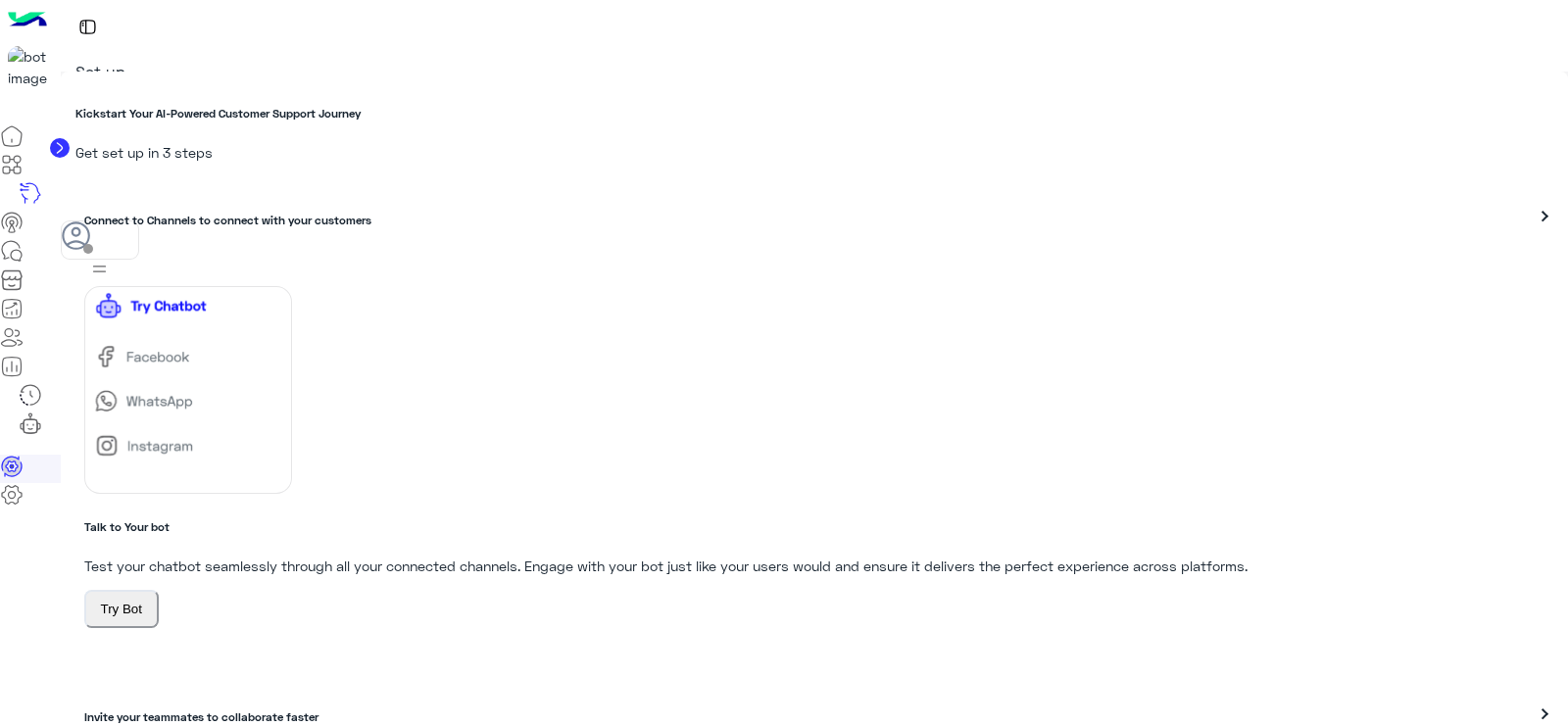 click at bounding box center [17, 170] 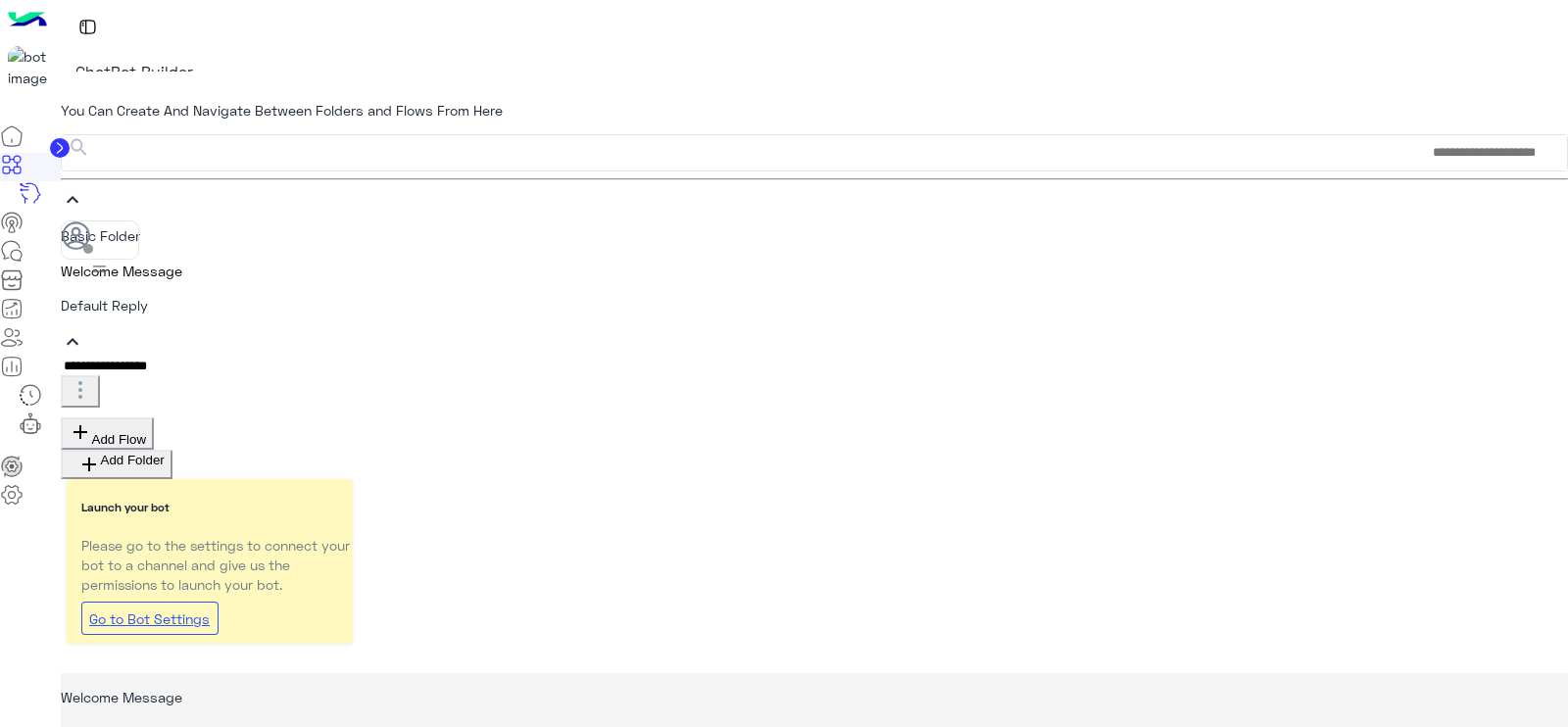 scroll, scrollTop: 186, scrollLeft: 0, axis: vertical 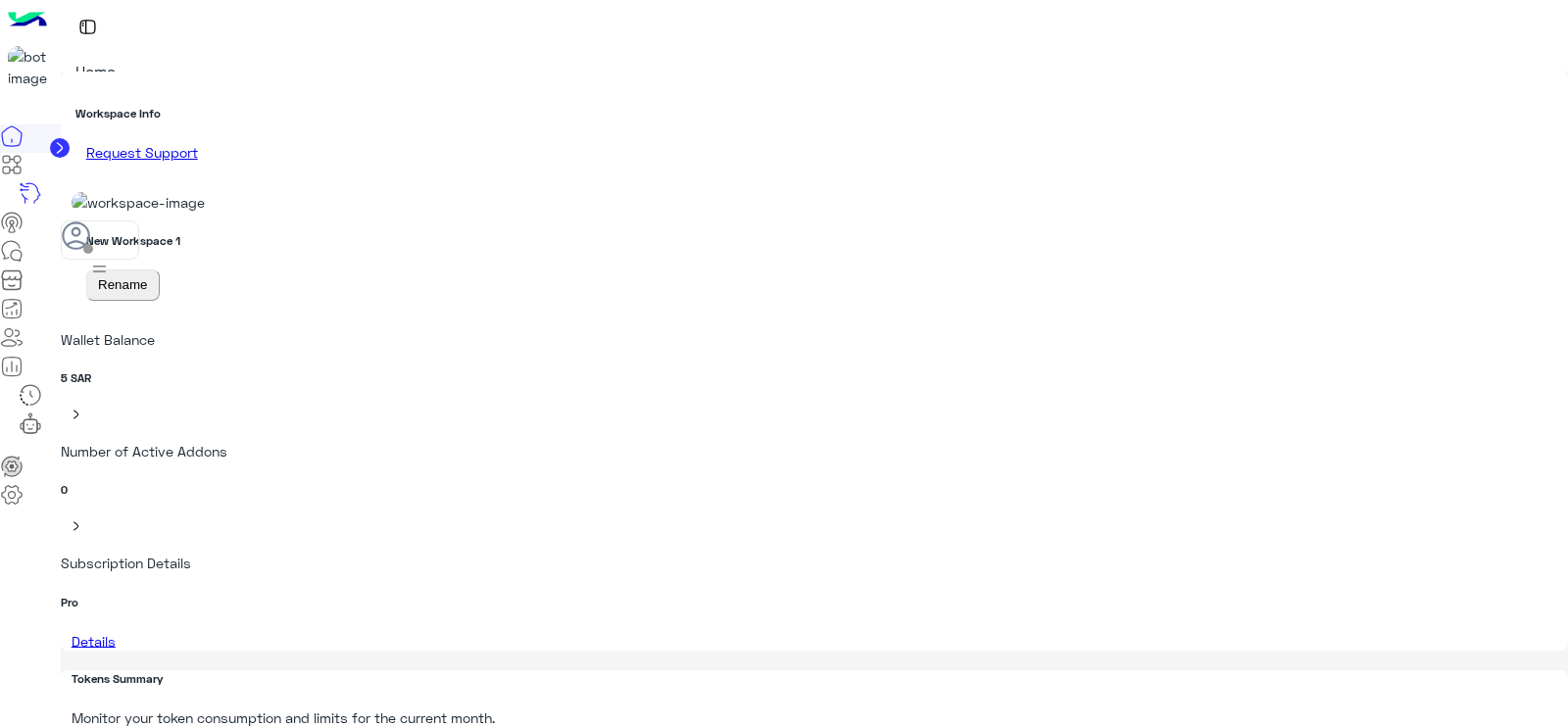 click at bounding box center (12, 343) 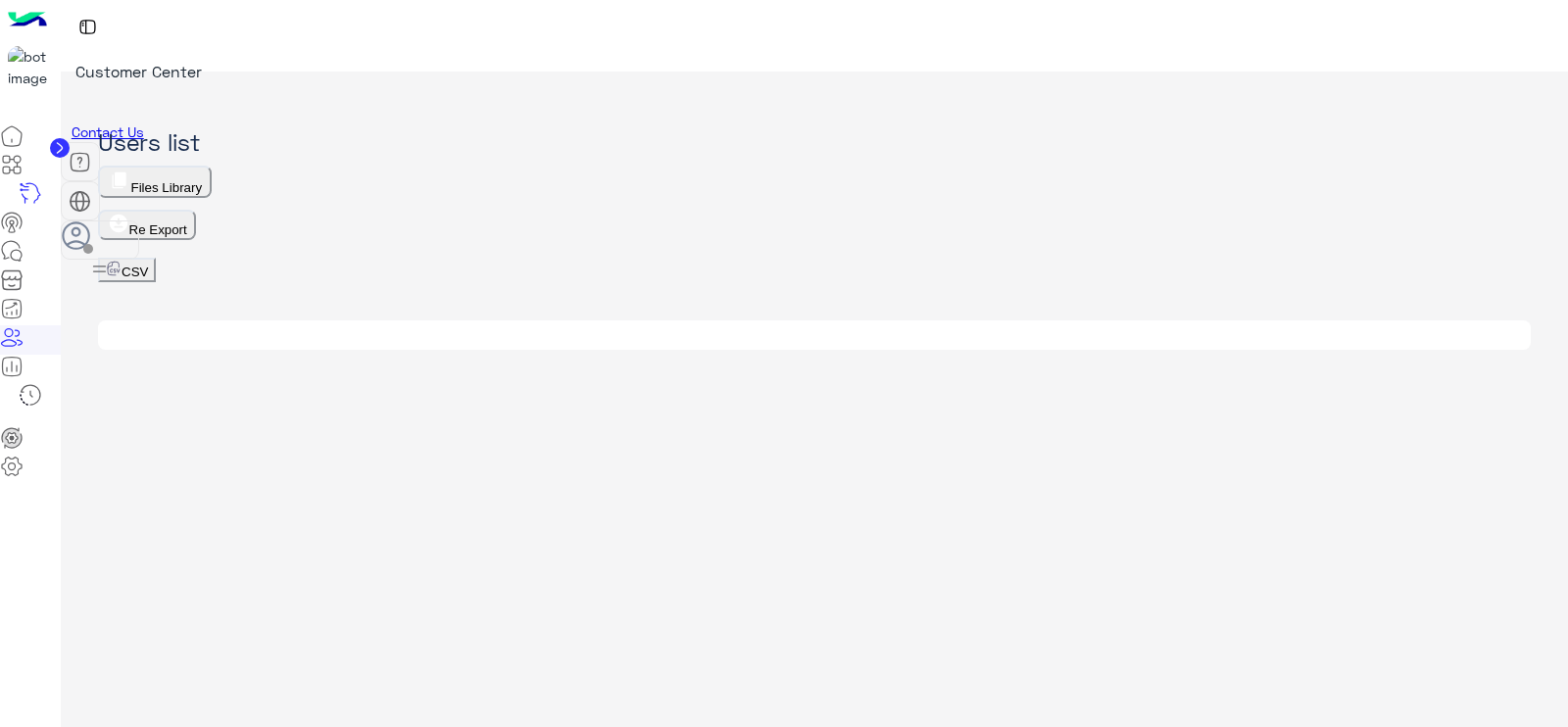 click at bounding box center [17, 368] 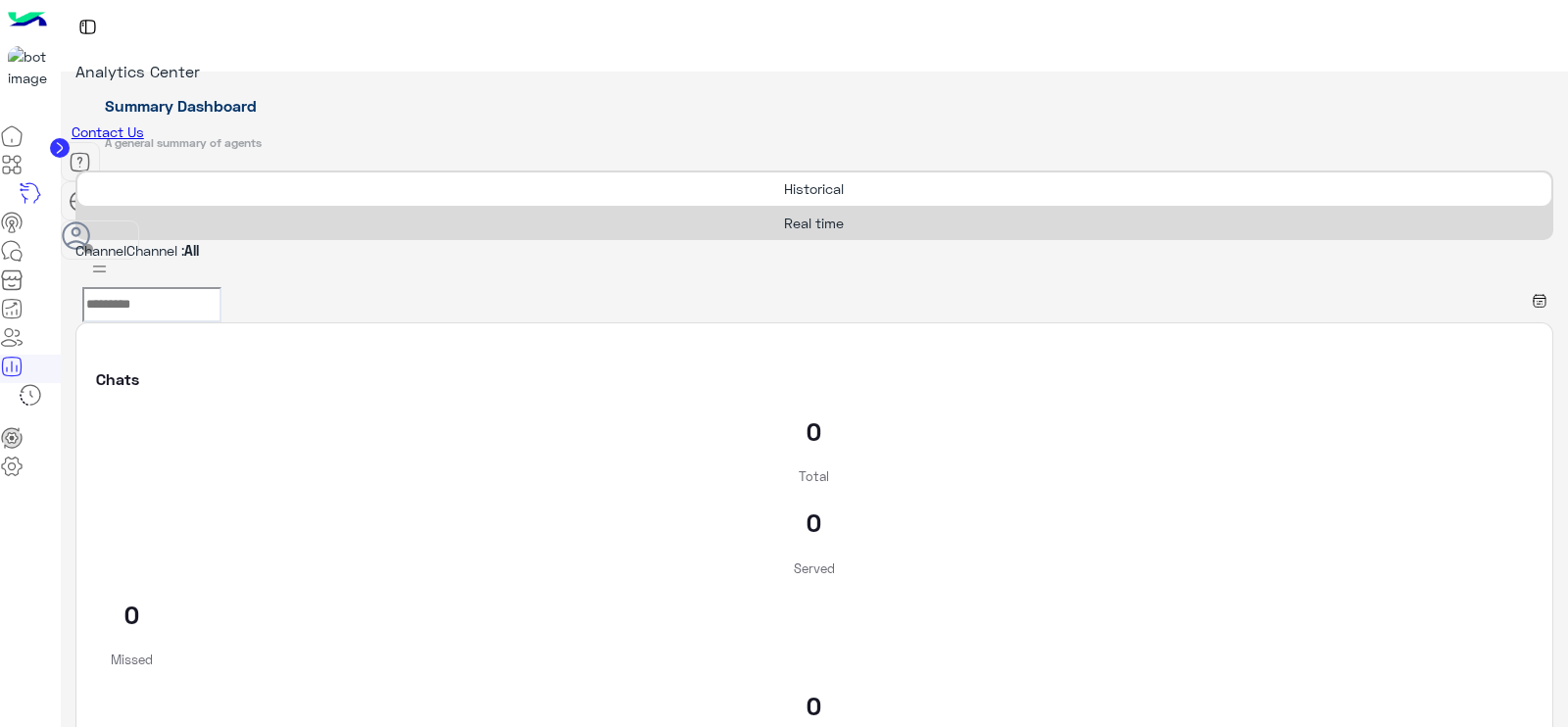 click at bounding box center (30, 395) 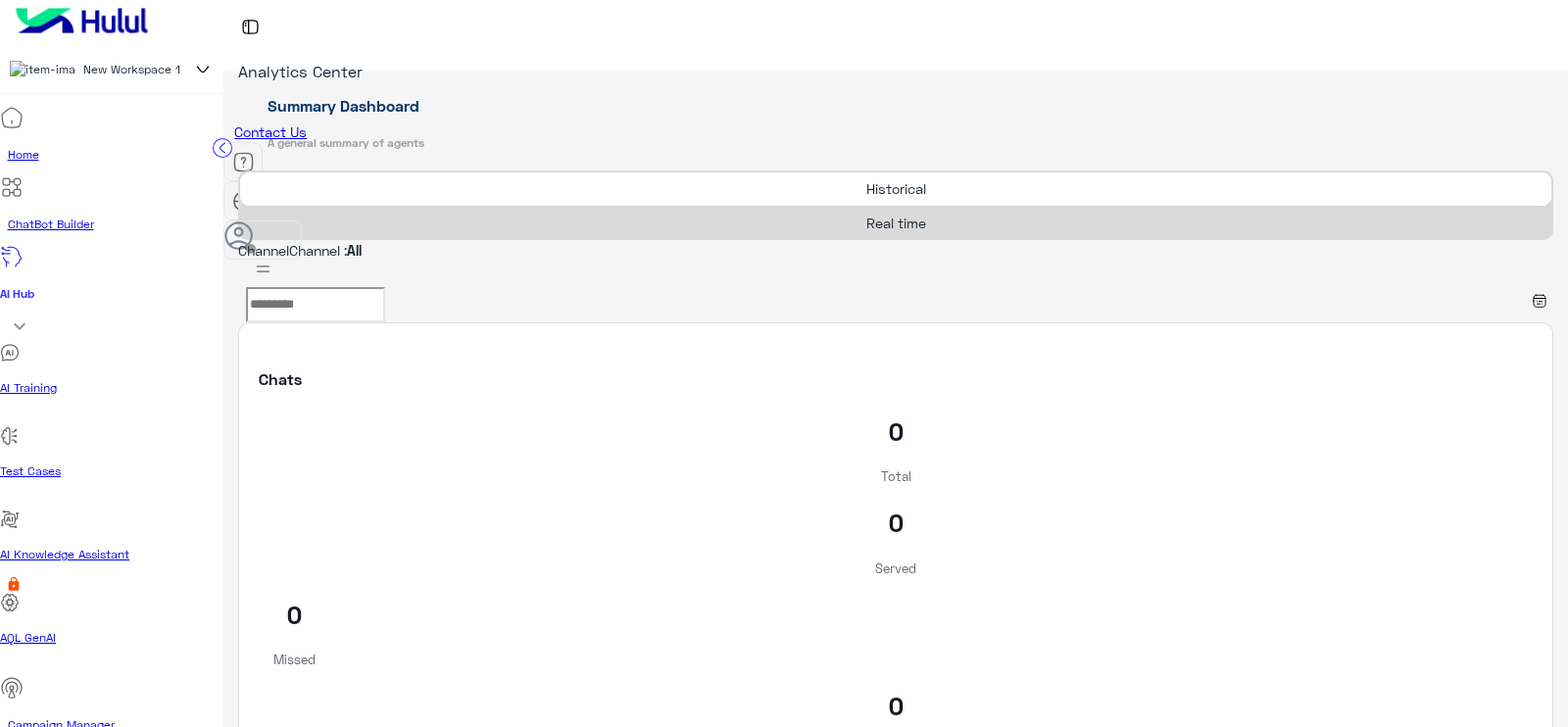 scroll, scrollTop: 75, scrollLeft: 0, axis: vertical 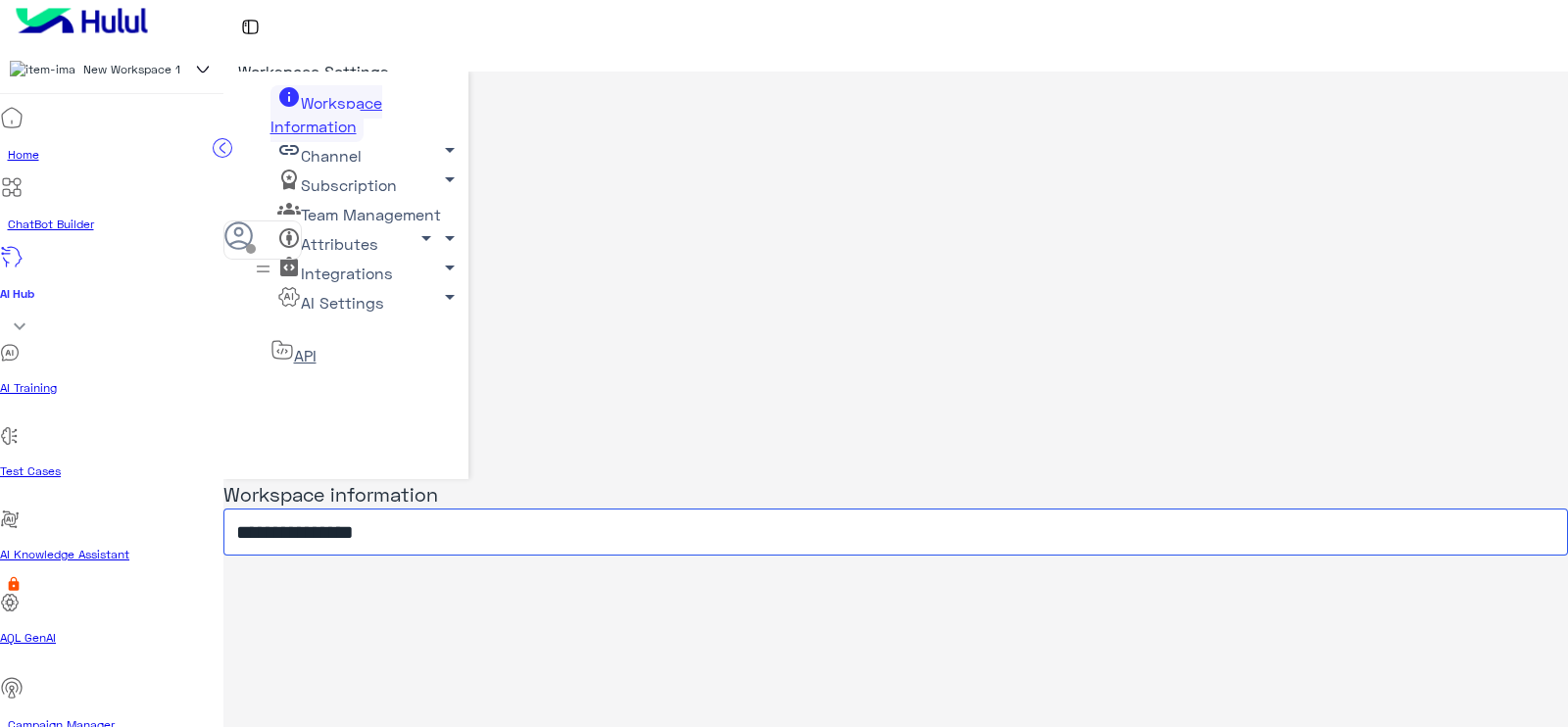 click on "**********" at bounding box center [896, 532] 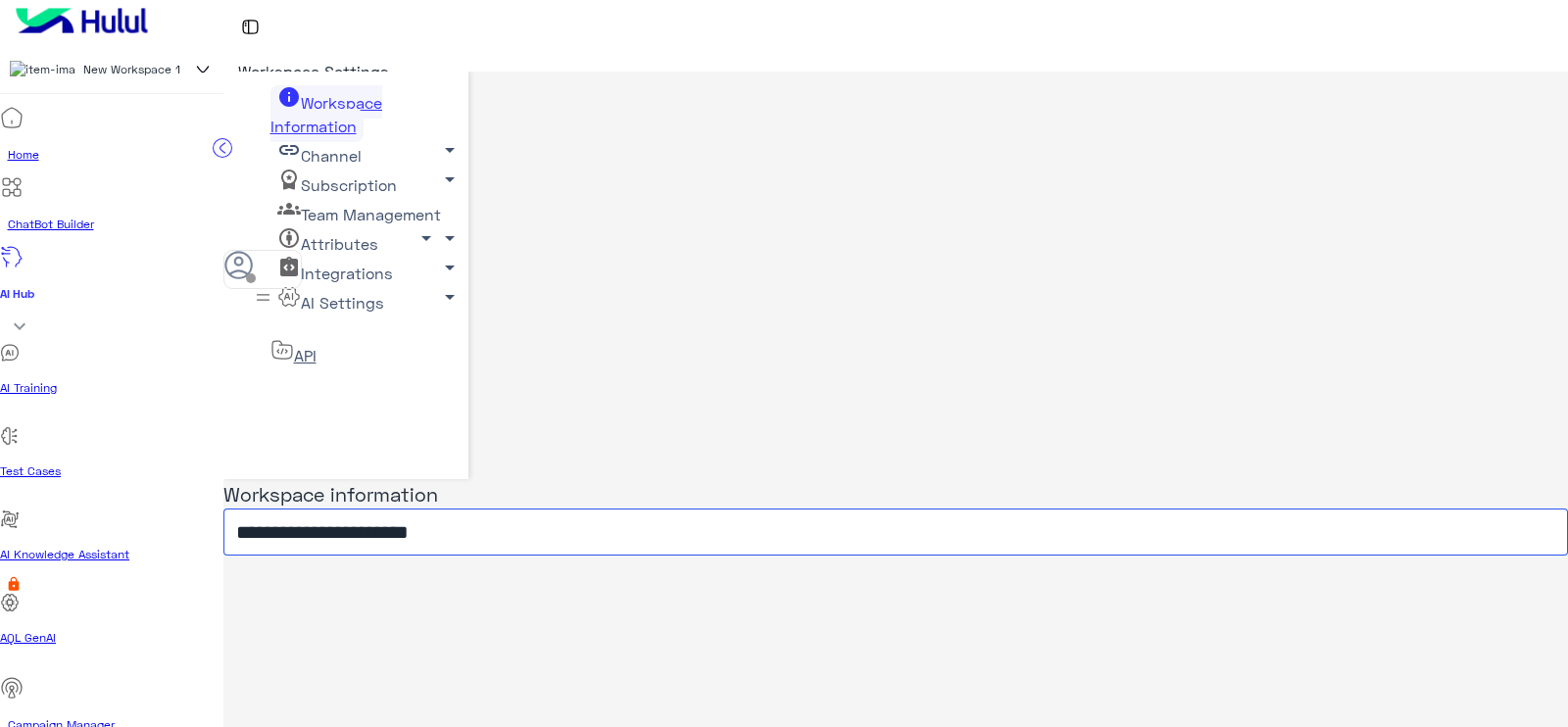 type on "**********" 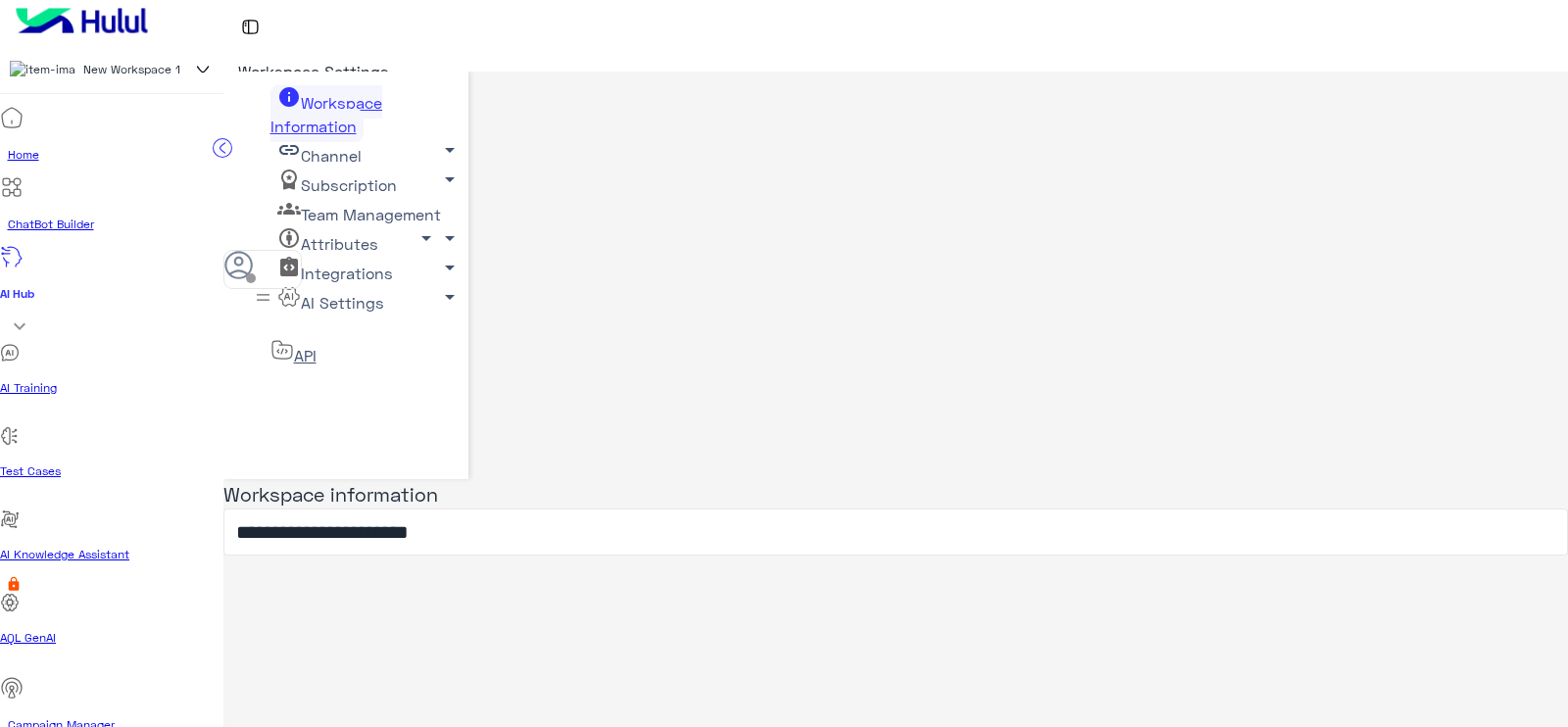 click on "**********" at bounding box center [896, 716] 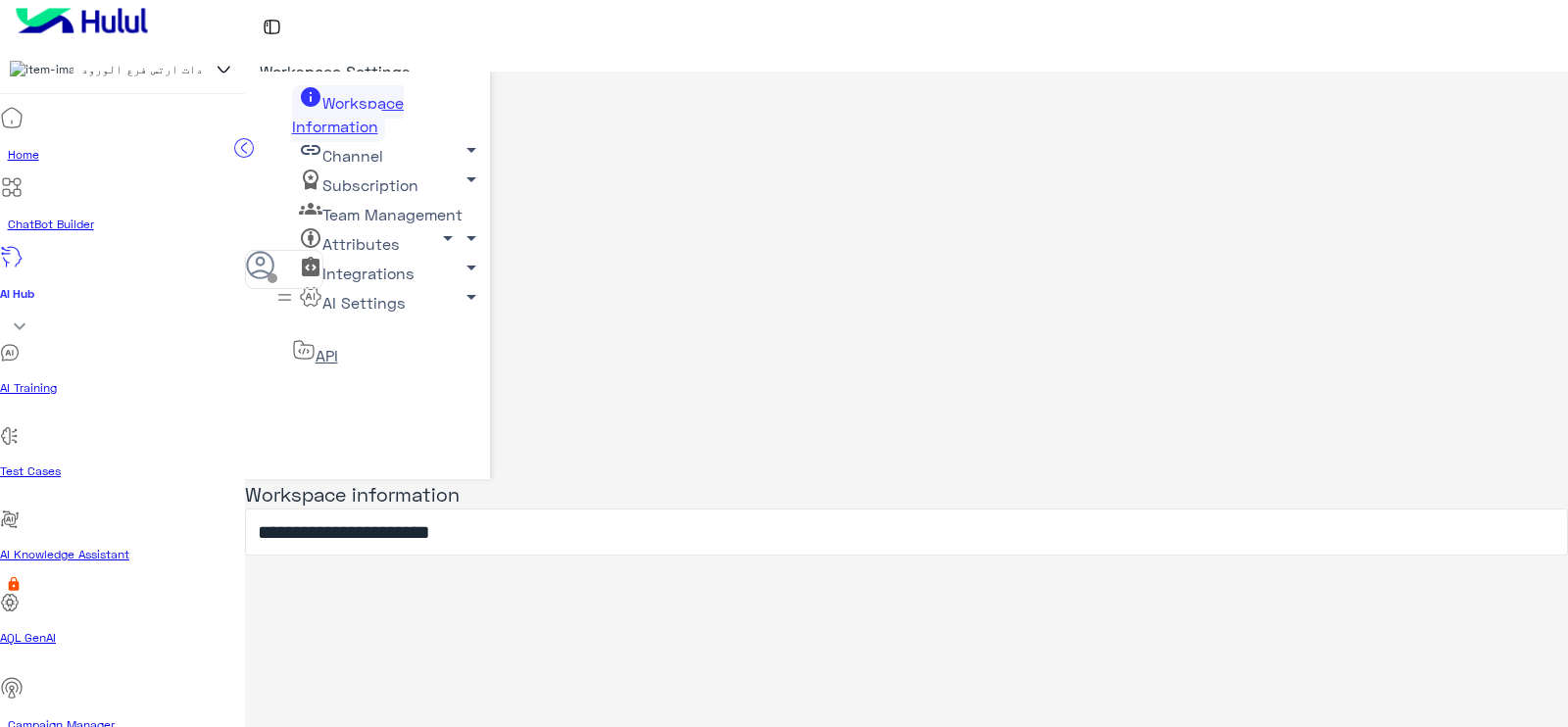 click on "Team Management   arrow_drop_down" at bounding box center (348, 114) 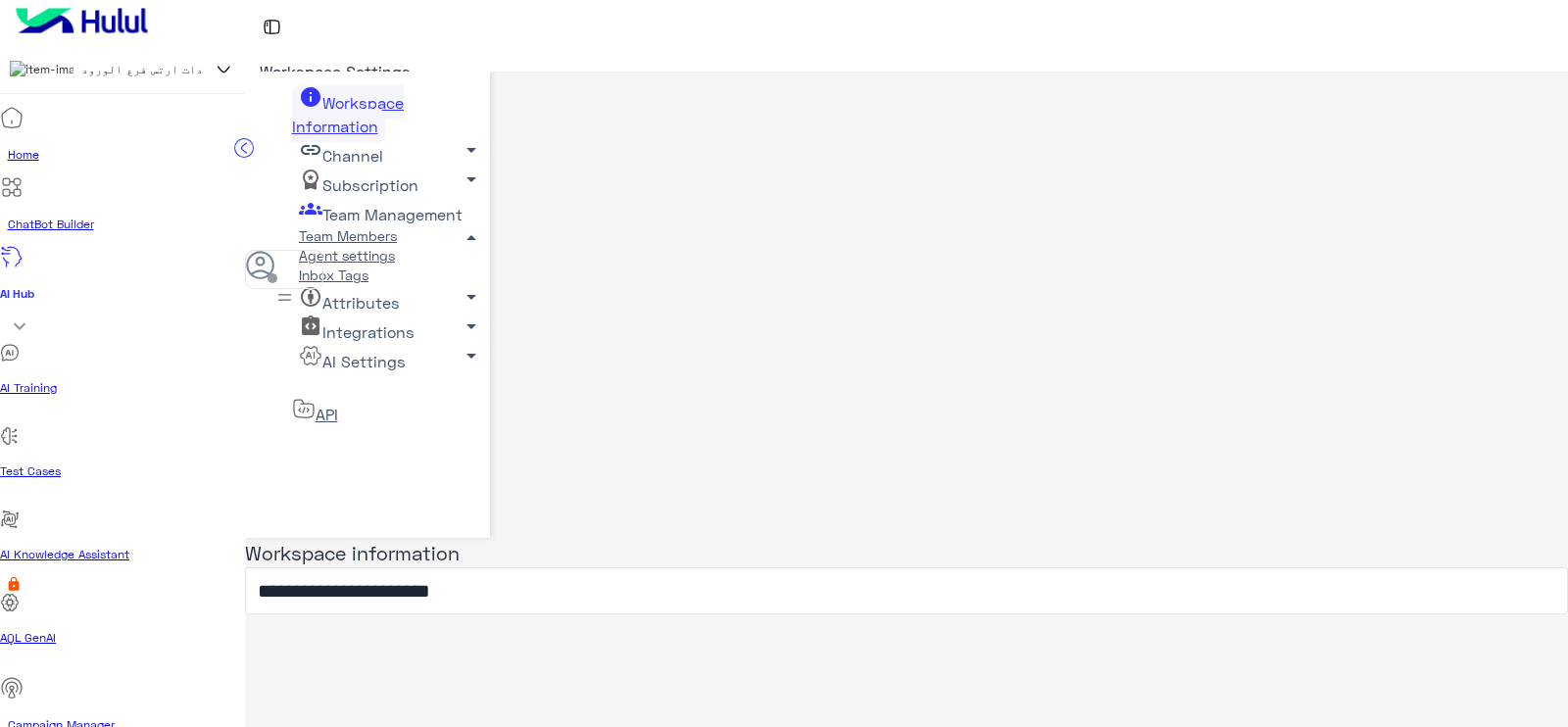 click on "Team Members" at bounding box center (348, 235) 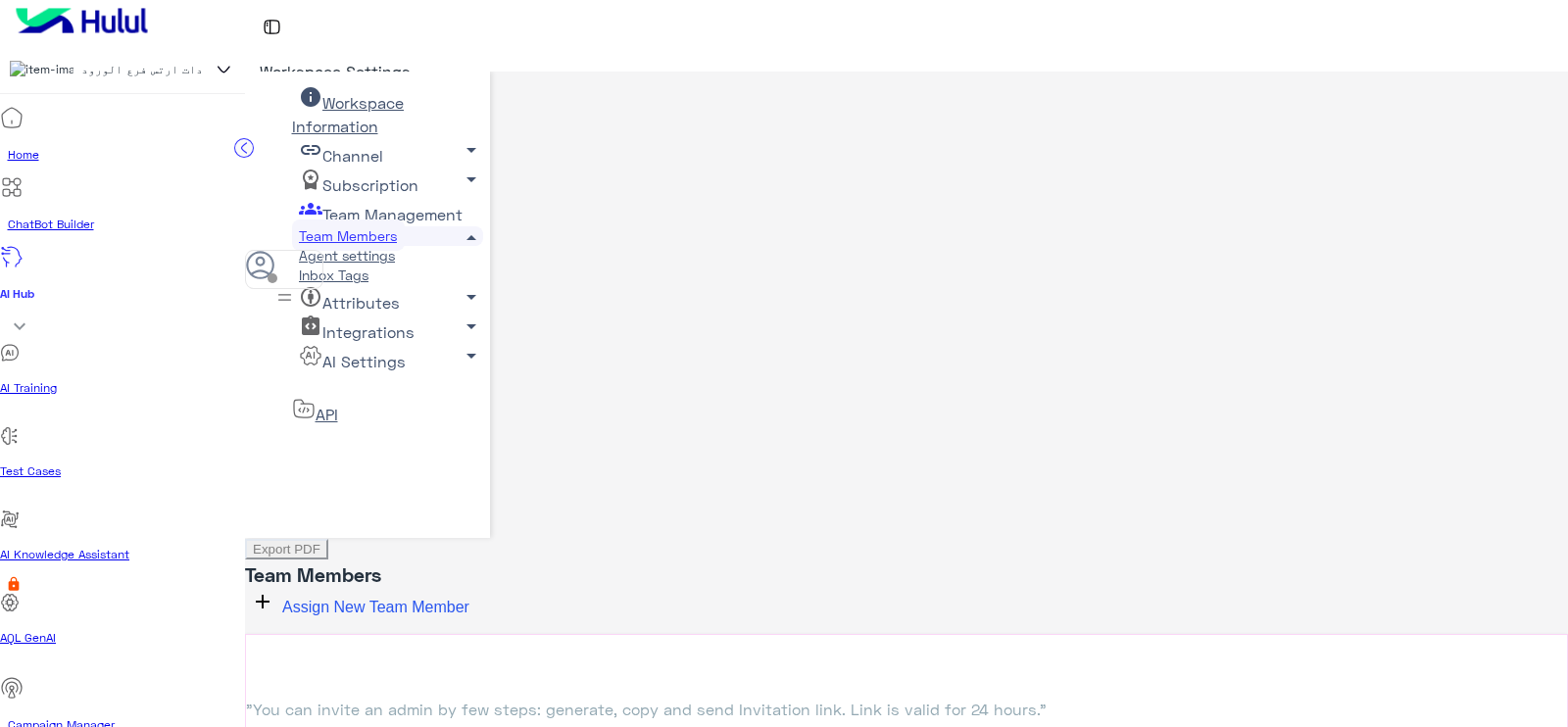 click on "Assign New Team Member" at bounding box center [375, 606] 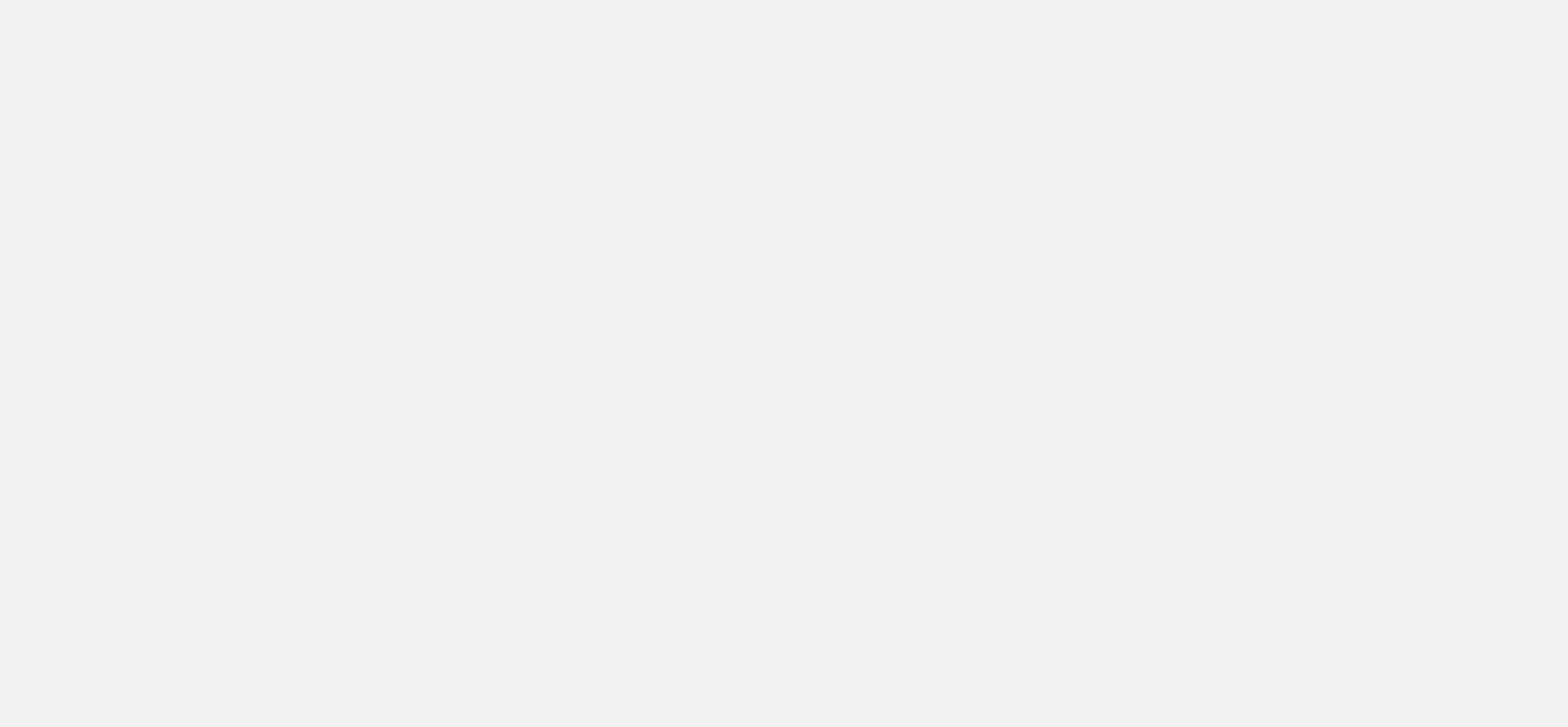 scroll, scrollTop: 0, scrollLeft: 0, axis: both 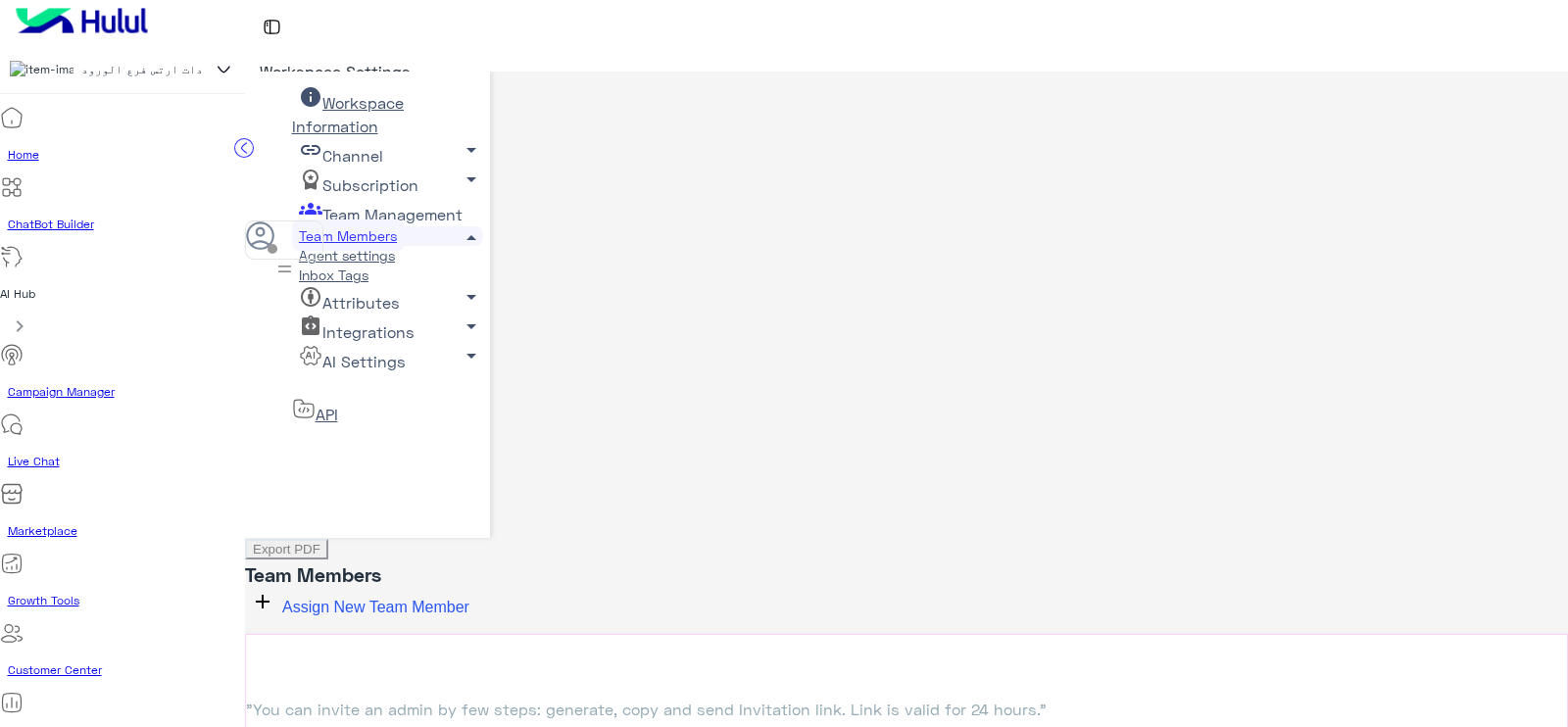 click on "non × Unassigned team" at bounding box center [906, 1770] 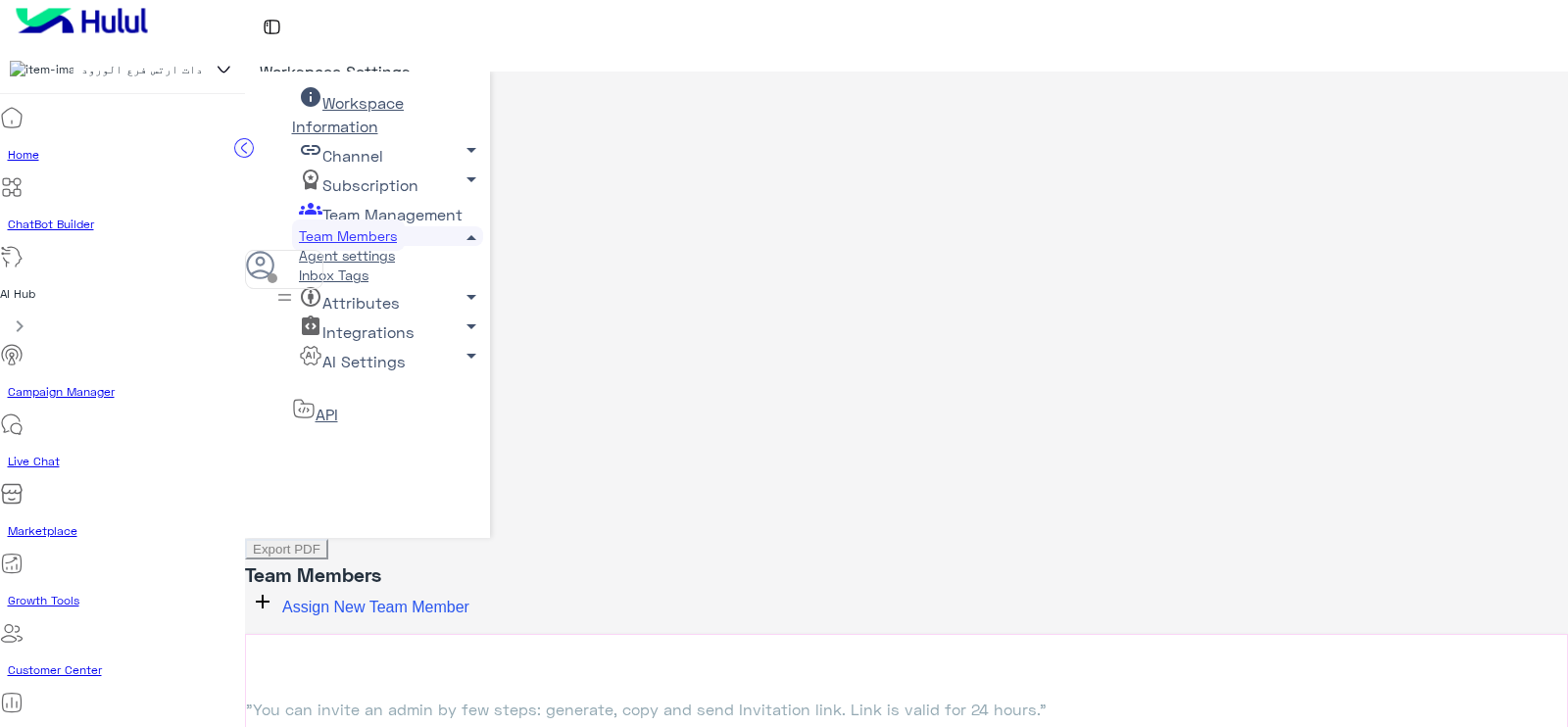 click at bounding box center (328, 1188) 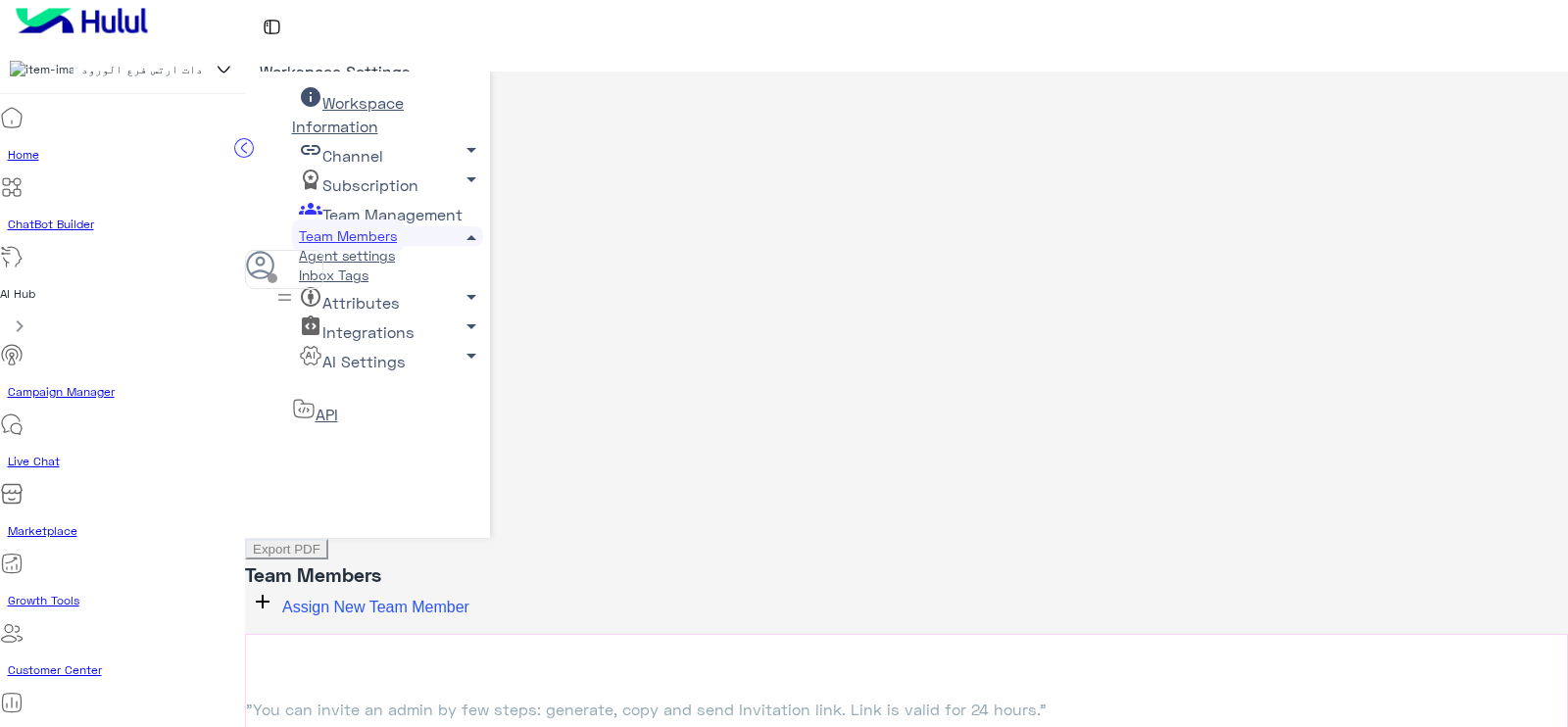 click on "Admin Team" at bounding box center (315, 1078) 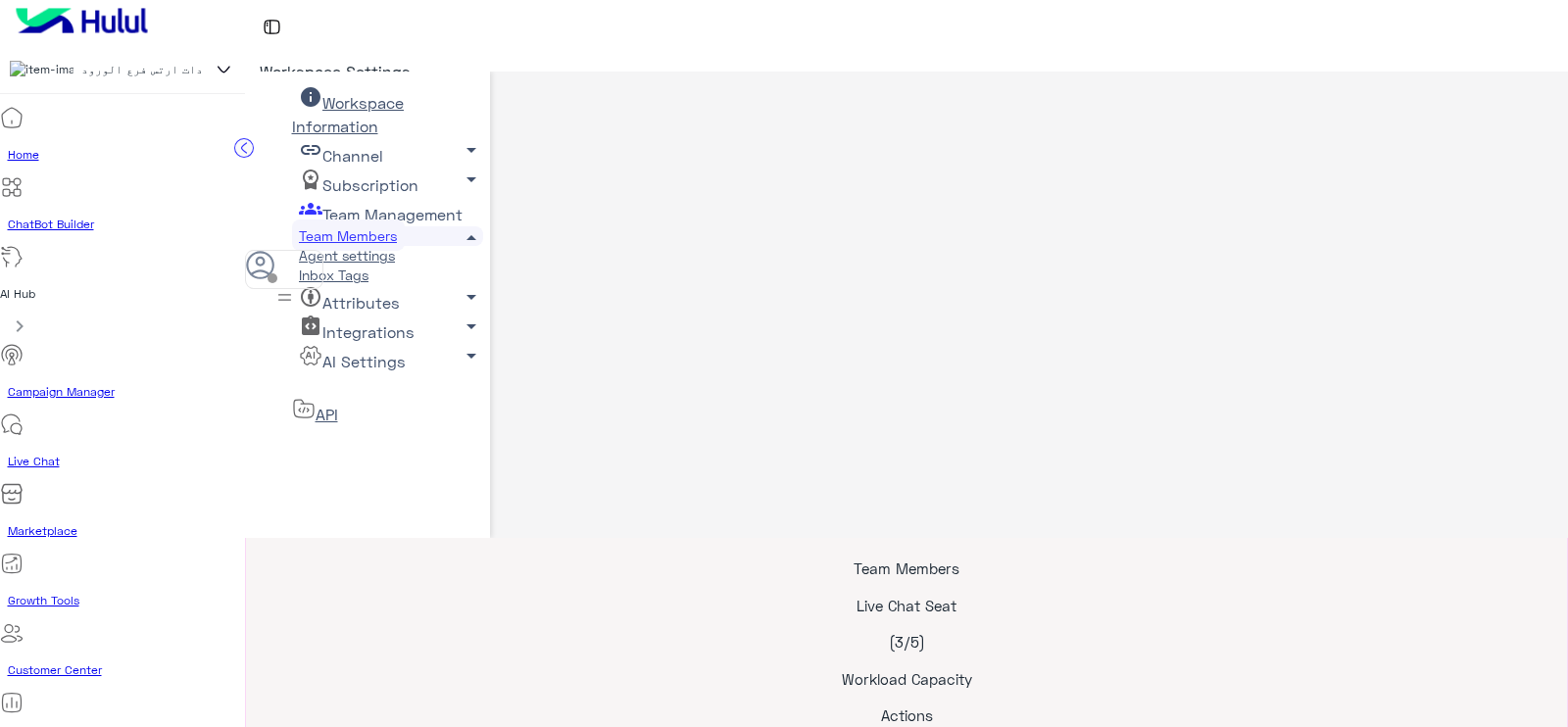 scroll, scrollTop: 139, scrollLeft: 0, axis: vertical 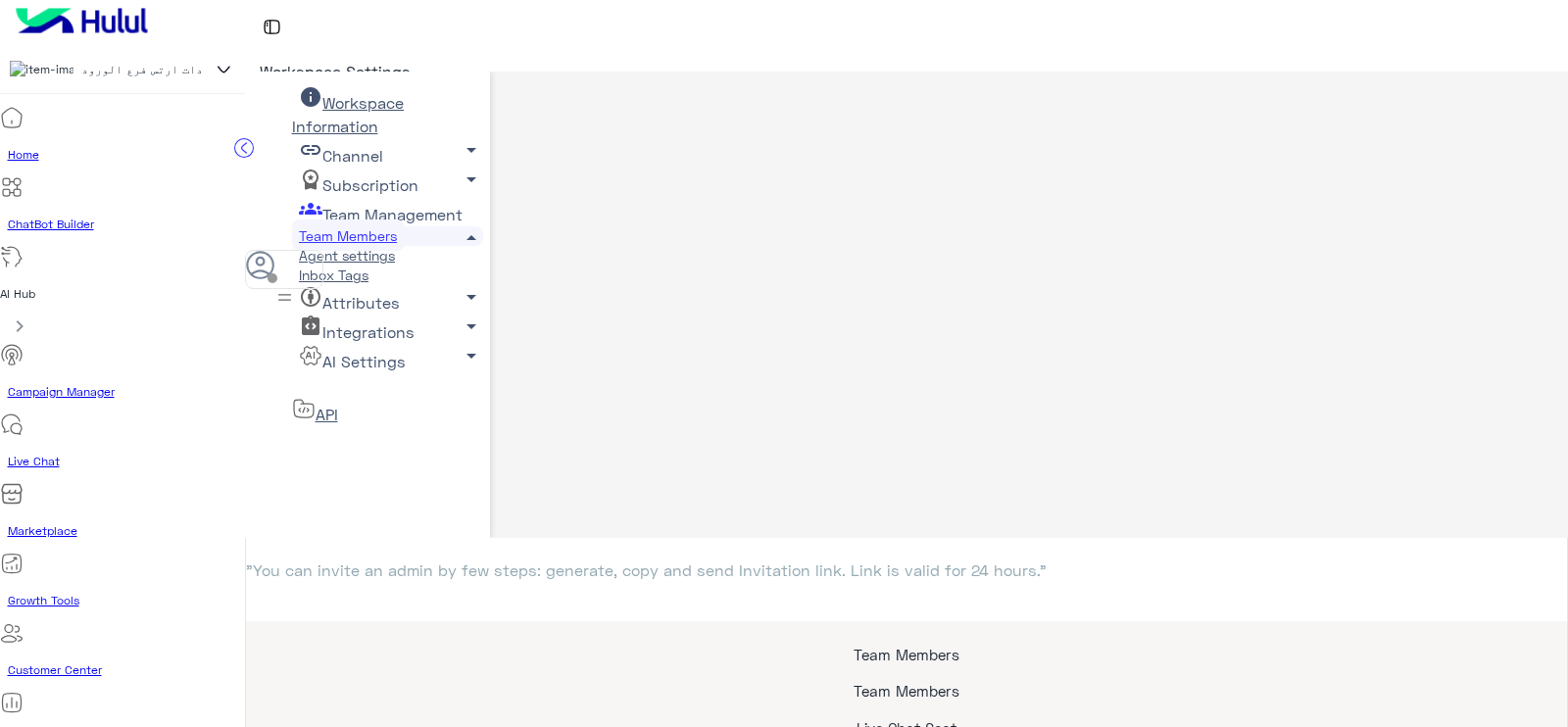 click on "Agent settings" at bounding box center (347, 255) 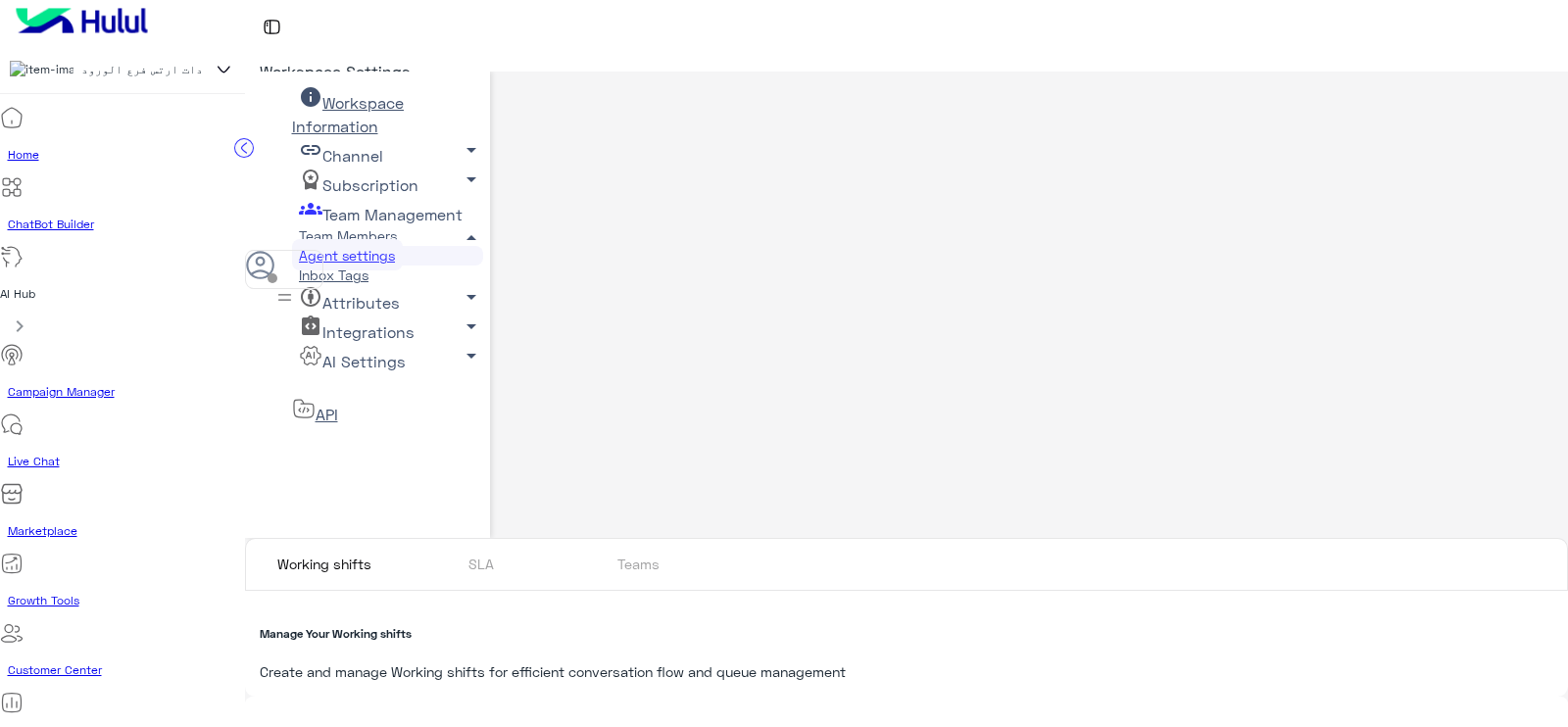 scroll, scrollTop: 12, scrollLeft: 0, axis: vertical 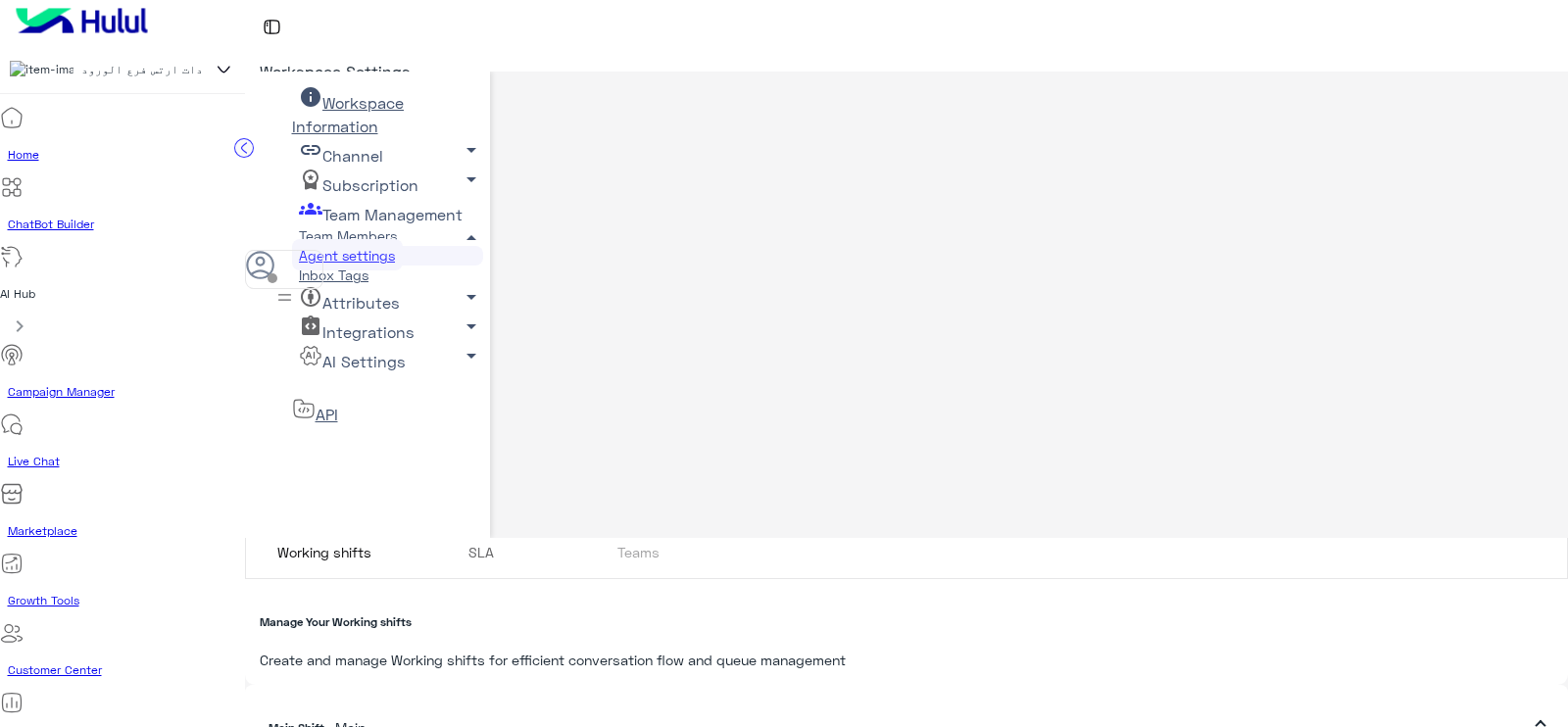 click on "SLA" at bounding box center [481, 553] 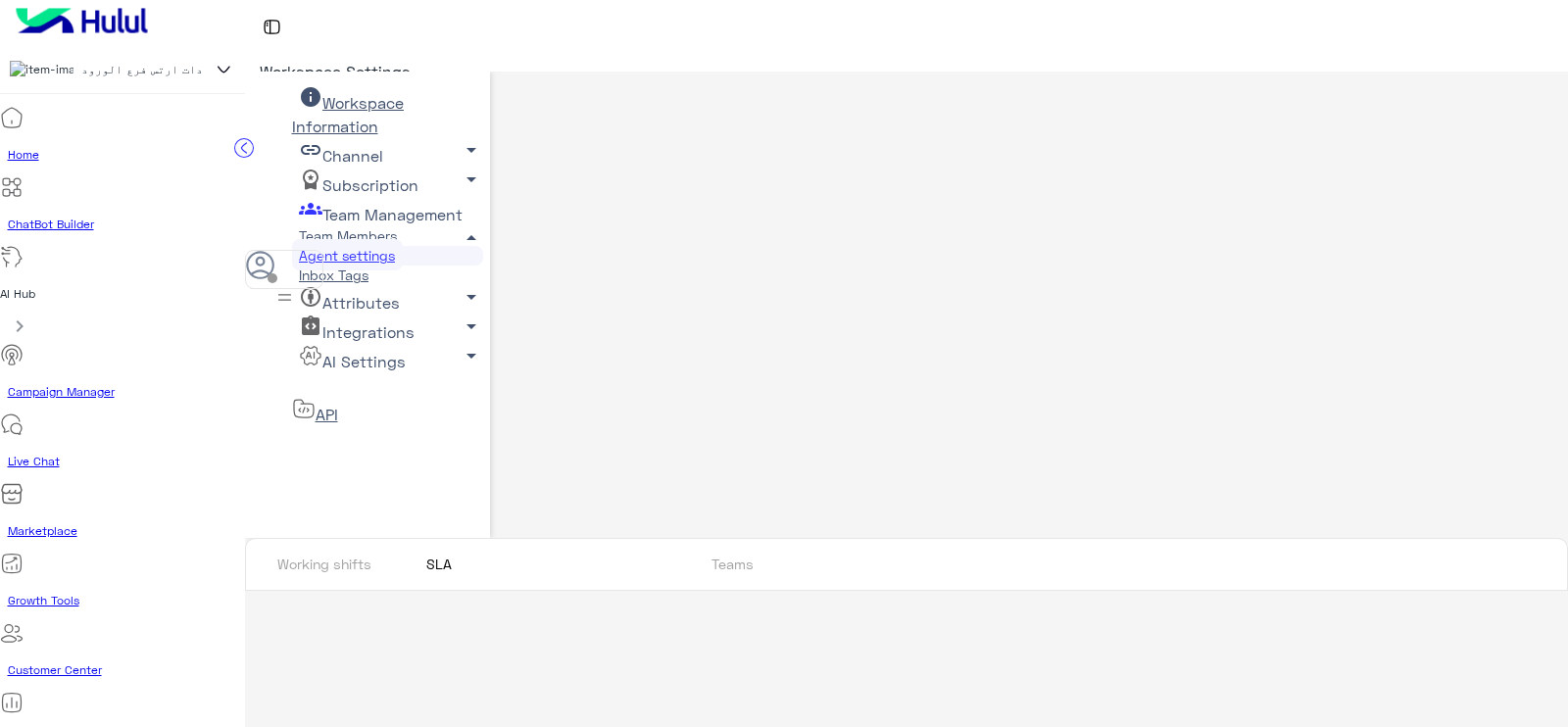 scroll, scrollTop: 0, scrollLeft: 0, axis: both 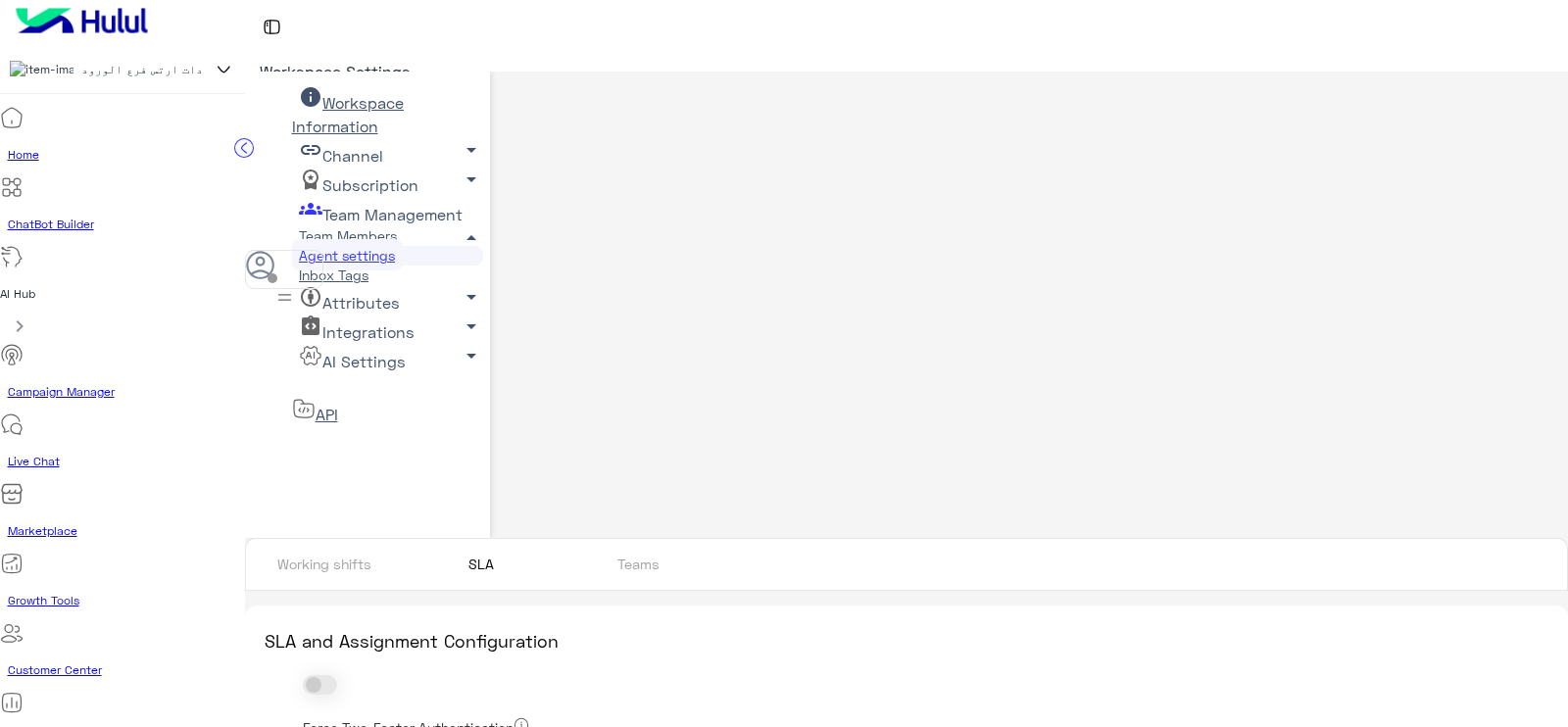 click at bounding box center (319, 794) 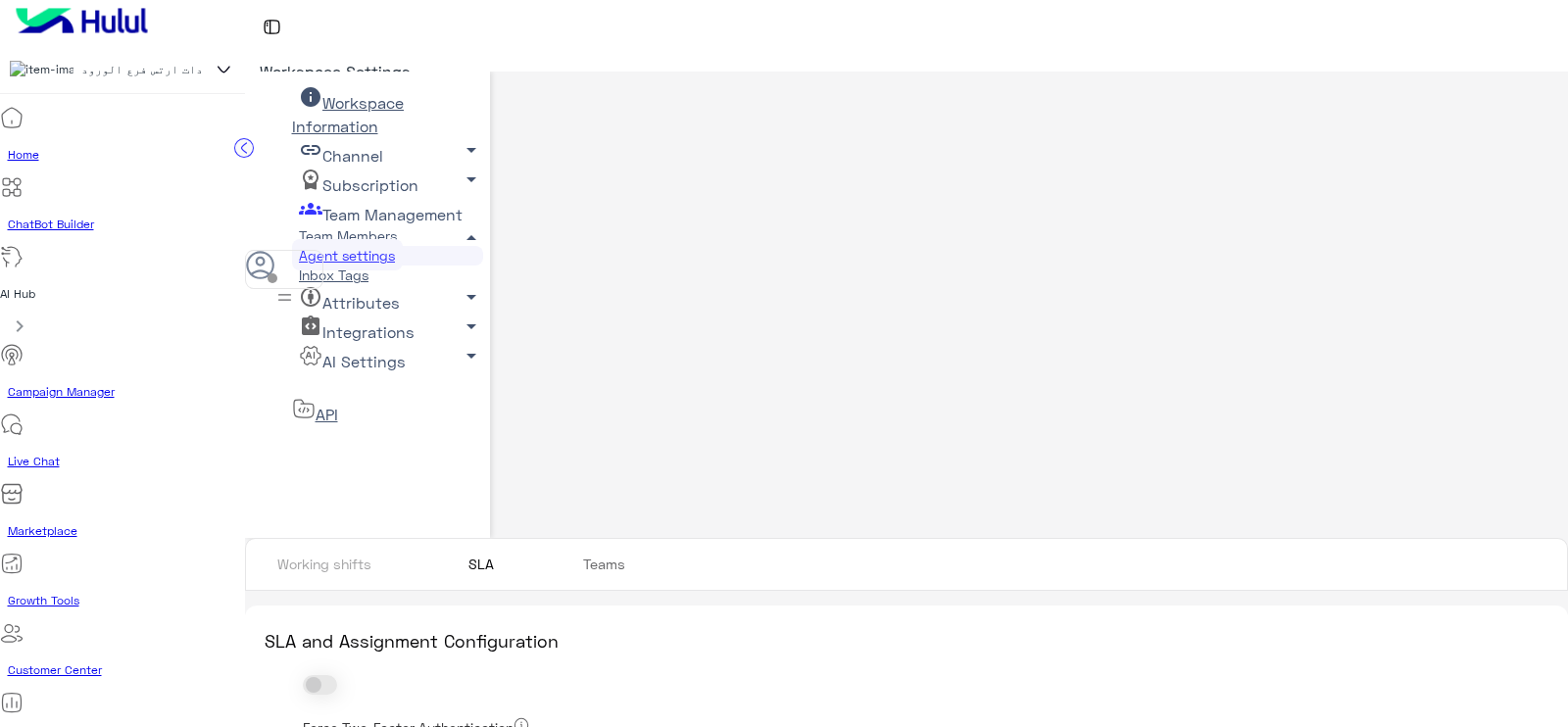 click on "Teams" at bounding box center [699, 564] 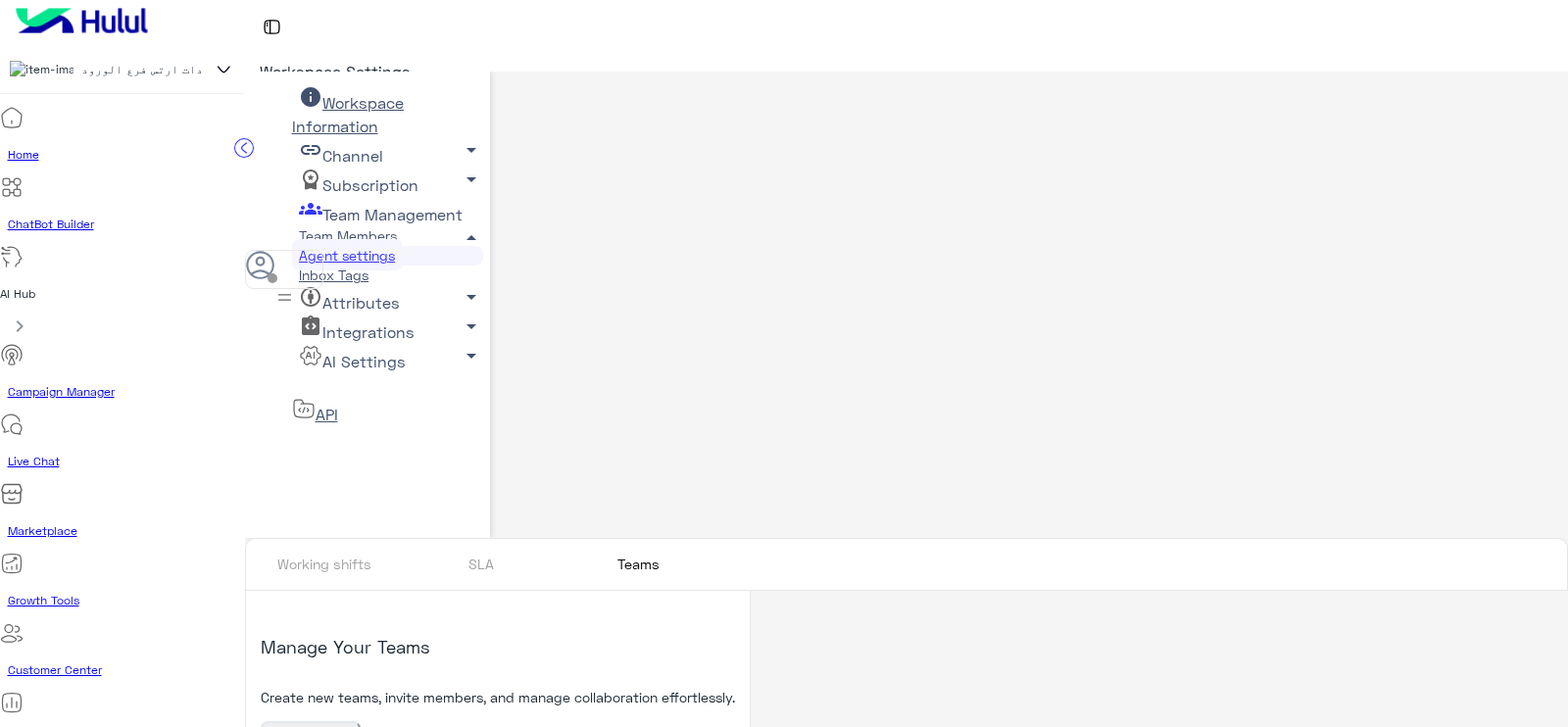 click on "Subscription   arrow_drop_down" at bounding box center [348, 114] 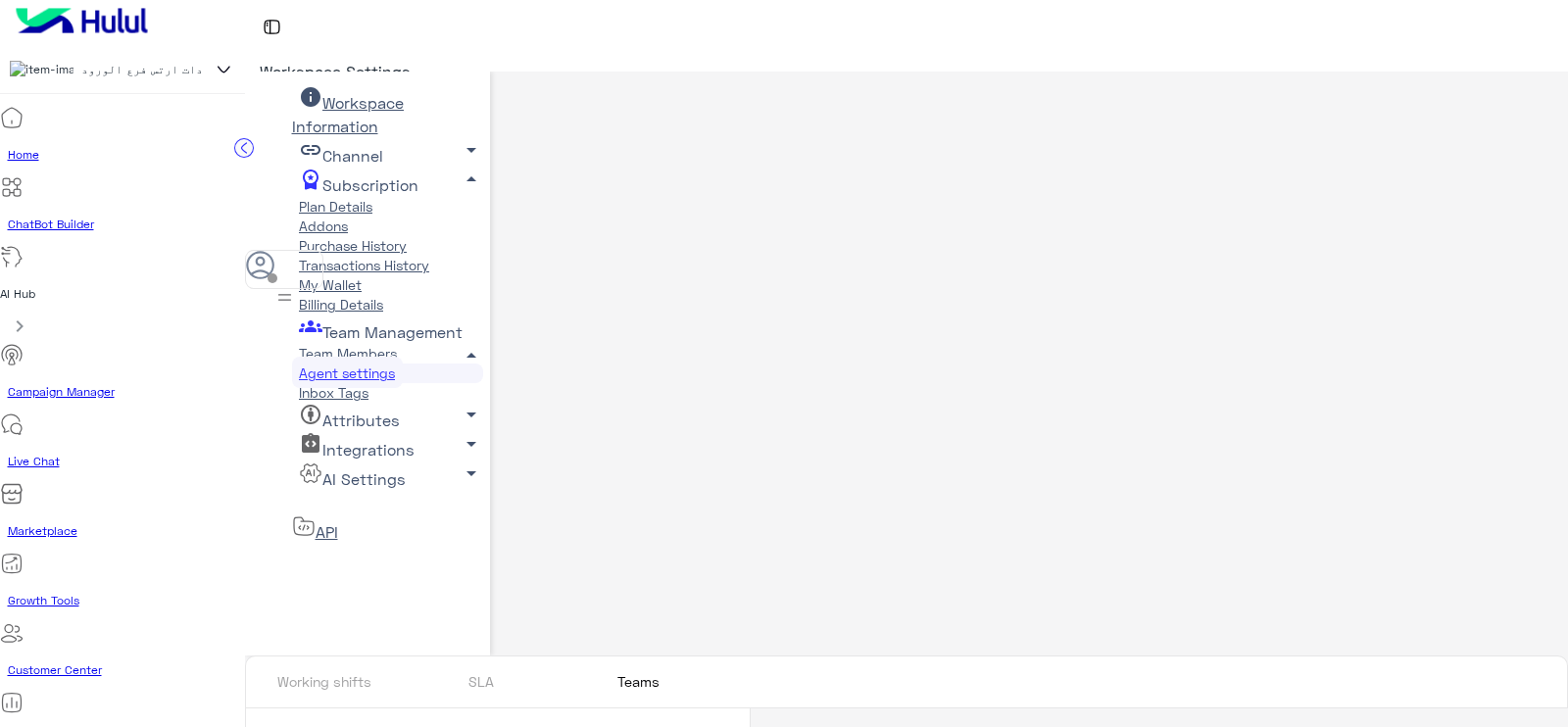click on "Purchase History" at bounding box center [353, 245] 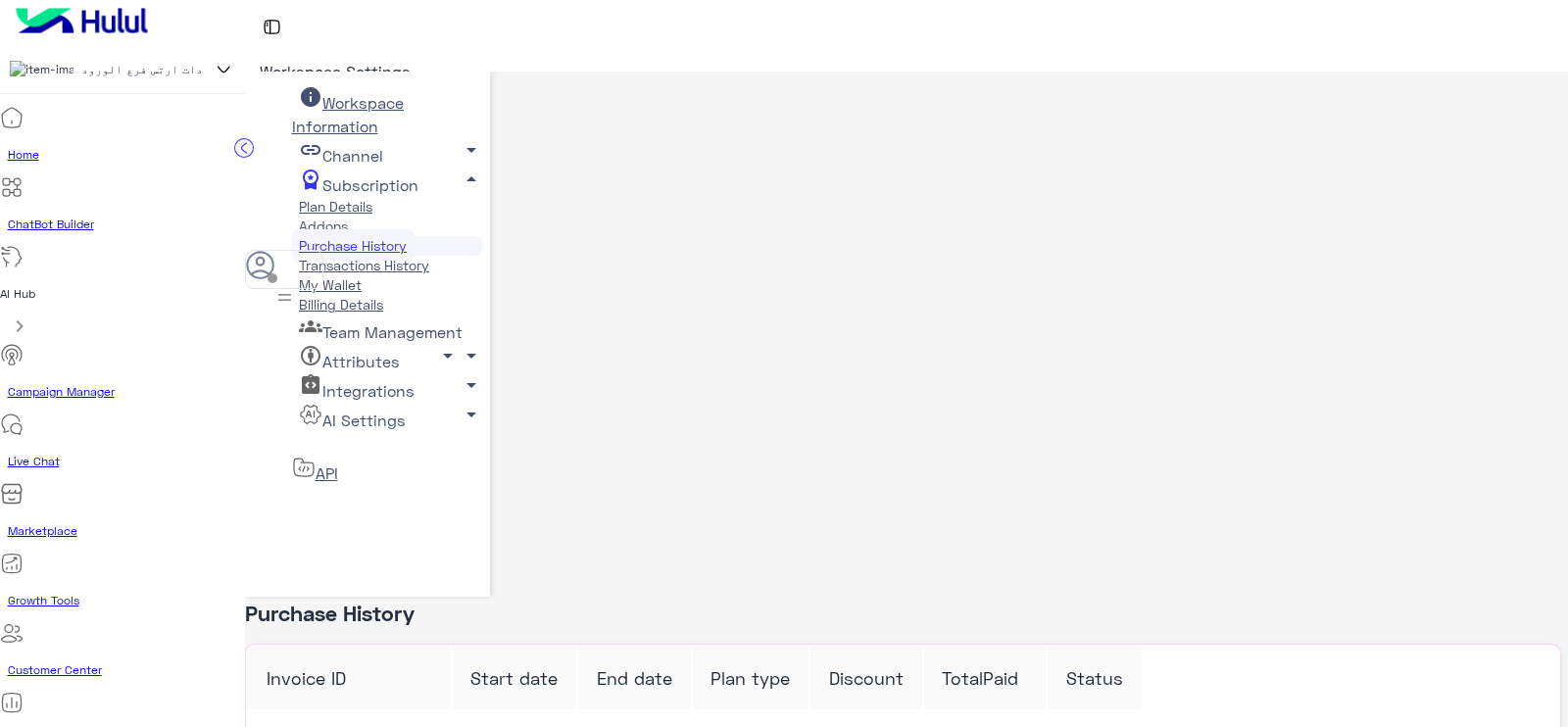 click on "Transactions History" at bounding box center [365, 265] 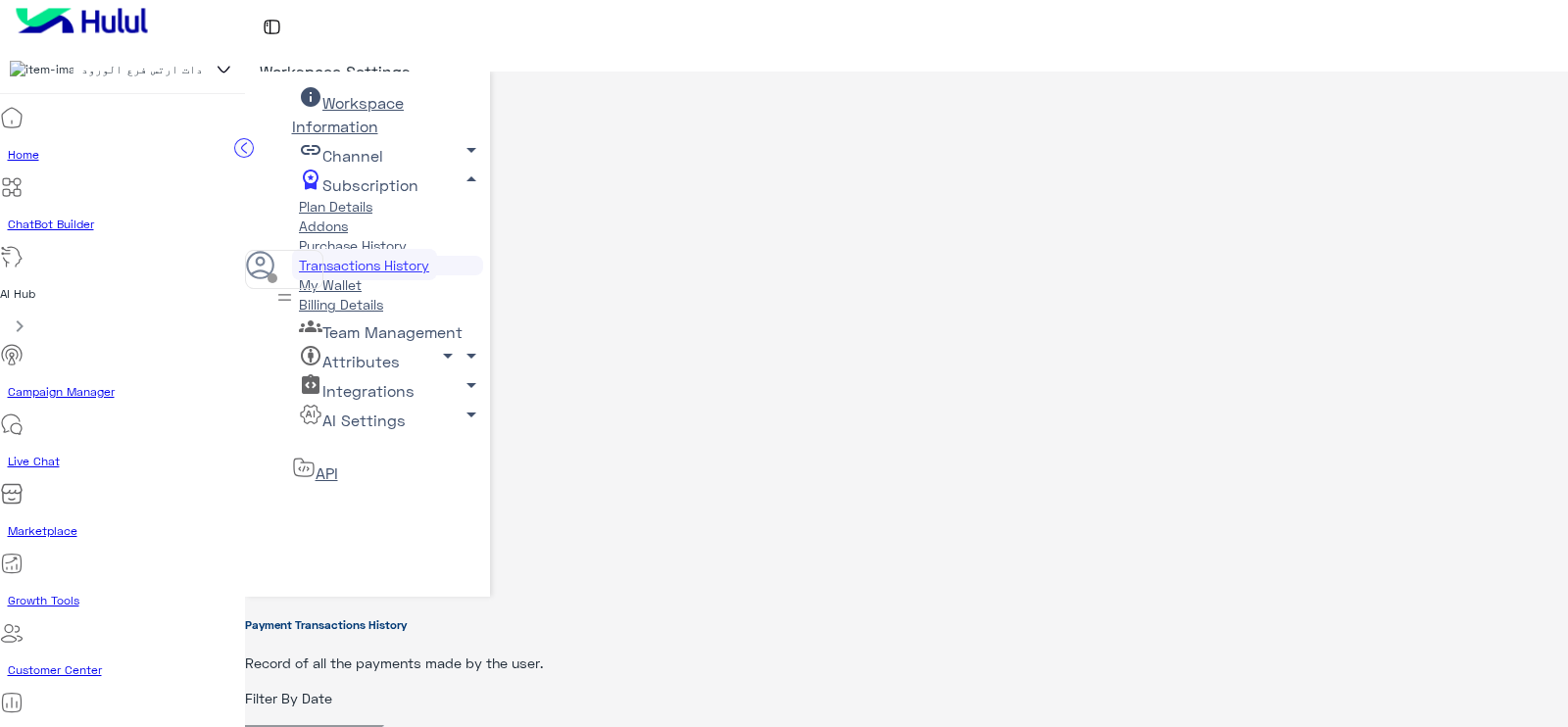 click on "Purchase History" at bounding box center (353, 245) 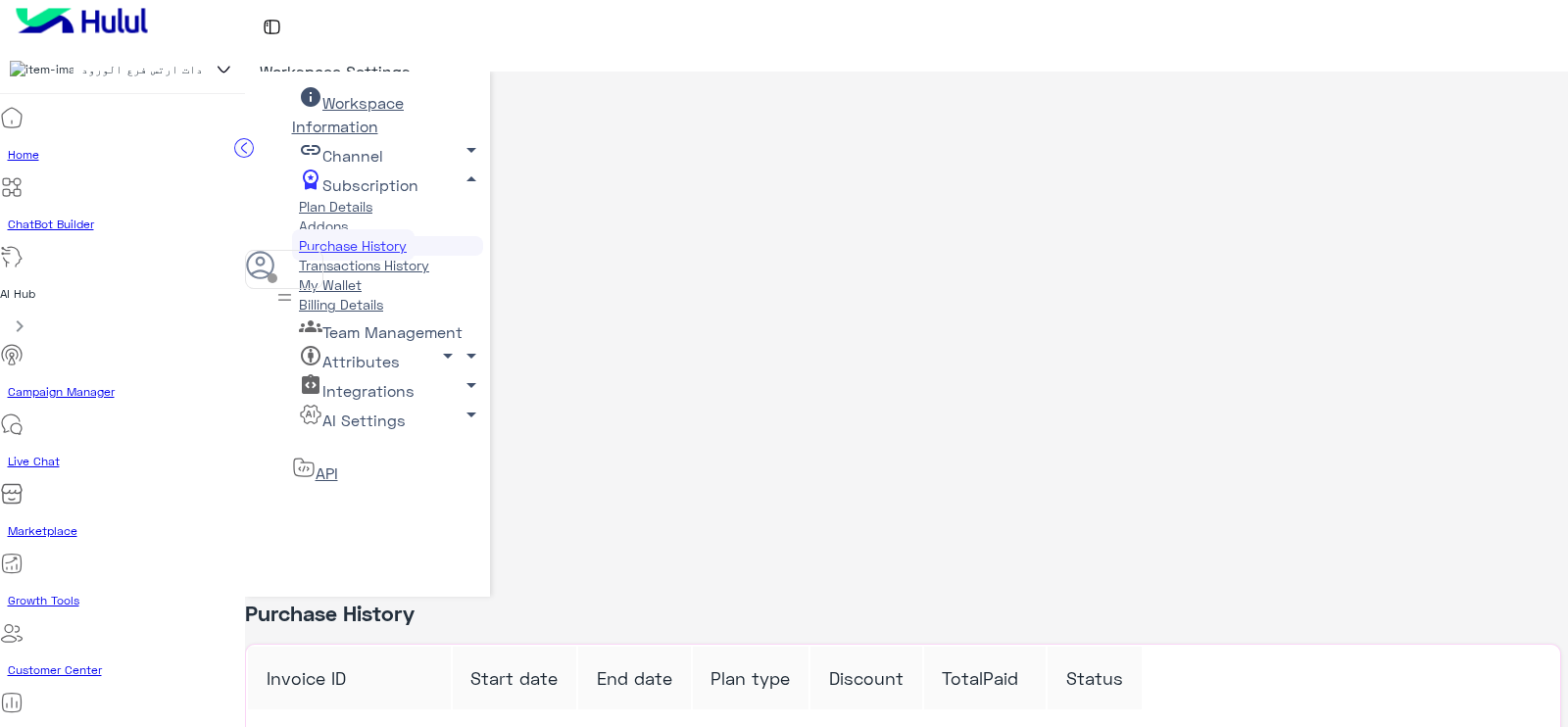 click on "Transactions History" at bounding box center (365, 265) 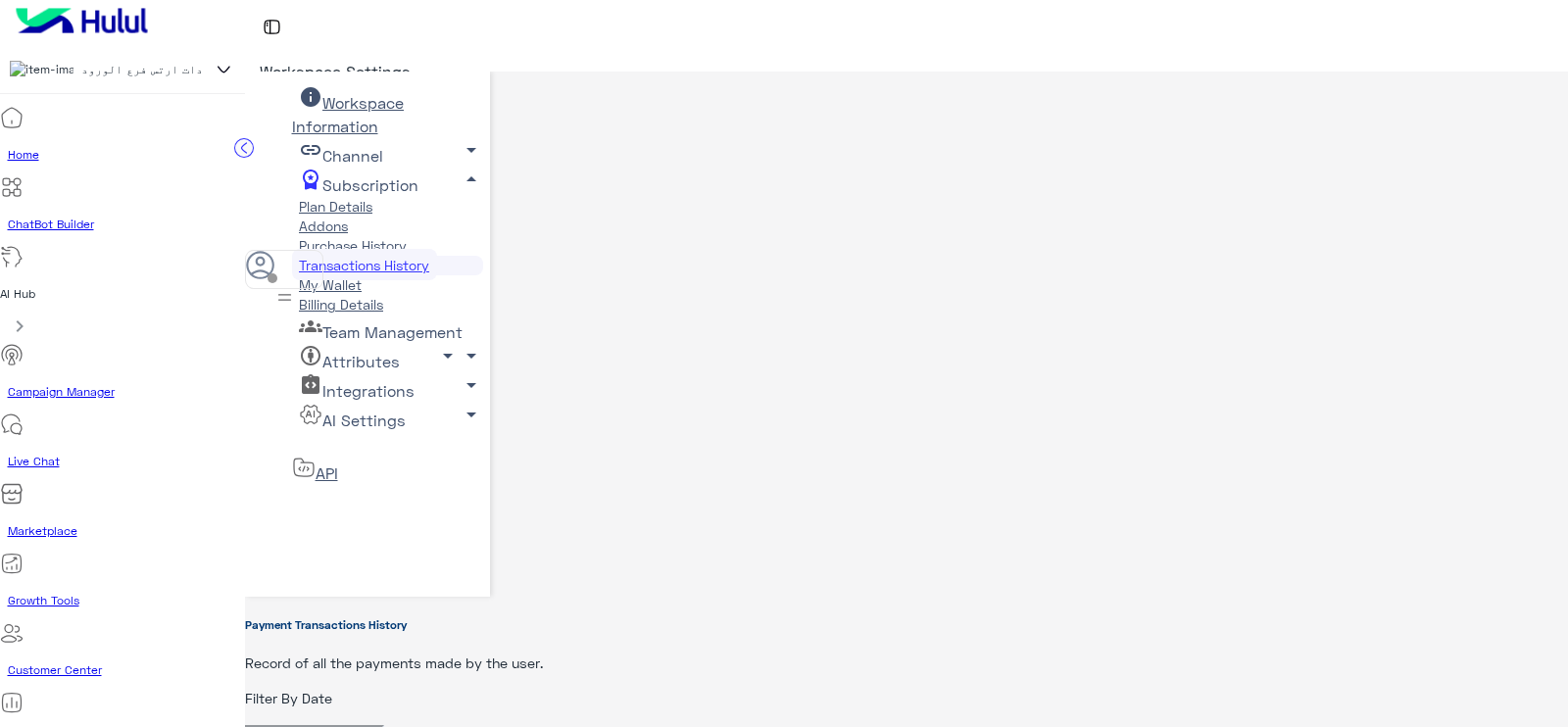 click on "Billing Details" at bounding box center (341, 304) 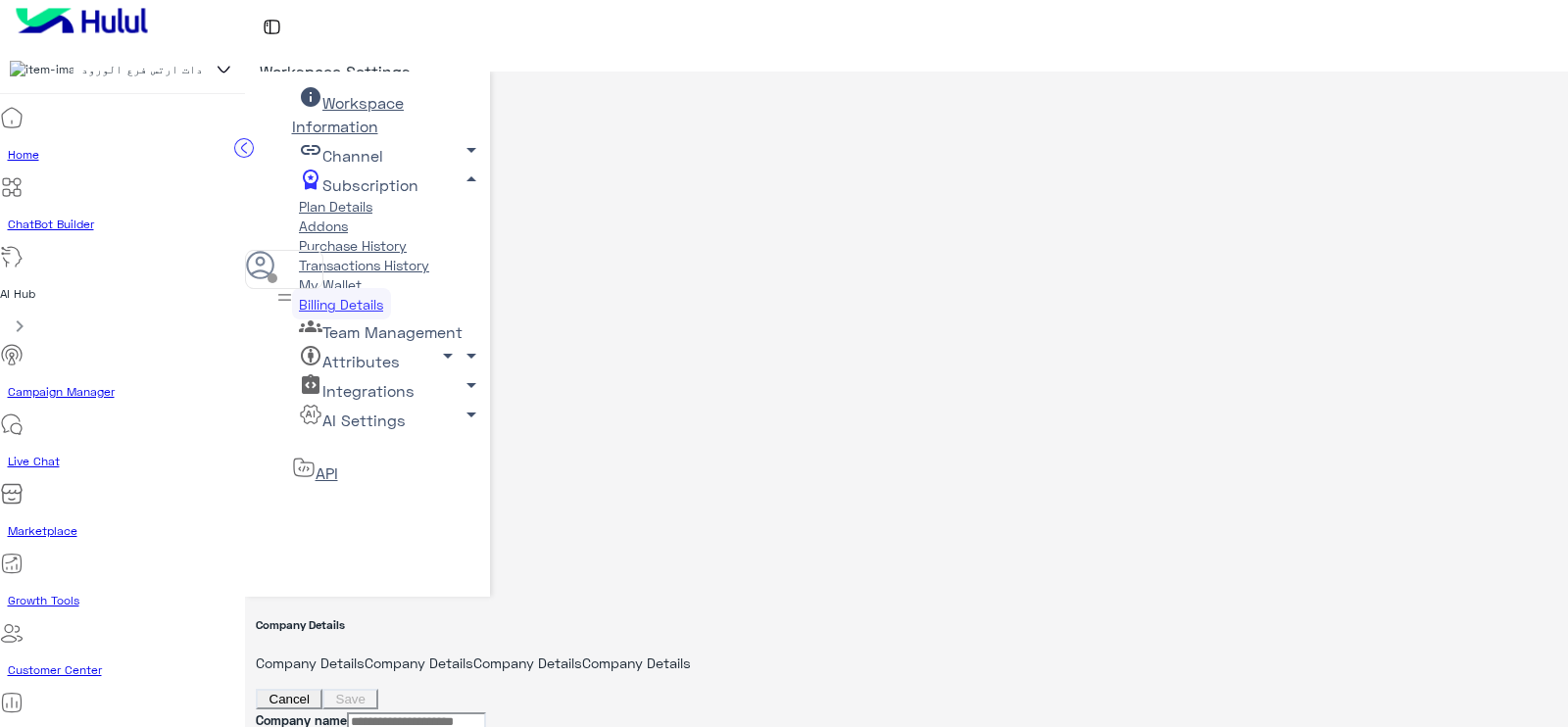 click on "Transactions History" at bounding box center [365, 265] 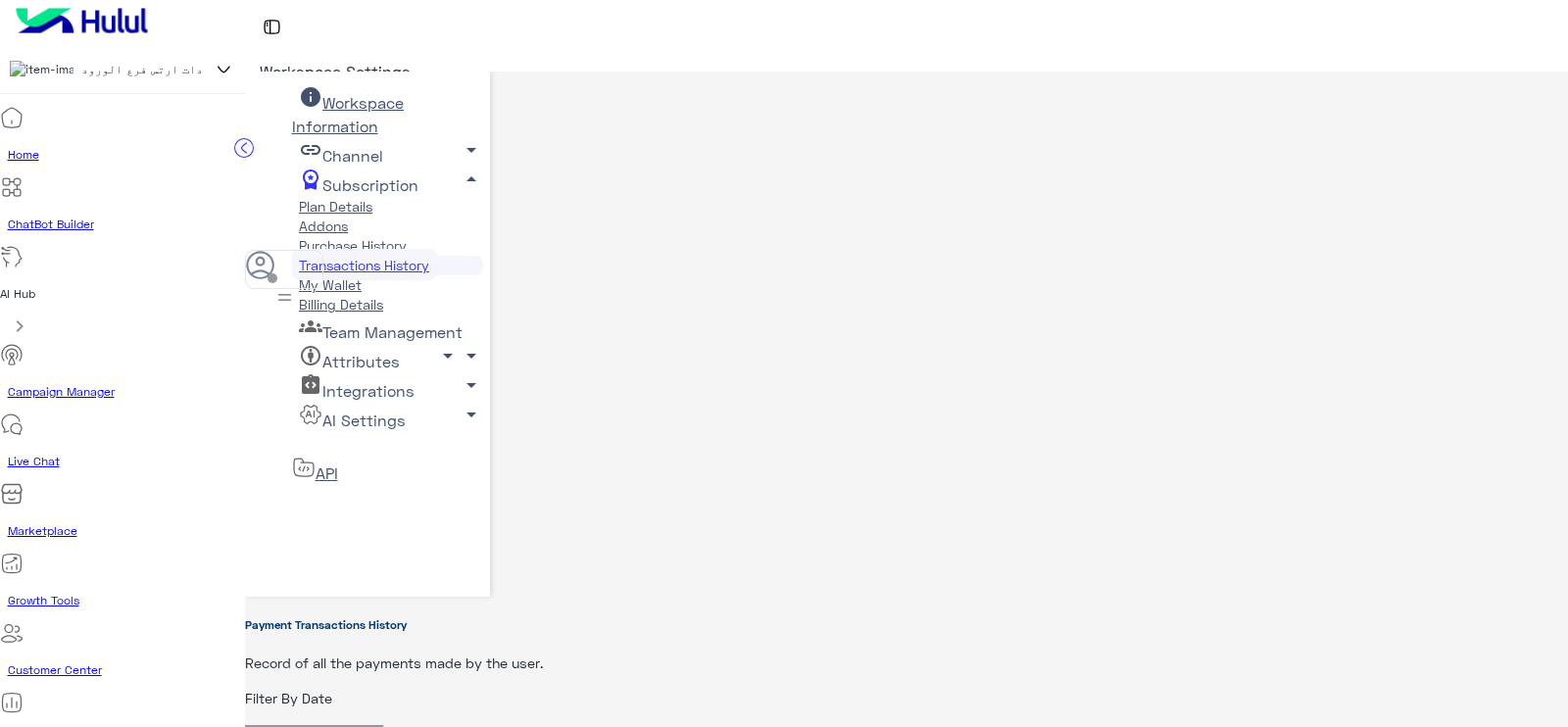click on "ChatBot Builder" at bounding box center [126, 224] 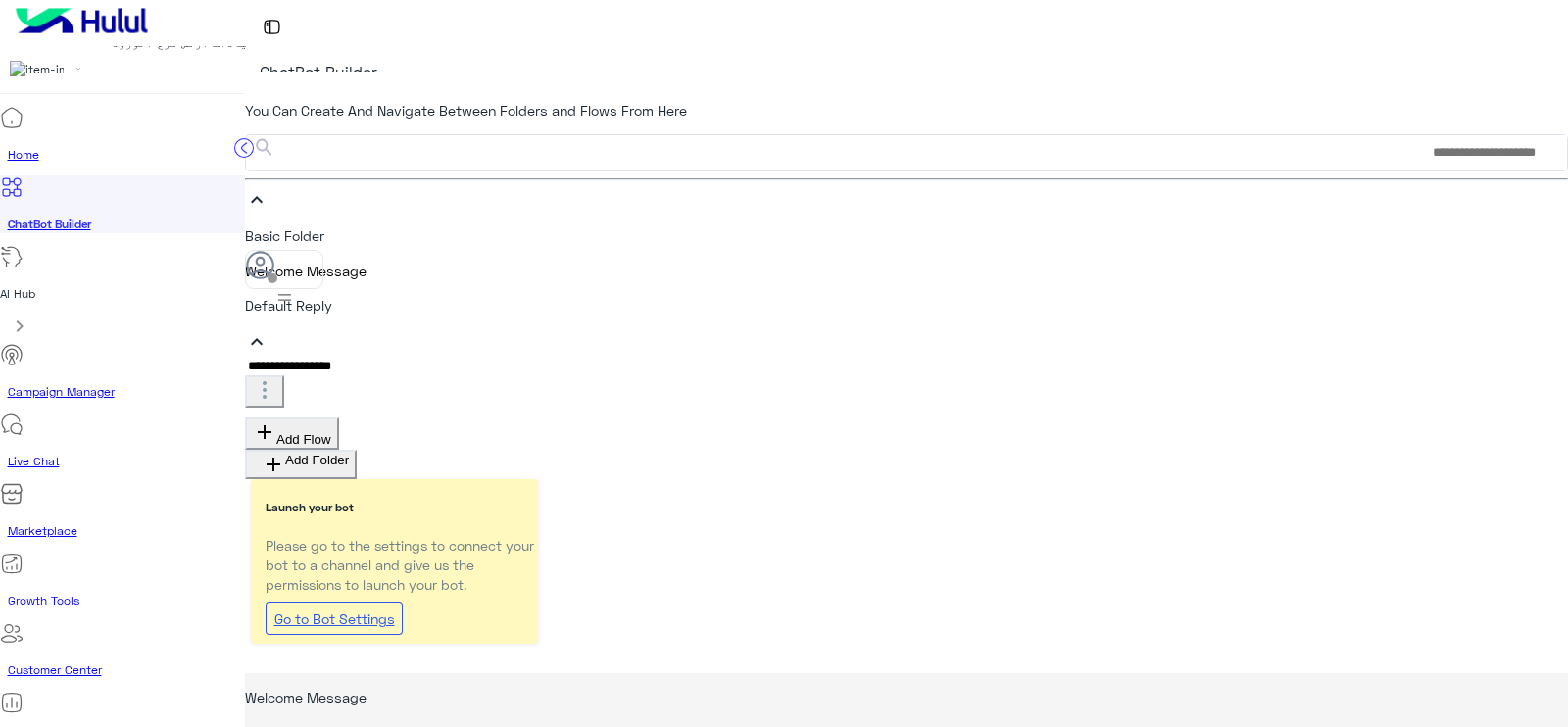click on "عيادات ارتس فرع الورود" at bounding box center (152, 70) 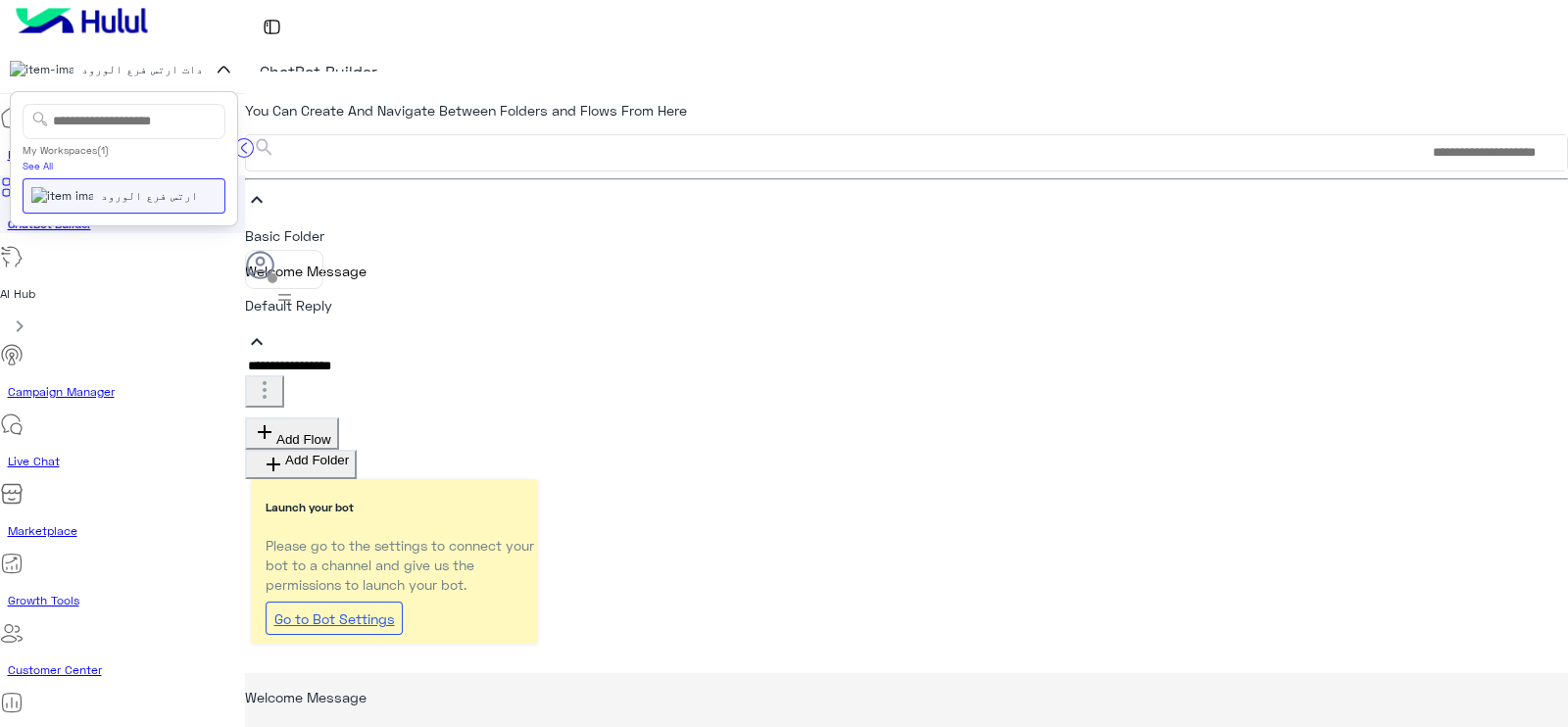 click at bounding box center [223, 70] 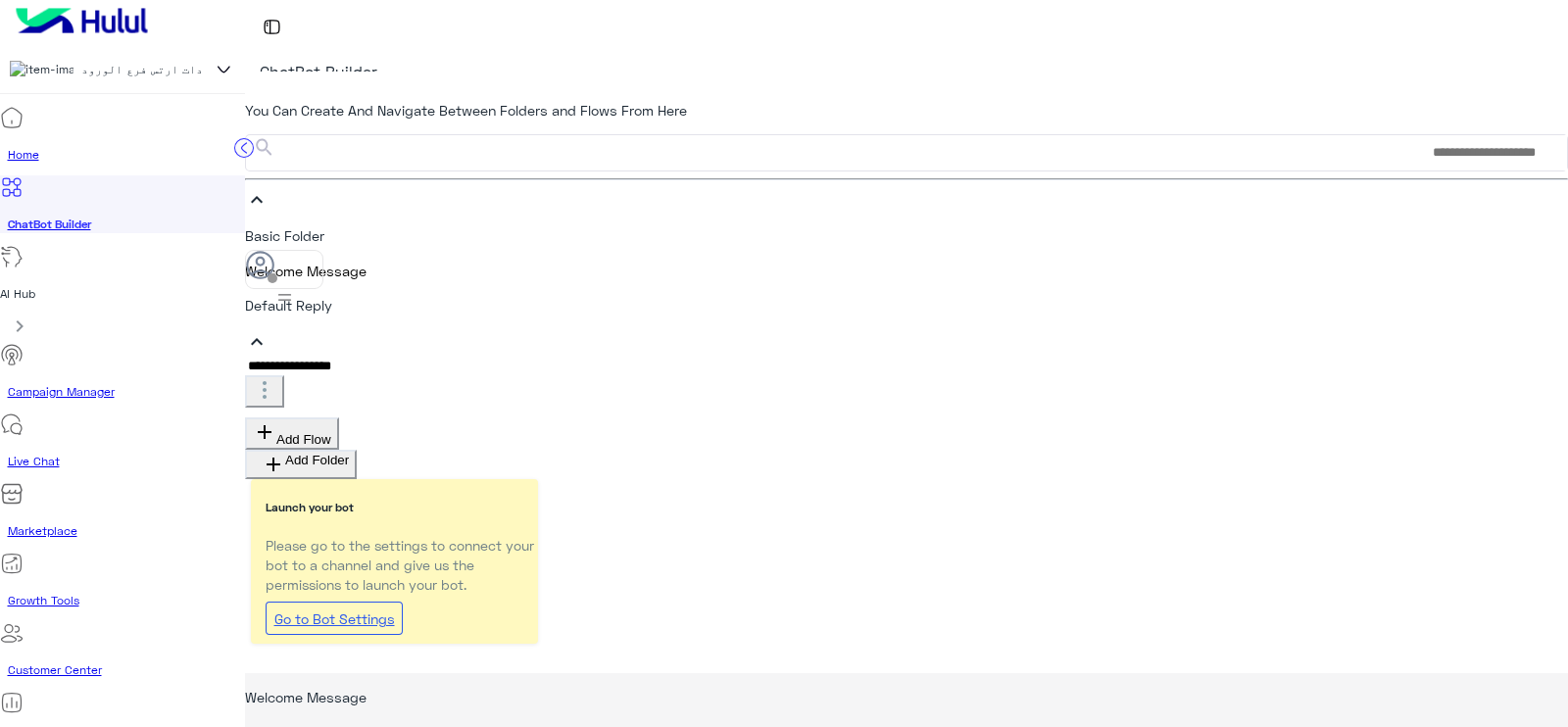 click on "keyboard_arrow_down" at bounding box center (257, 200) 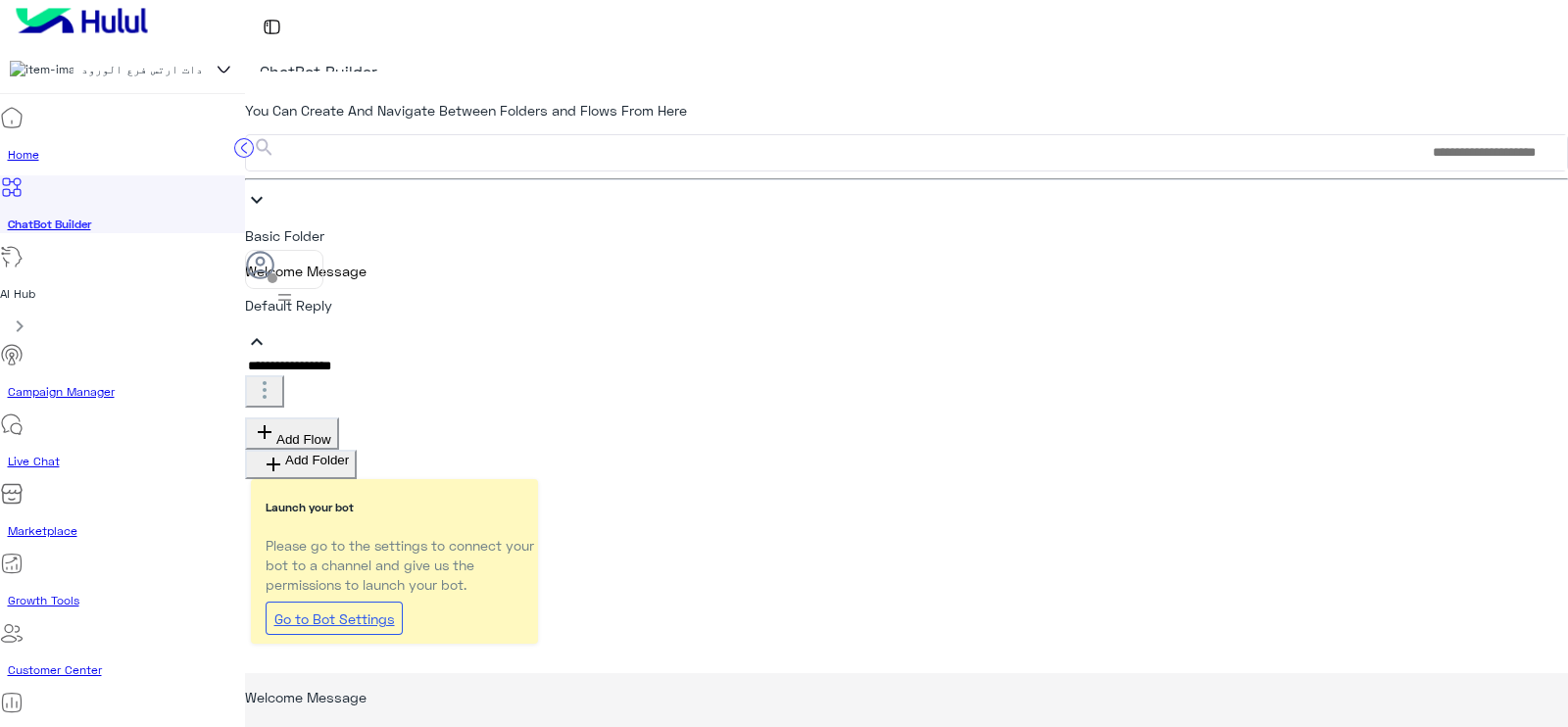 click at bounding box center (265, 390) 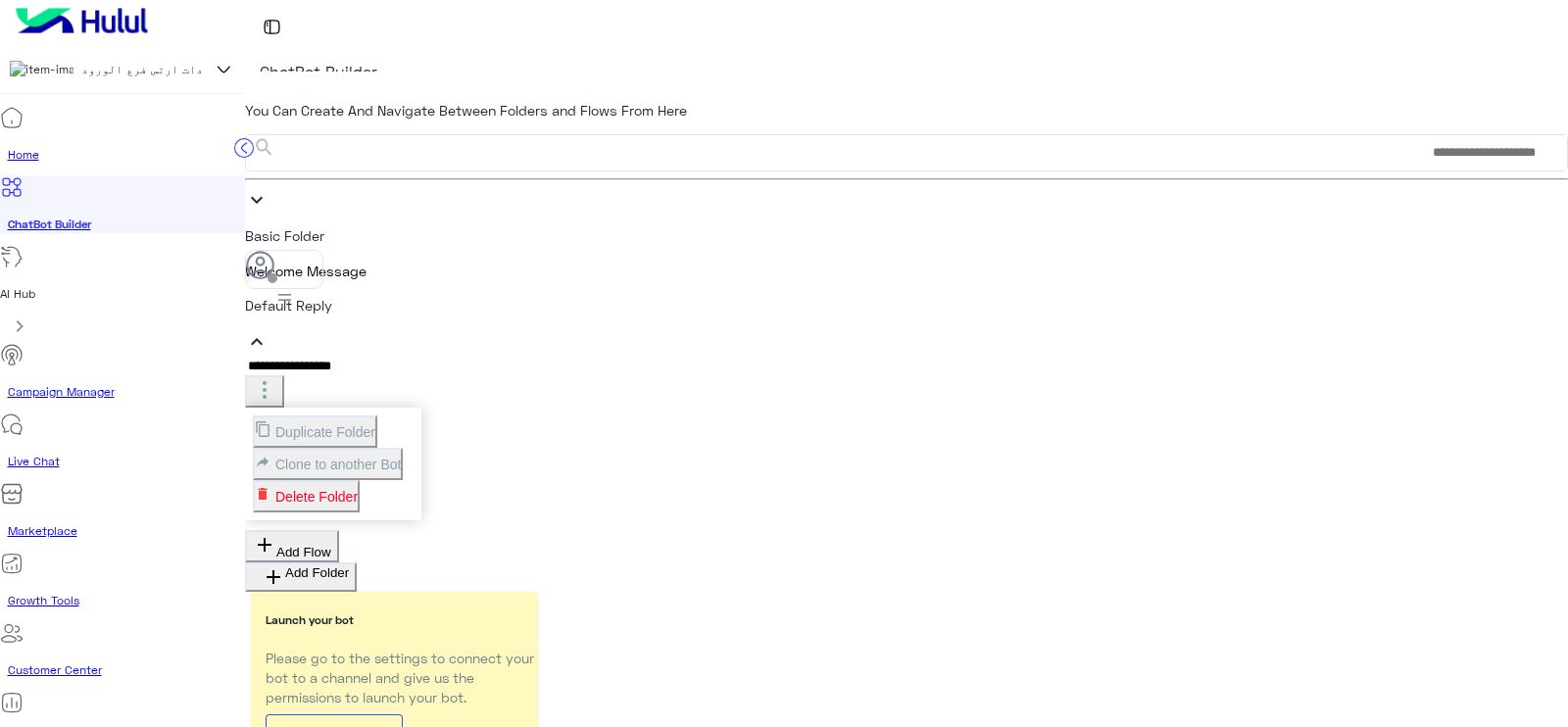 click at bounding box center (265, 390) 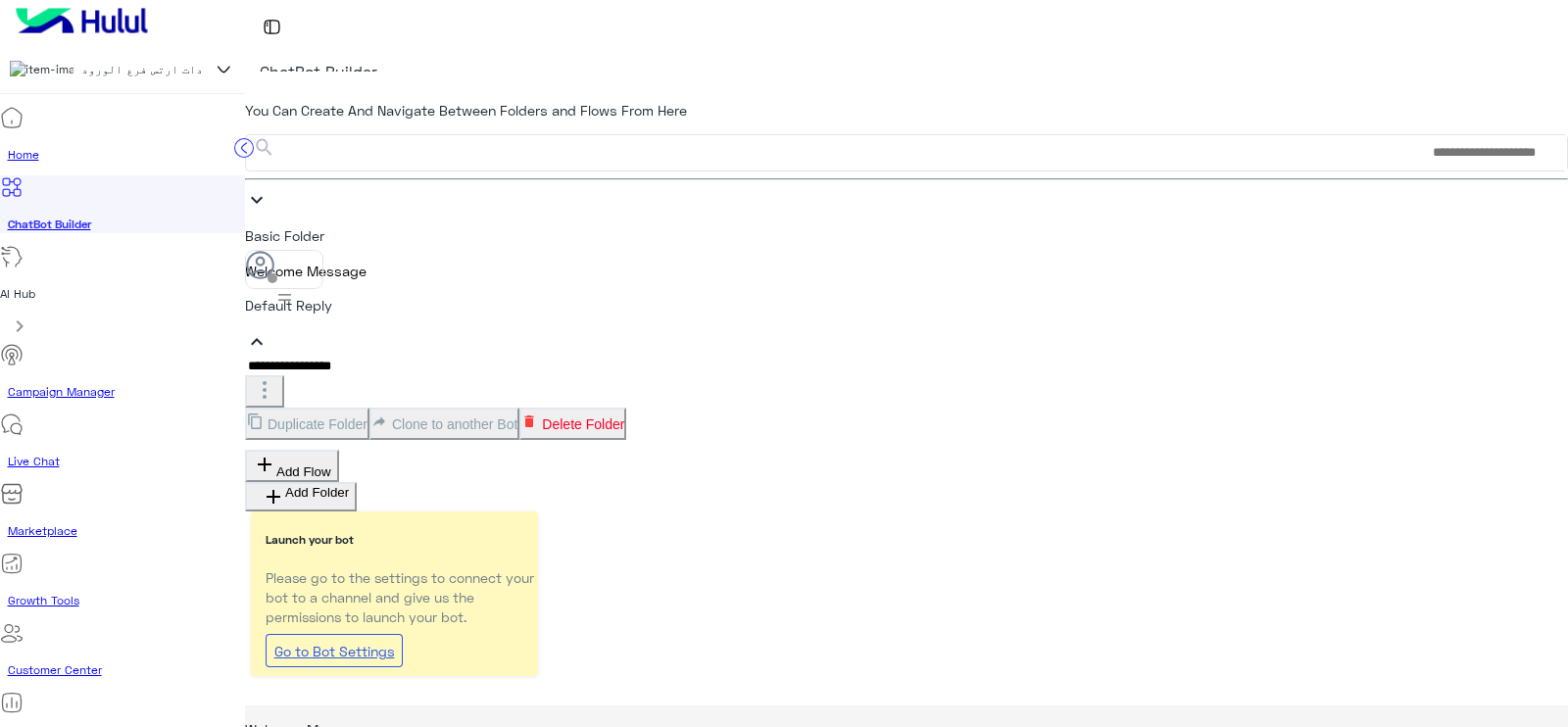 click on "Go to Bot Settings" at bounding box center (334, 651) 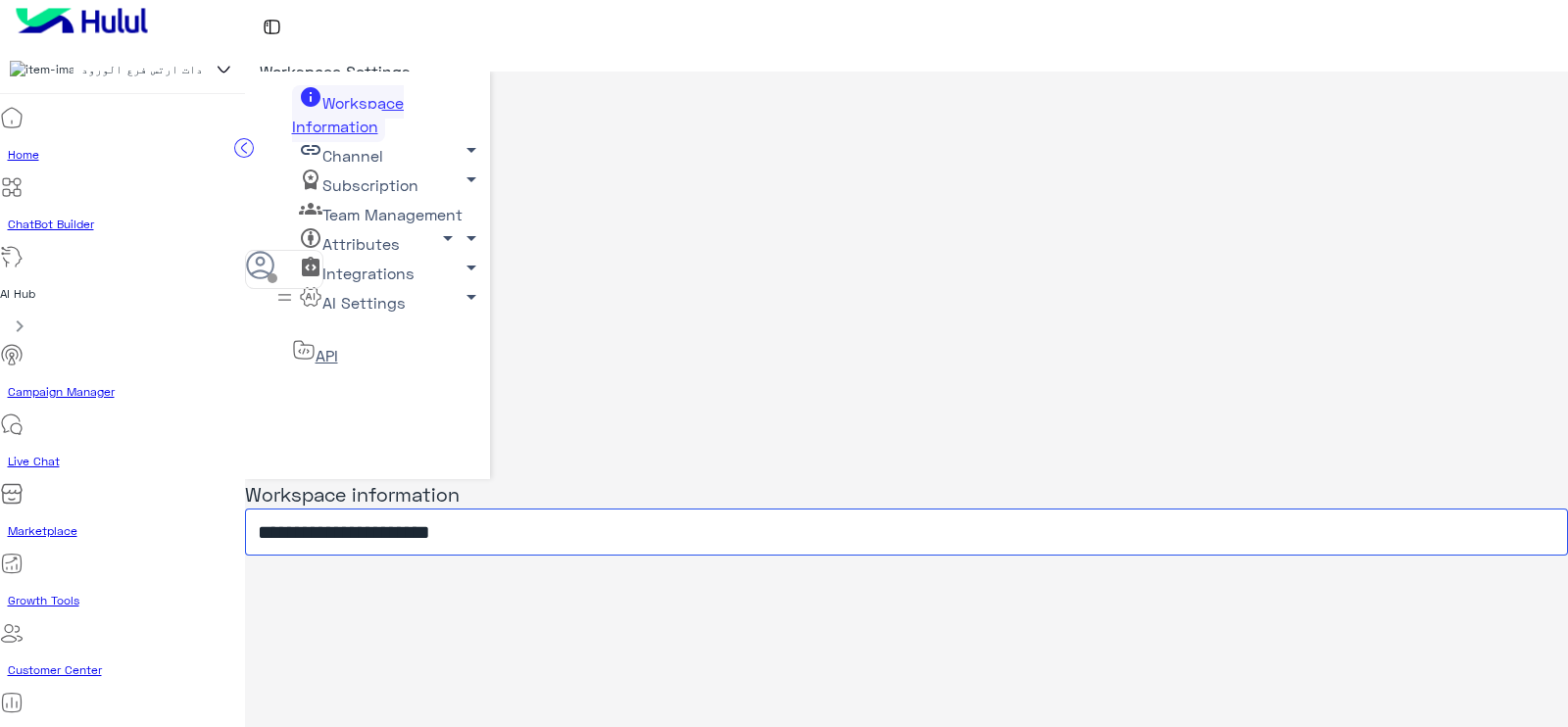 click on "**********" at bounding box center [906, 532] 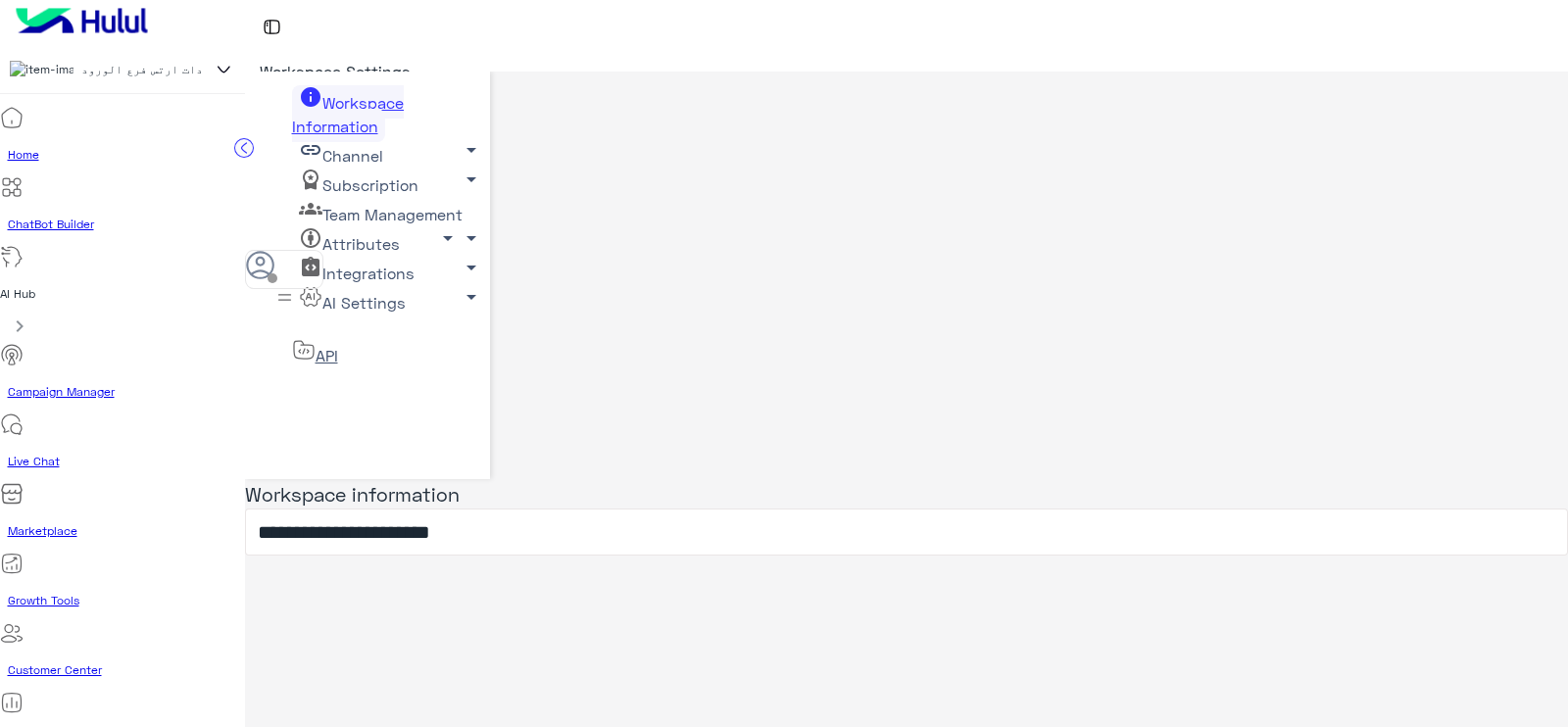 click on "arrow_drop_down" at bounding box center [471, 150] 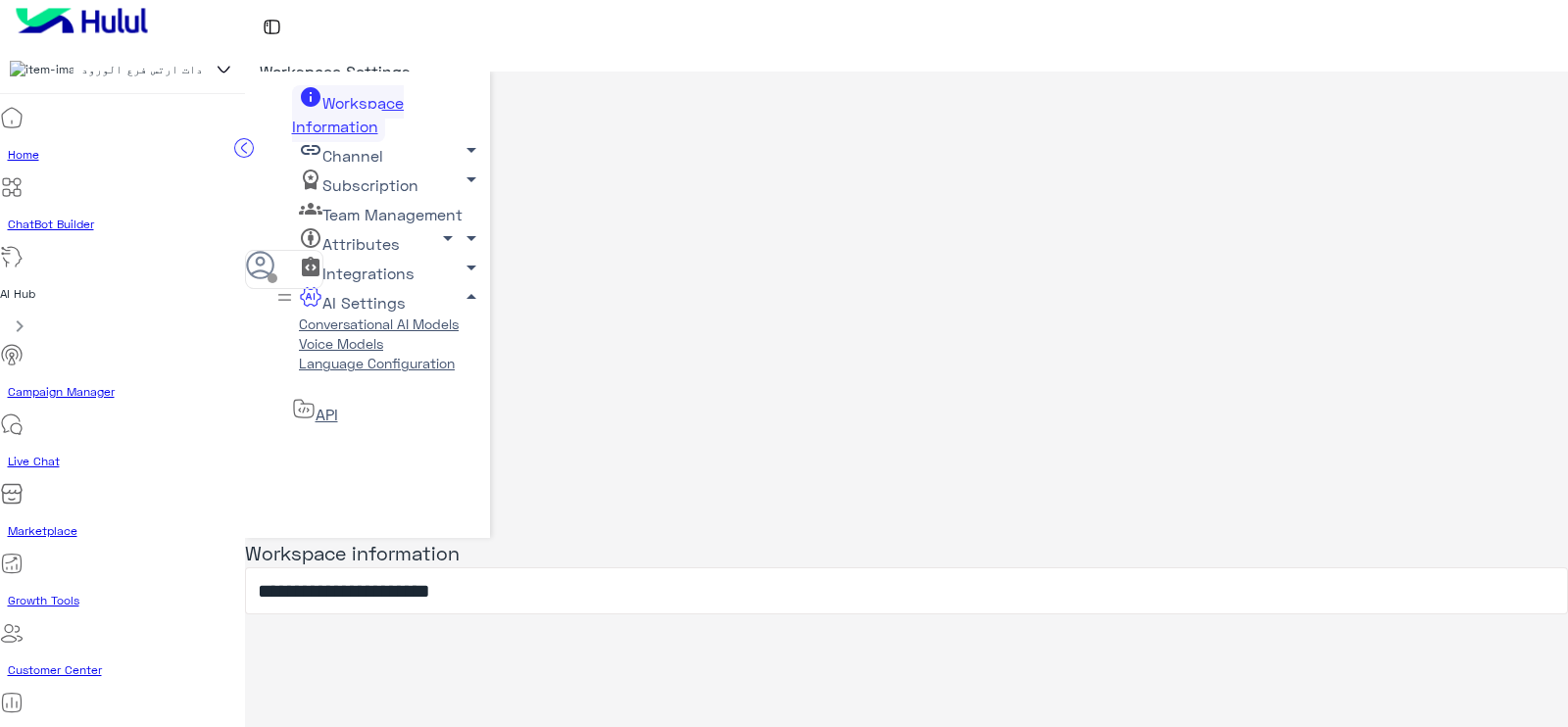 click on "Conversational AI Models" at bounding box center [379, 323] 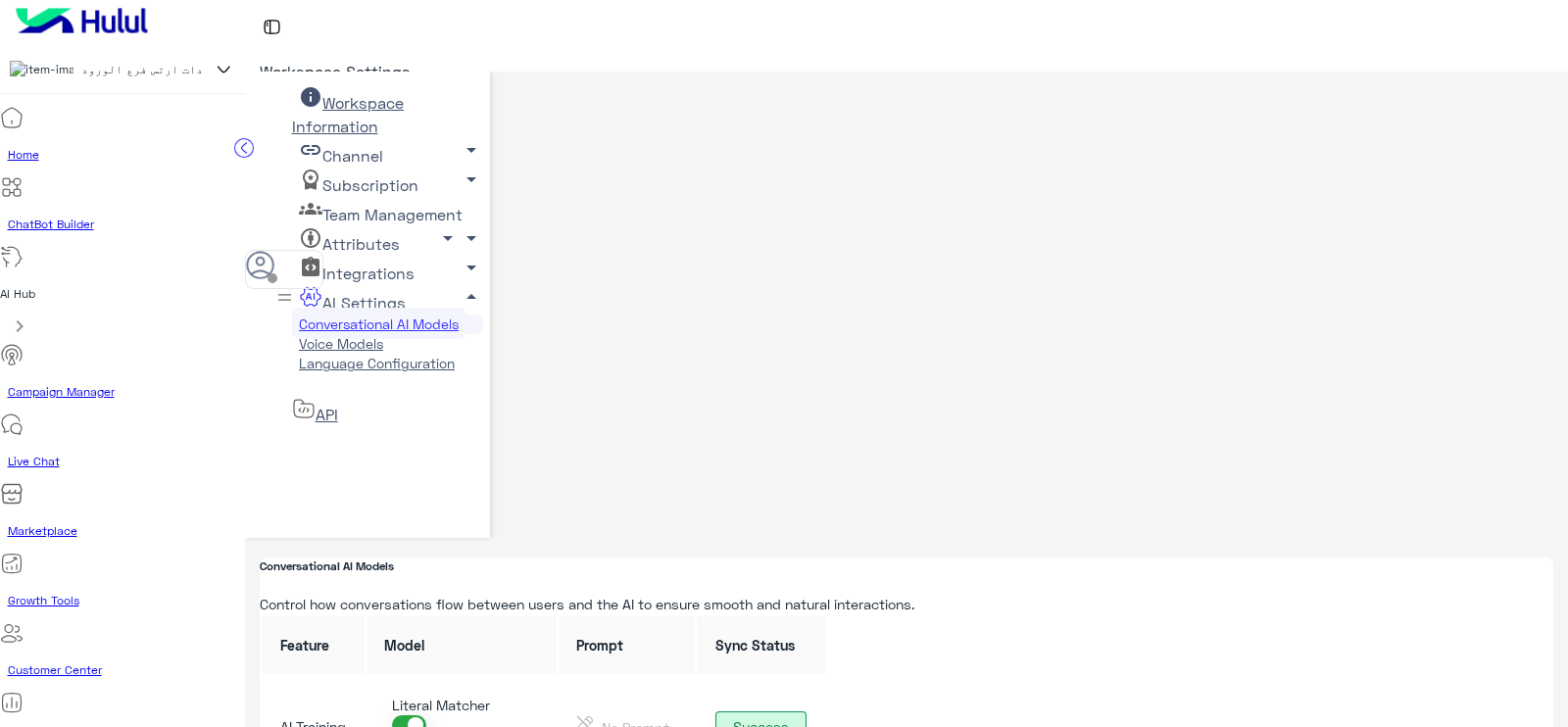 click at bounding box center [304, 409] 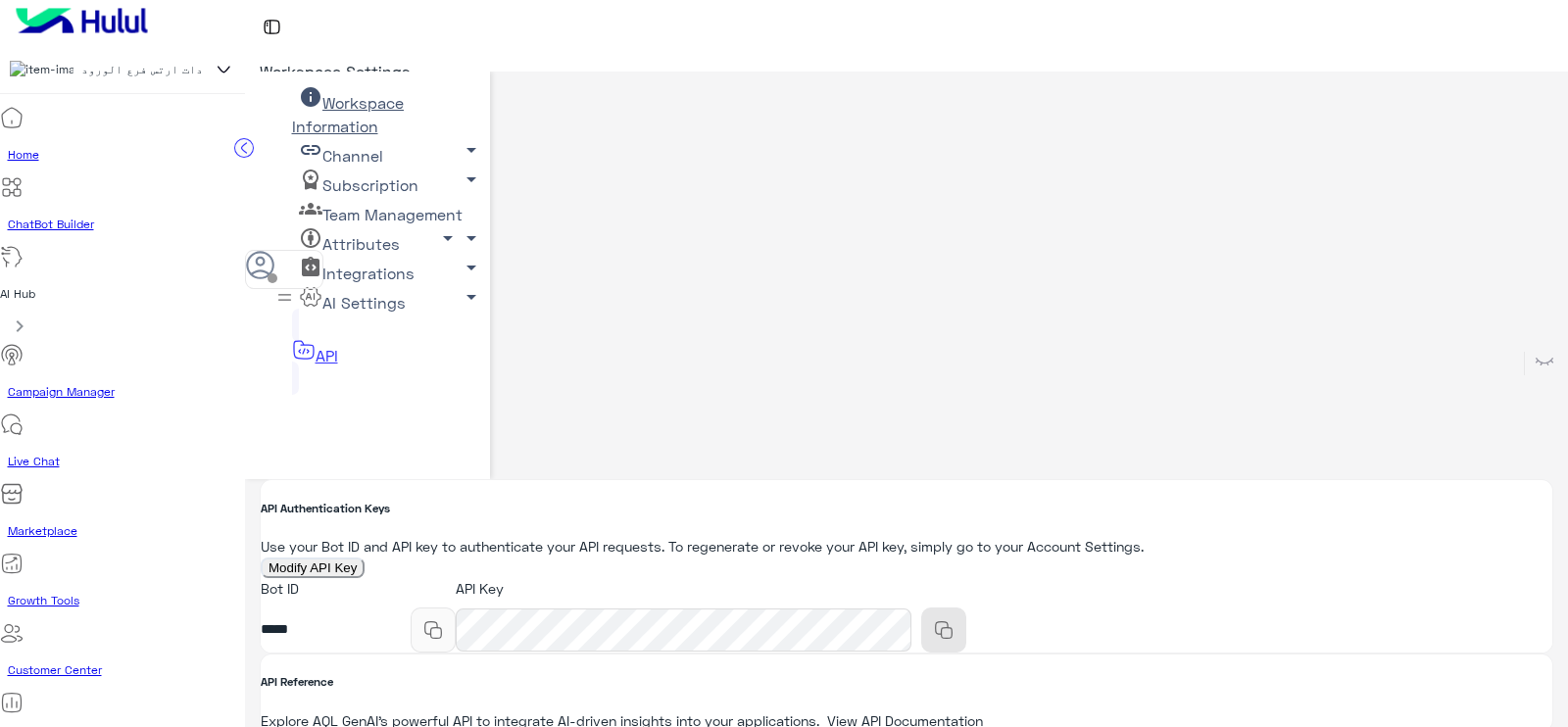 click on "Attributes   arrow_drop_down" at bounding box center (348, 114) 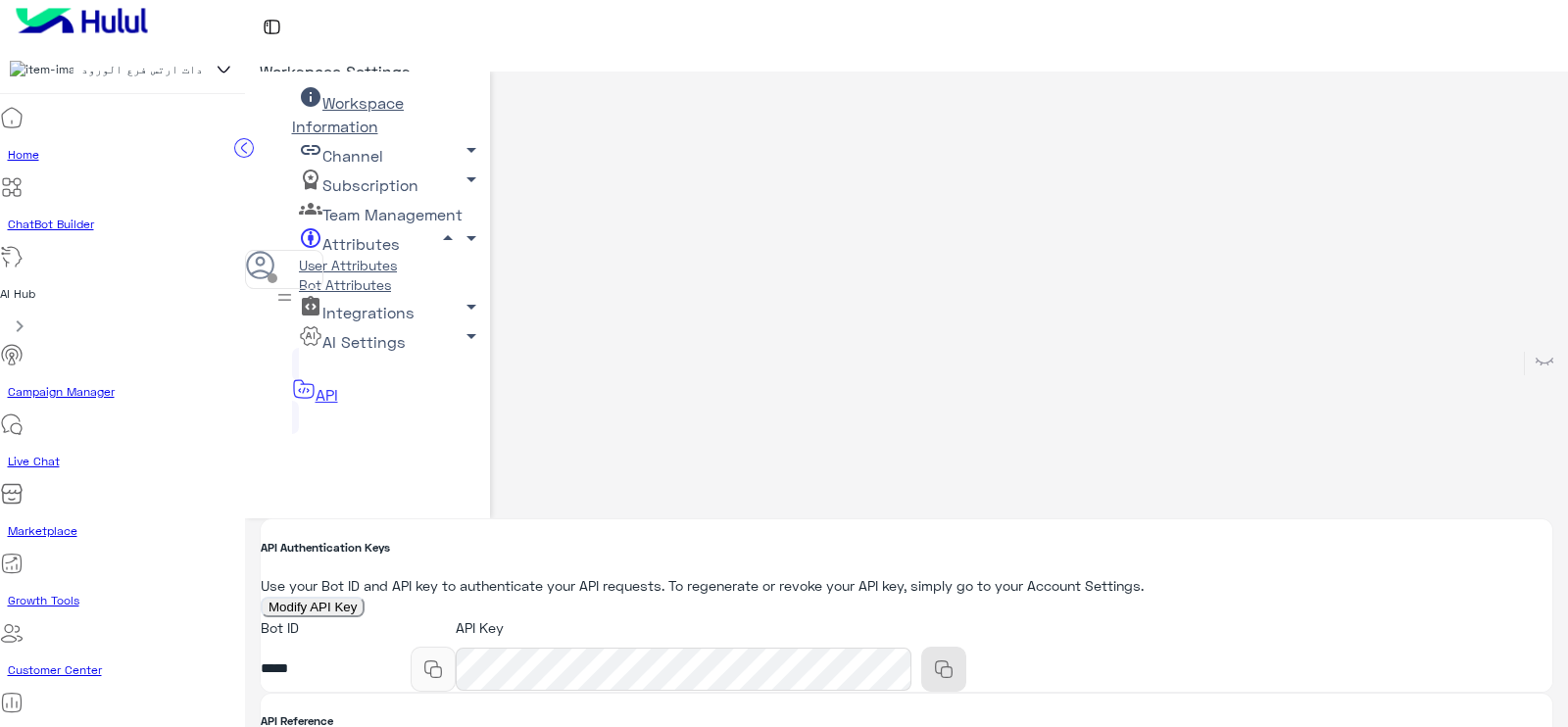 click on "Integrations   arrow_drop_down" at bounding box center (348, 114) 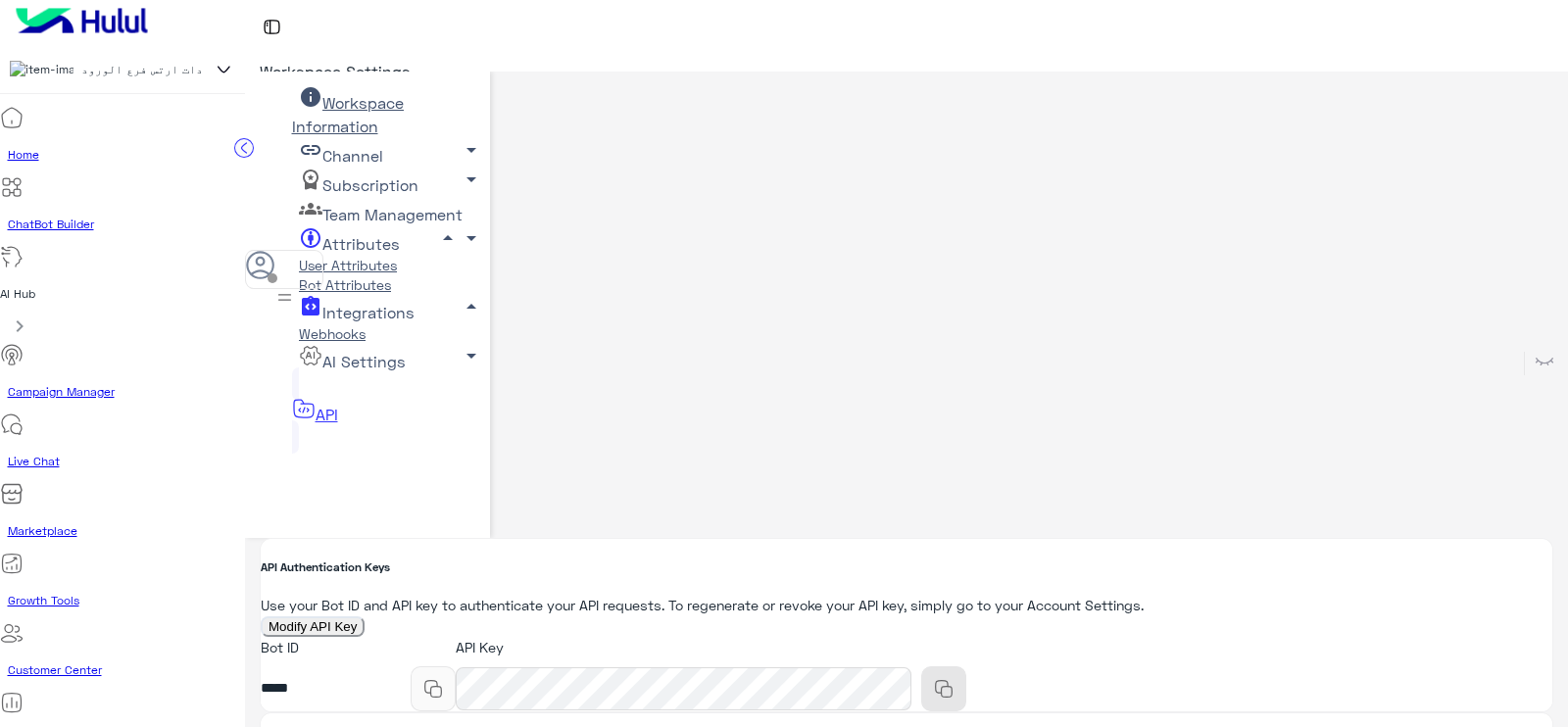 click on "Webhooks" at bounding box center (332, 333) 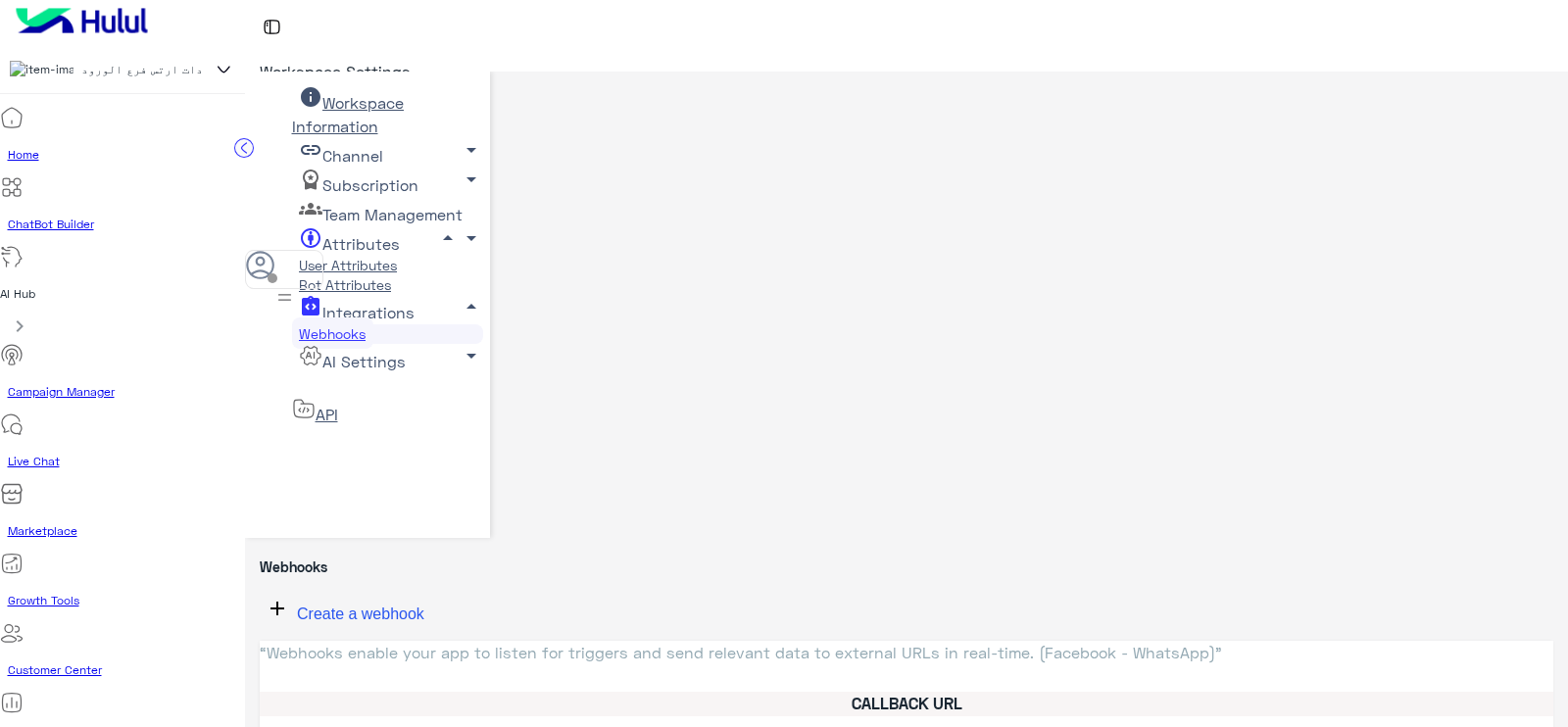 click on "Create a webhook" at bounding box center (361, 613) 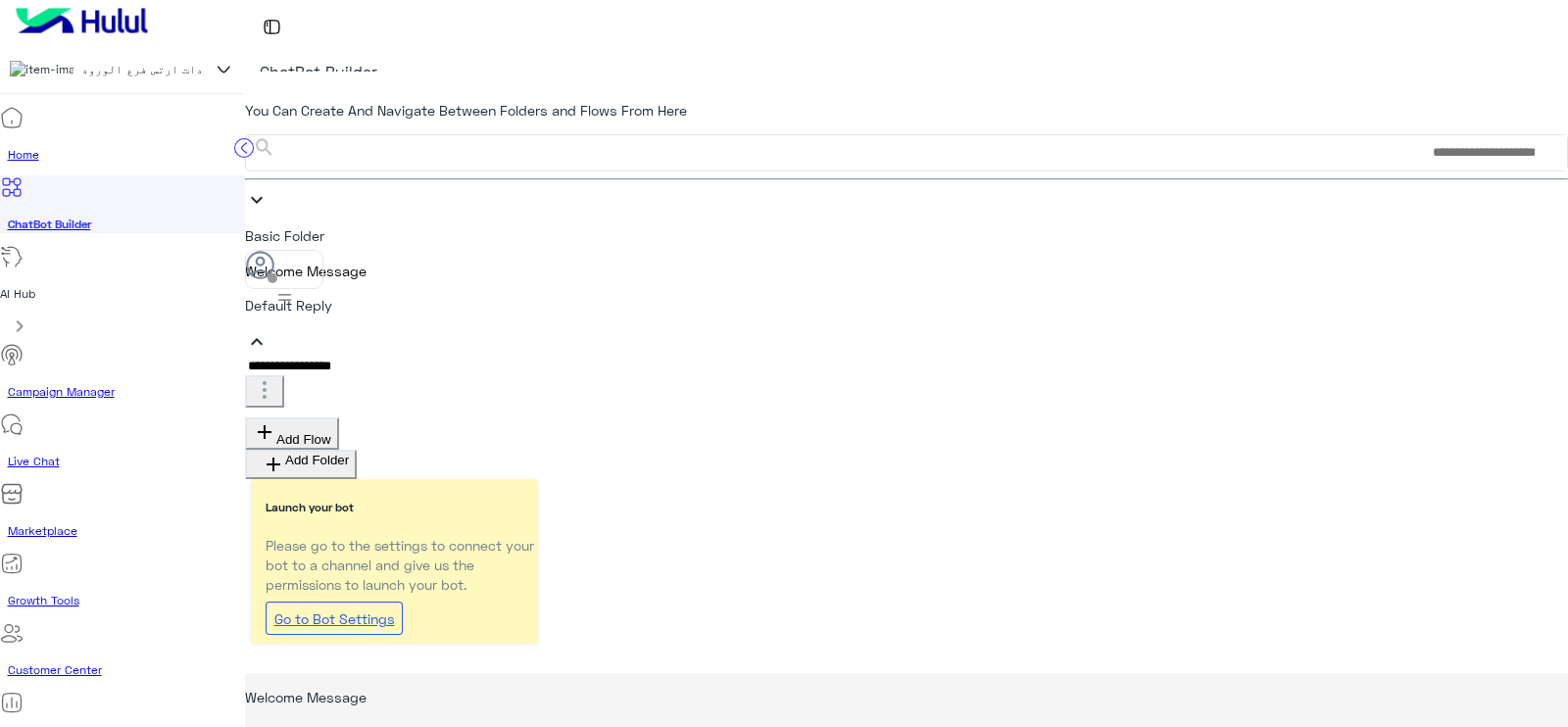 click on "AI Hub  chevron_right" at bounding box center (122, 294) 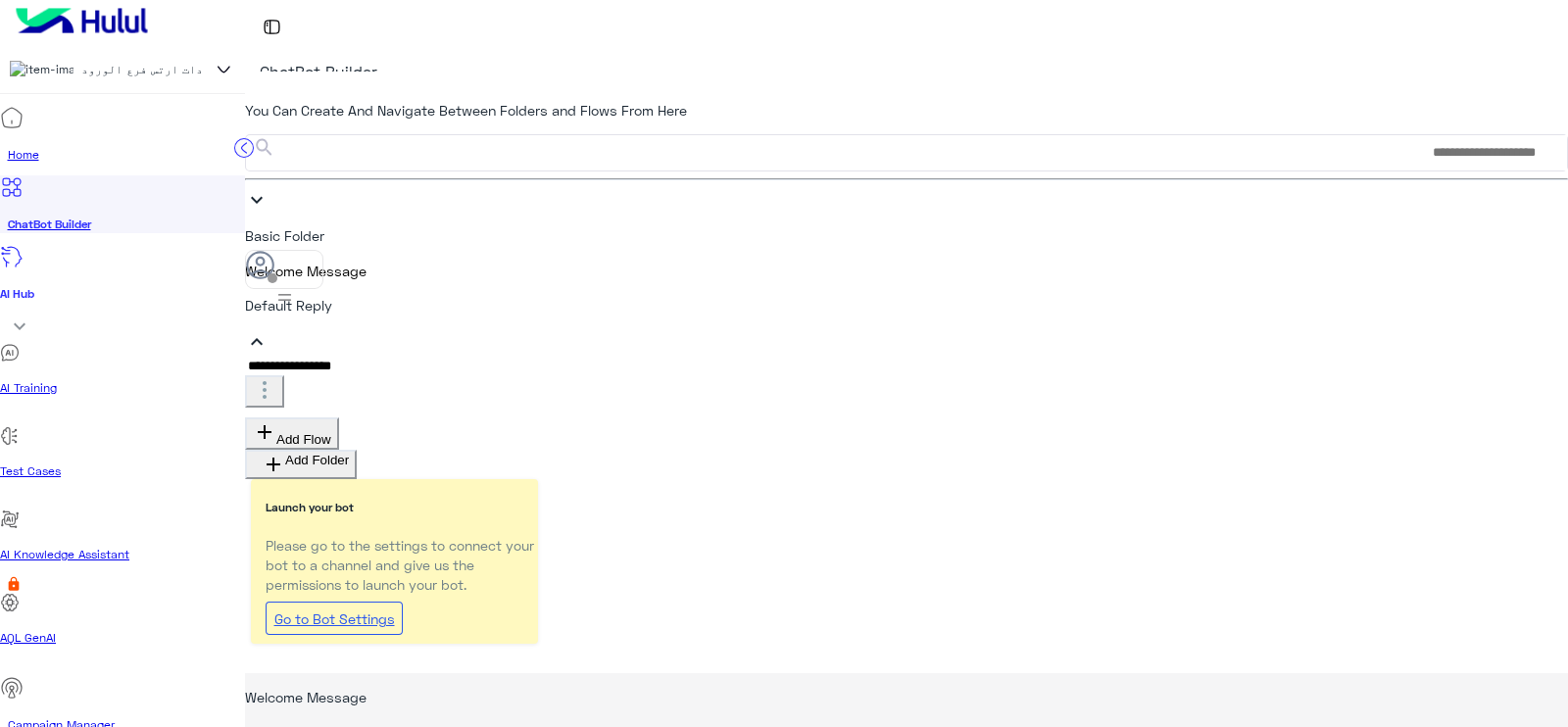 click on "Test Cases" at bounding box center [122, 471] 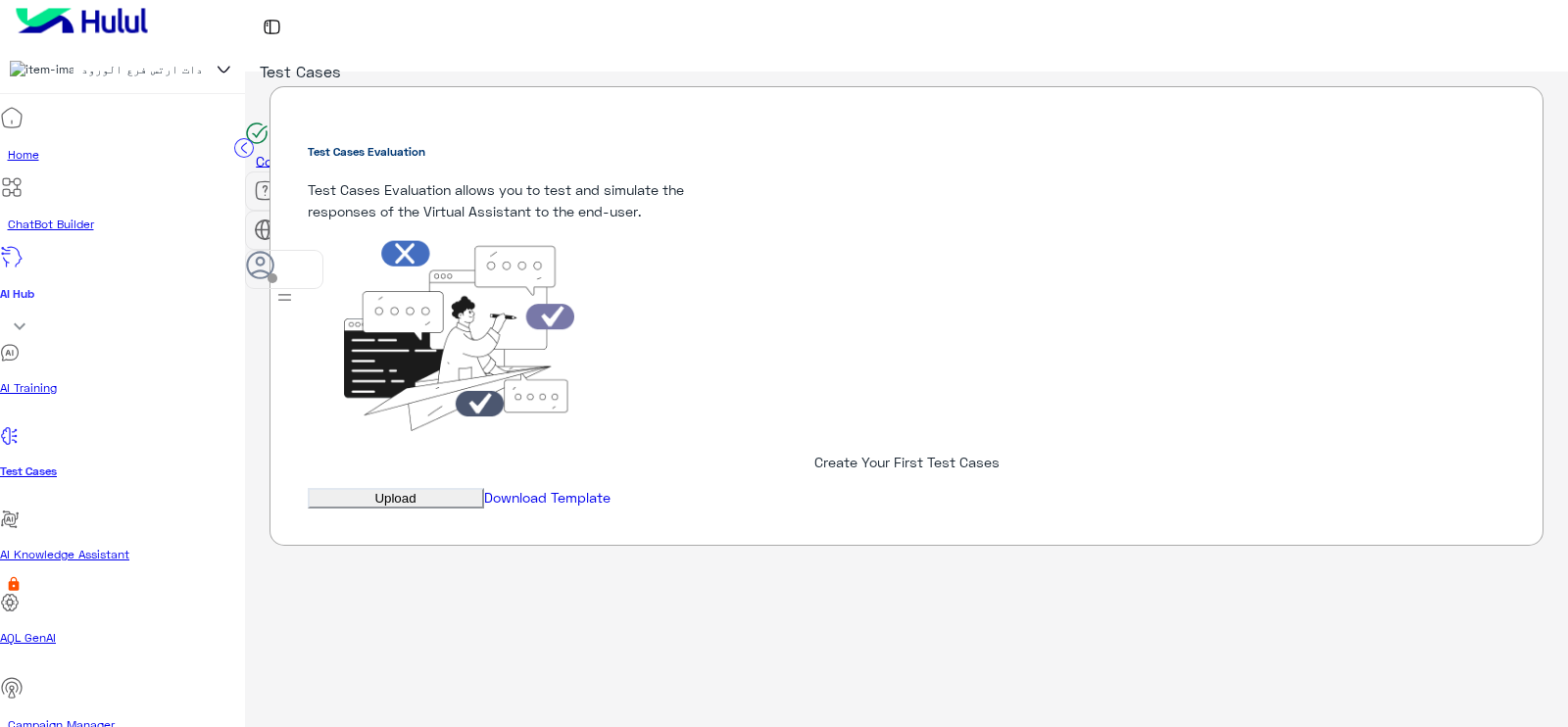 scroll, scrollTop: 38, scrollLeft: 0, axis: vertical 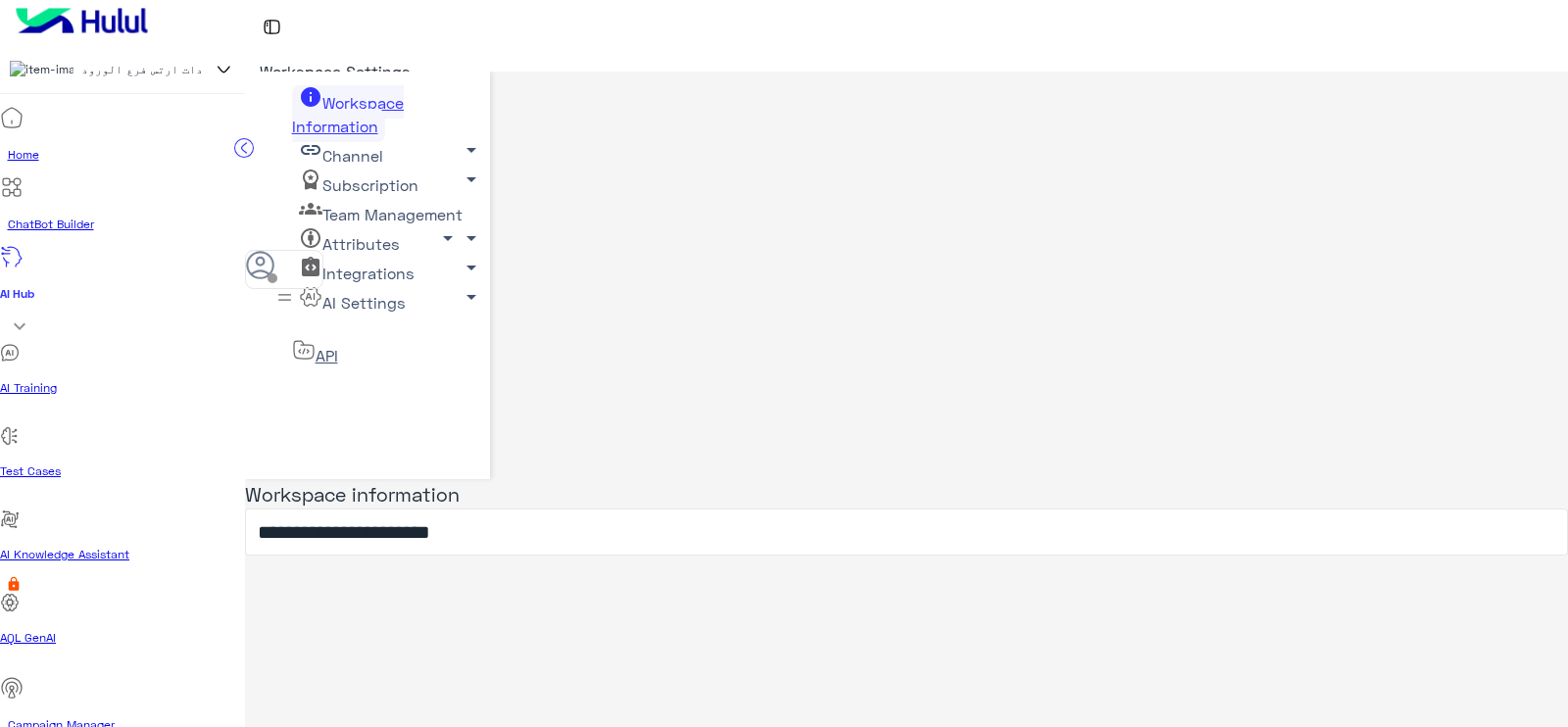 click on "Attributes   arrow_drop_down" at bounding box center (348, 114) 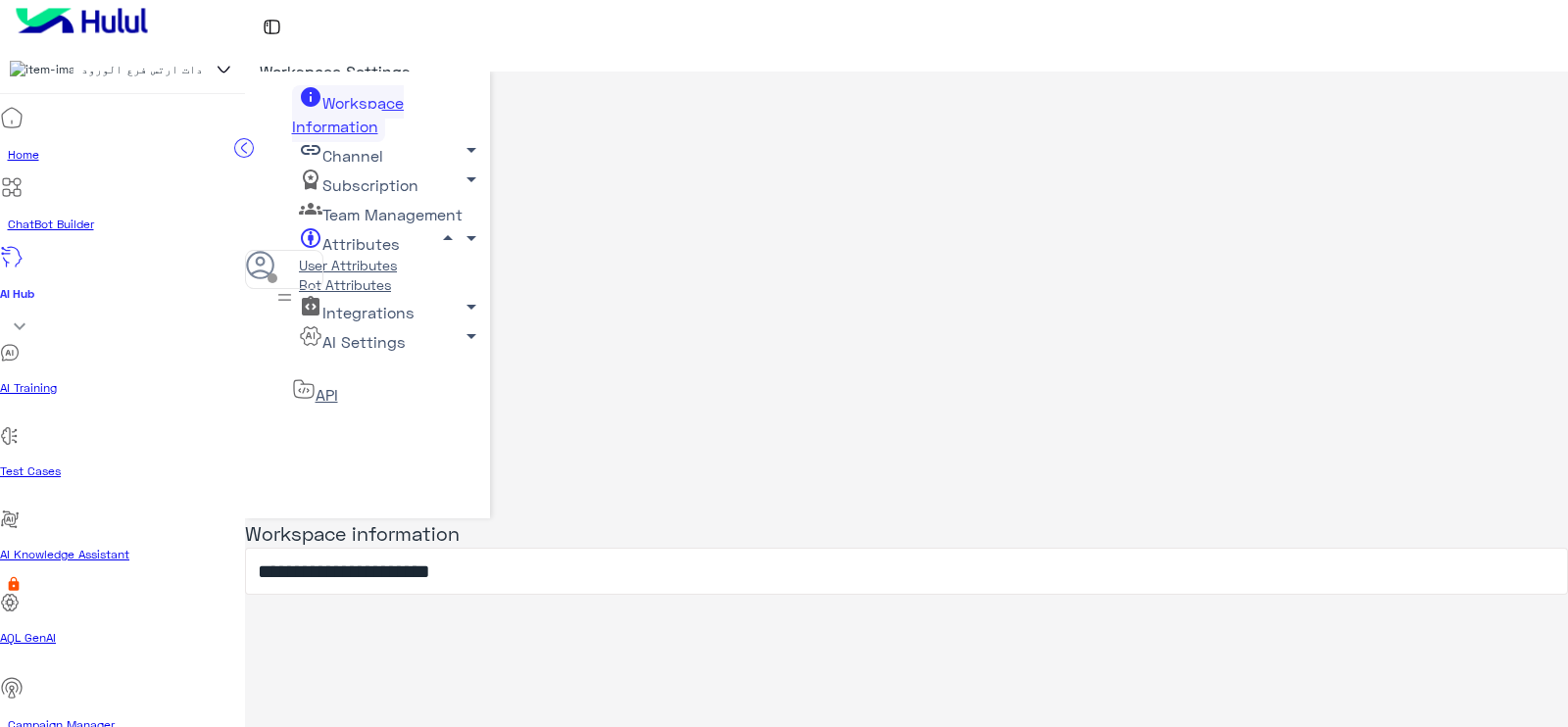 click on "User Attributes" at bounding box center (348, 265) 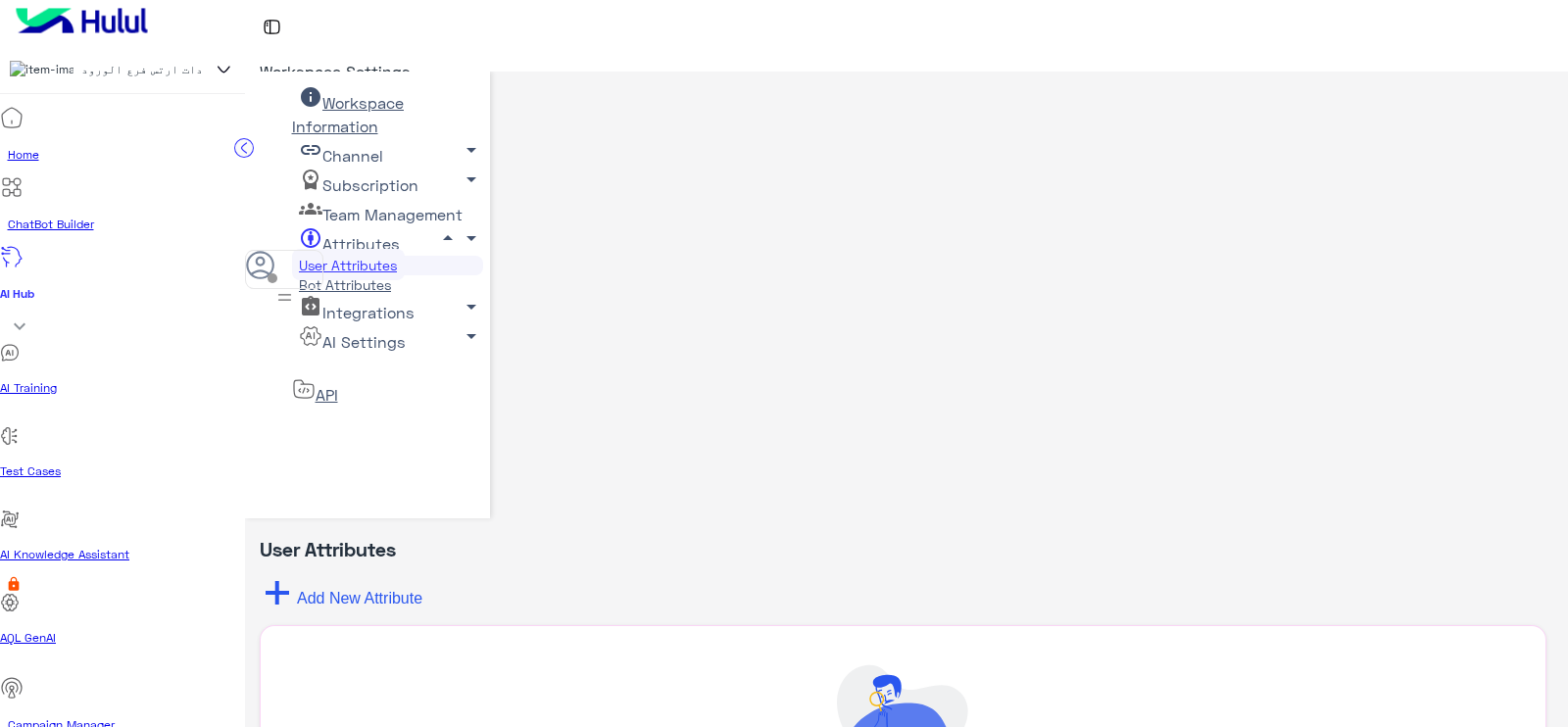 click on "Bot Attributes" at bounding box center (345, 284) 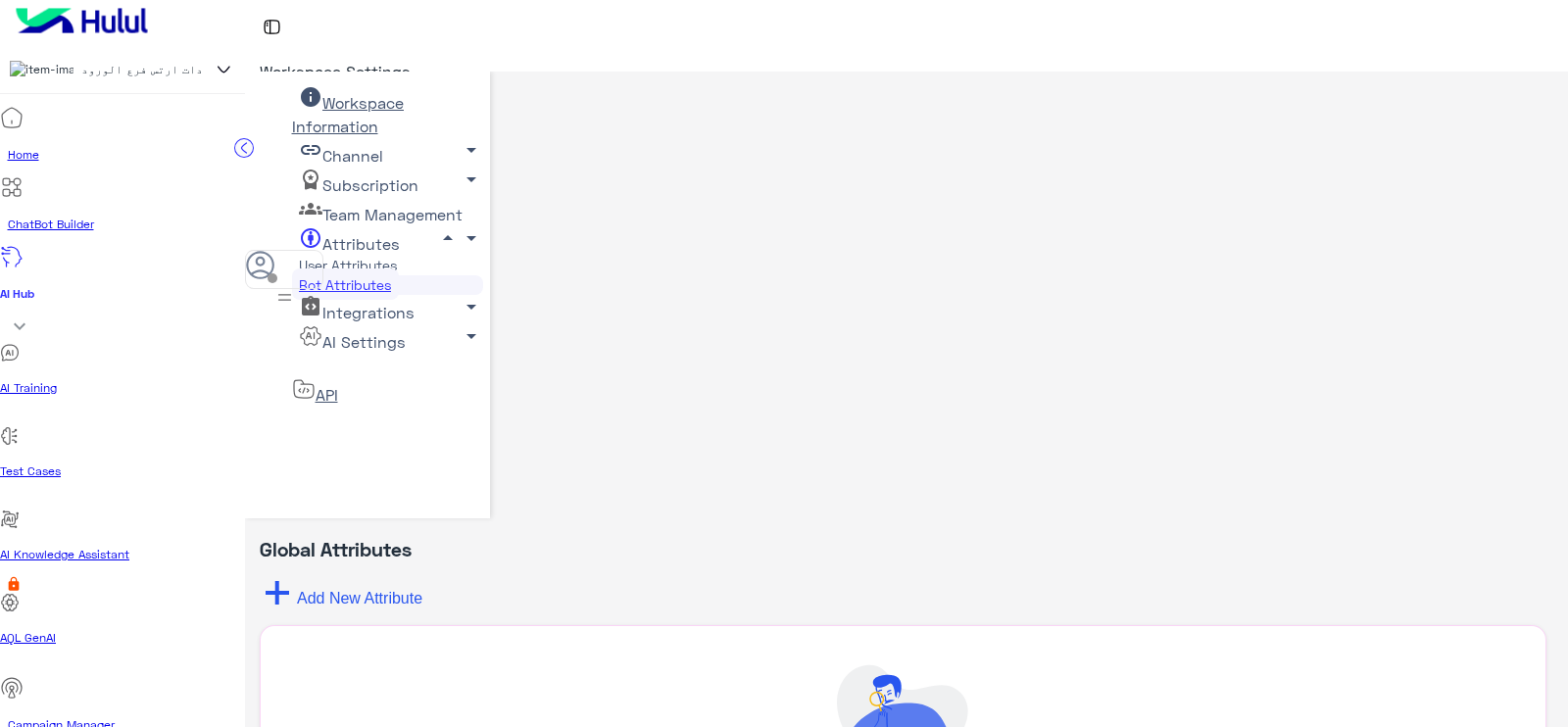 click on "User Attributes" at bounding box center (348, 265) 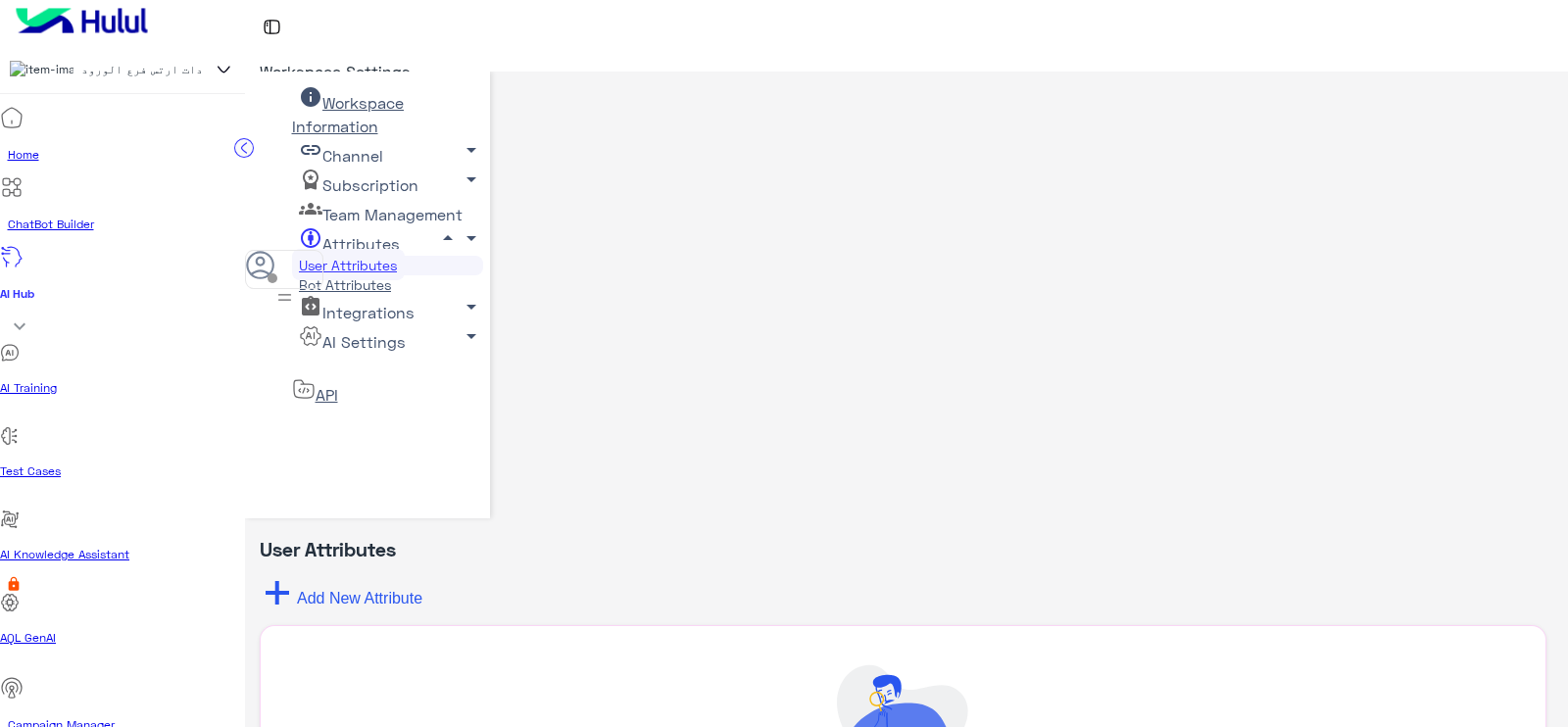 click on "Learn more about Attributes" at bounding box center [903, 873] 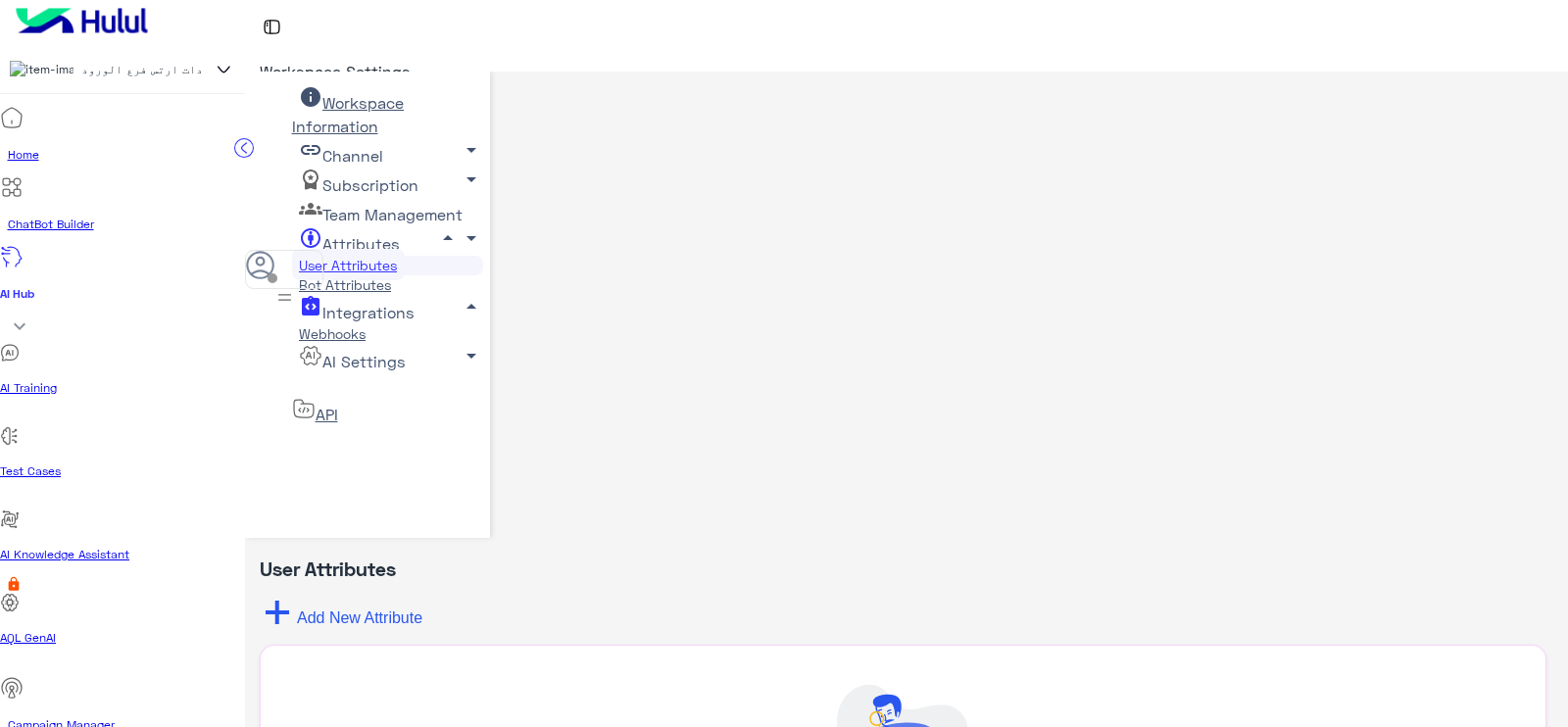 click on "AI Settings   arrow_drop_down" at bounding box center (348, 114) 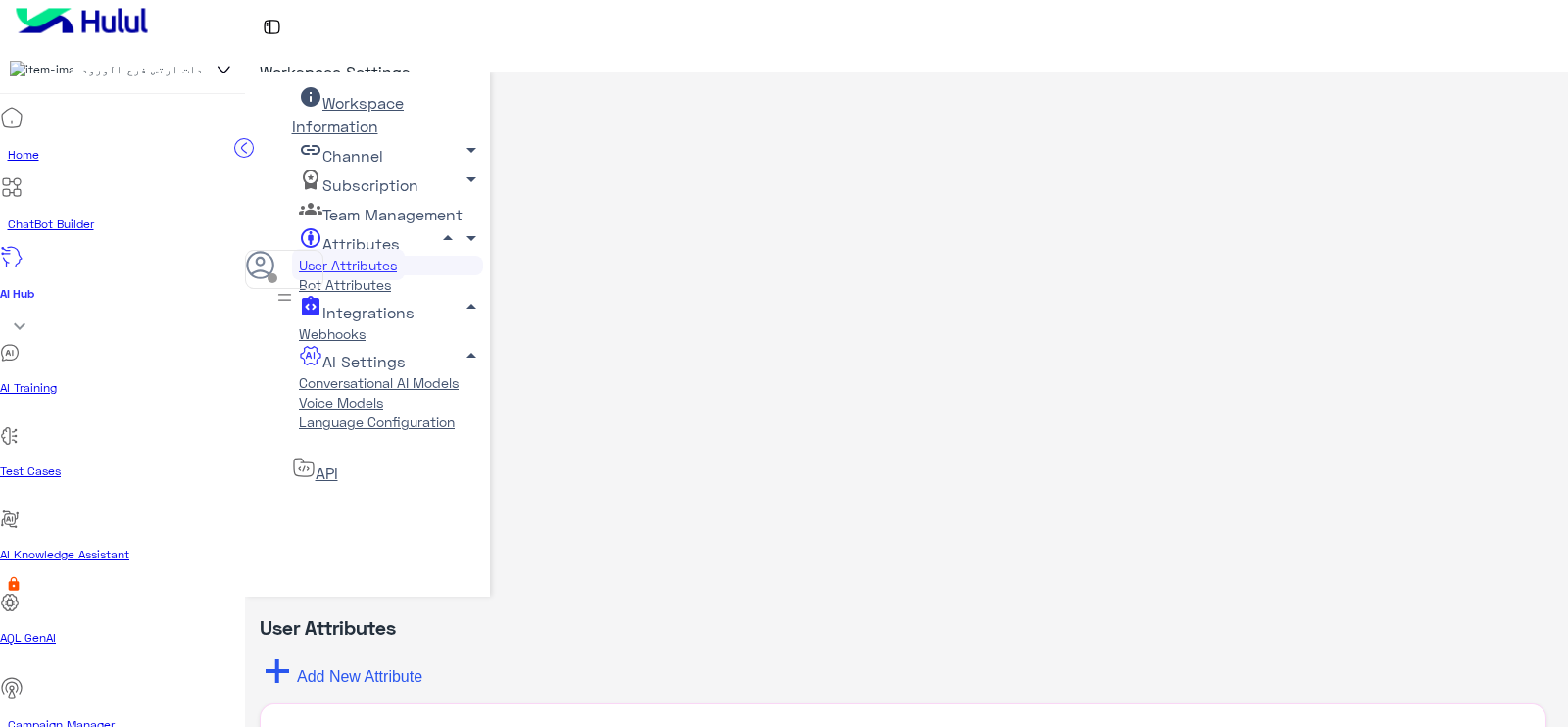 click on "API" at bounding box center (387, 470) 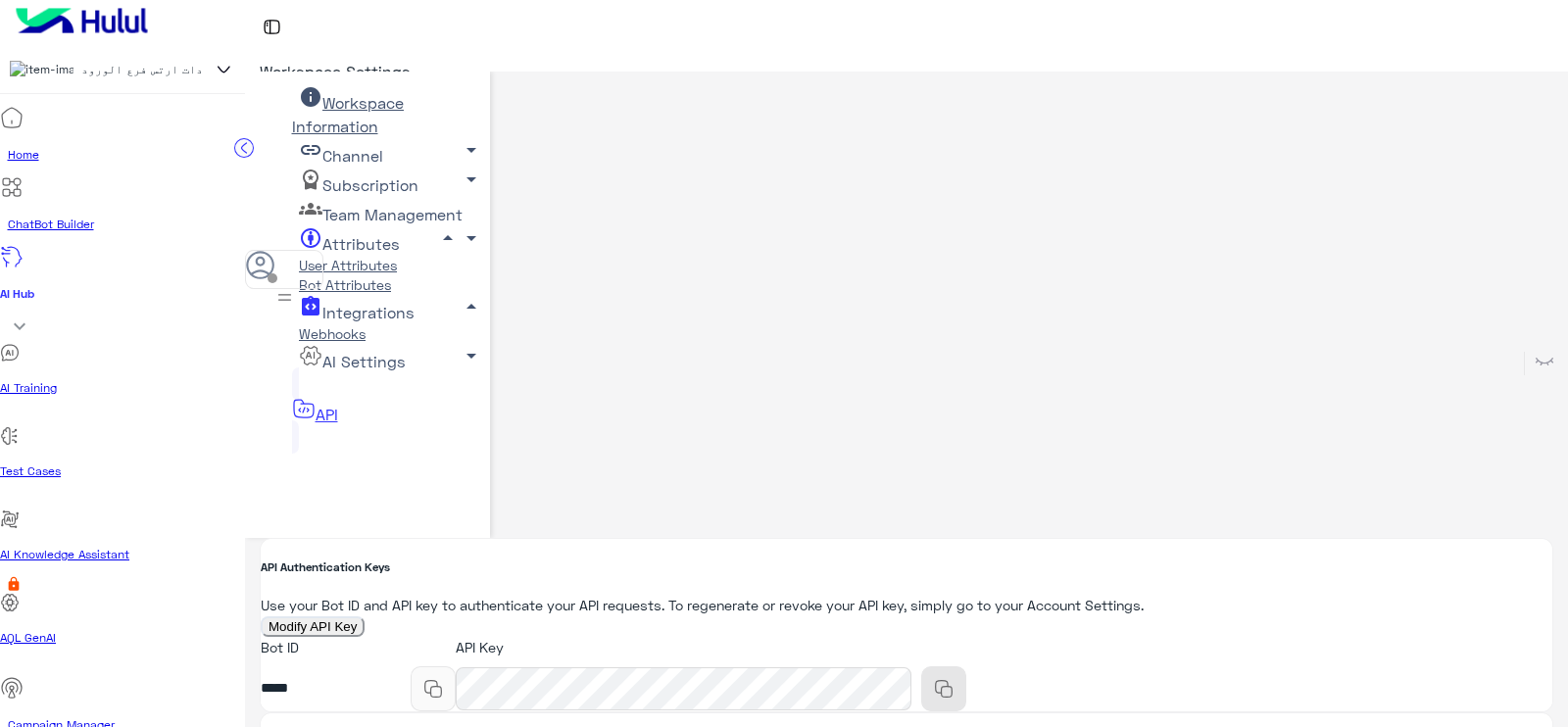 click at bounding box center (284, 297) 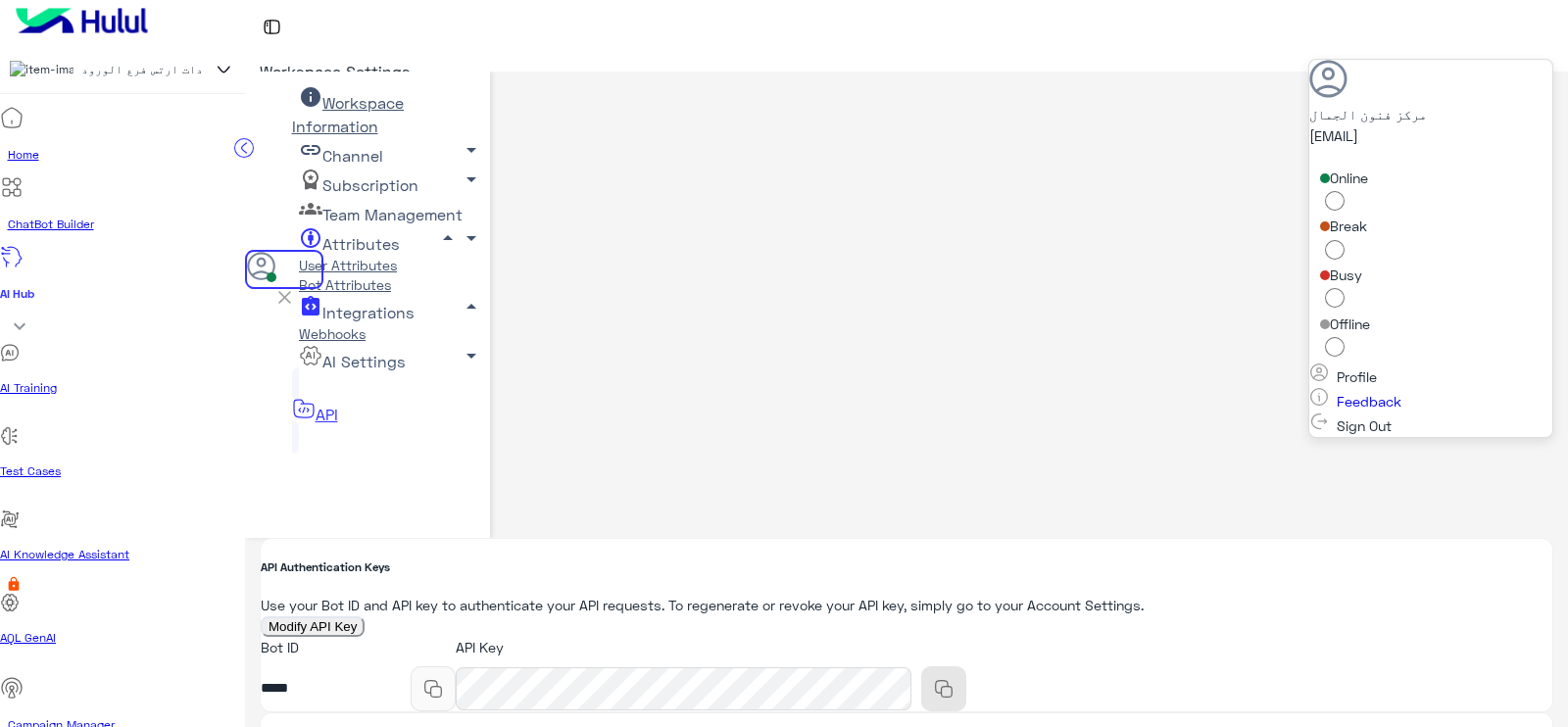 click on "Set up" at bounding box center (126, 1350) 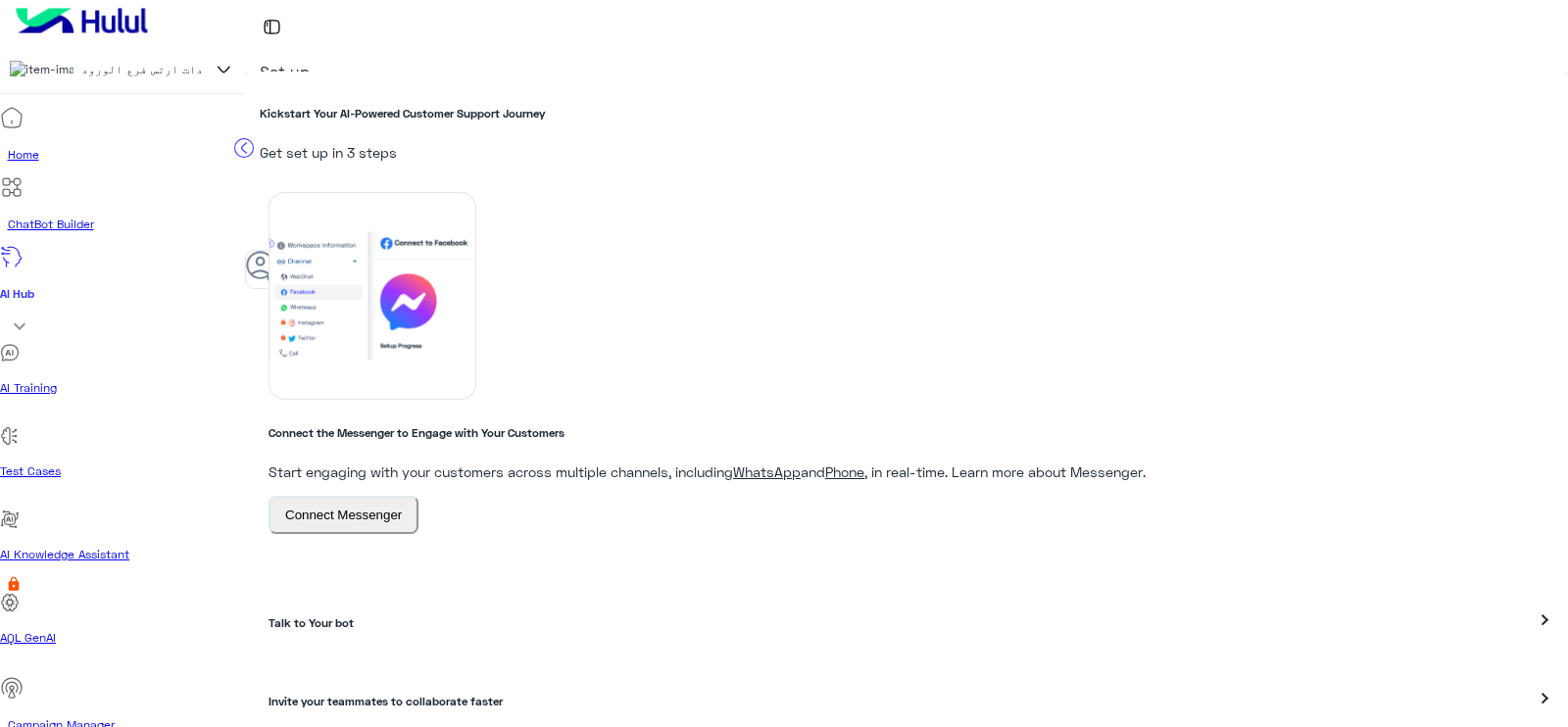 click on "WhatsApp" at bounding box center (766, 471) 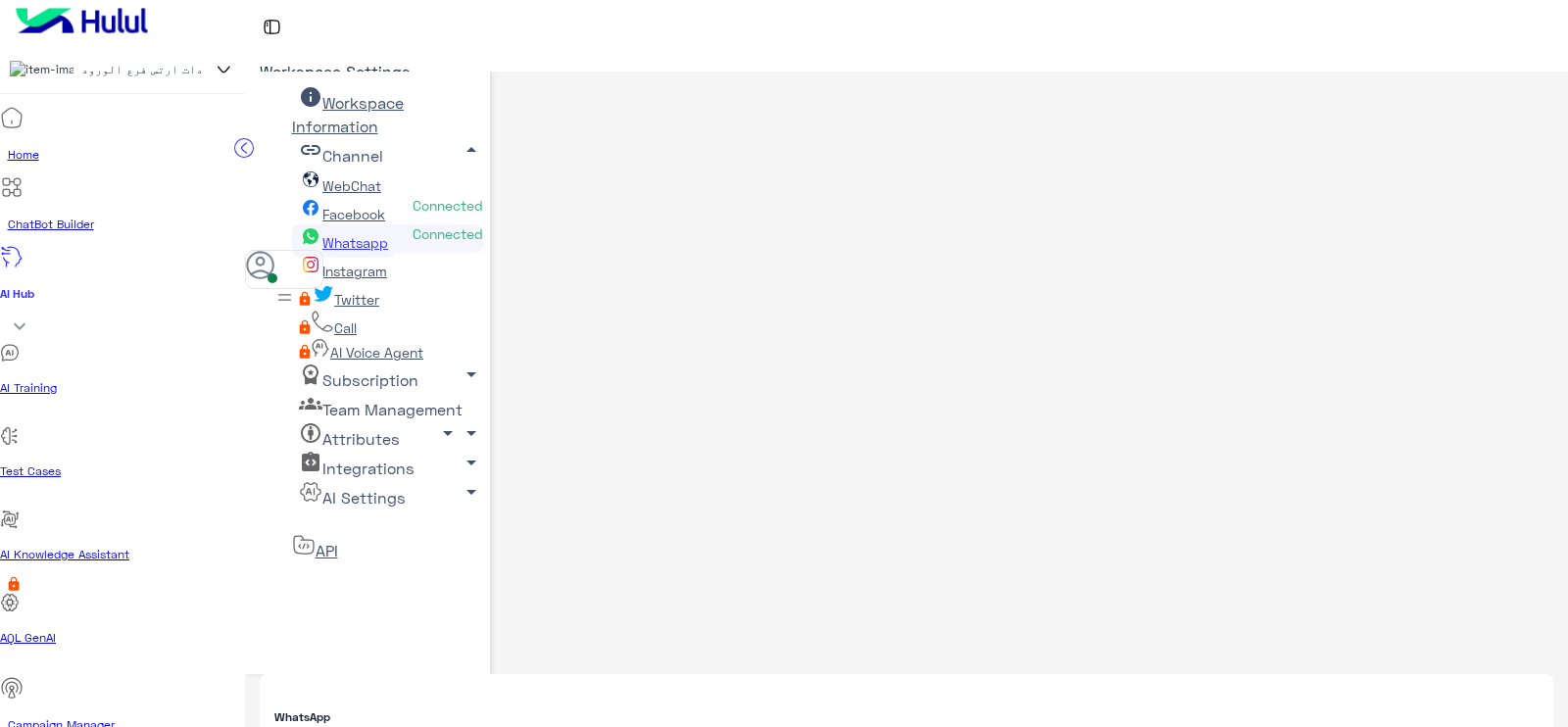 click on "Edit WhatsApp Settings" at bounding box center [906, 753] 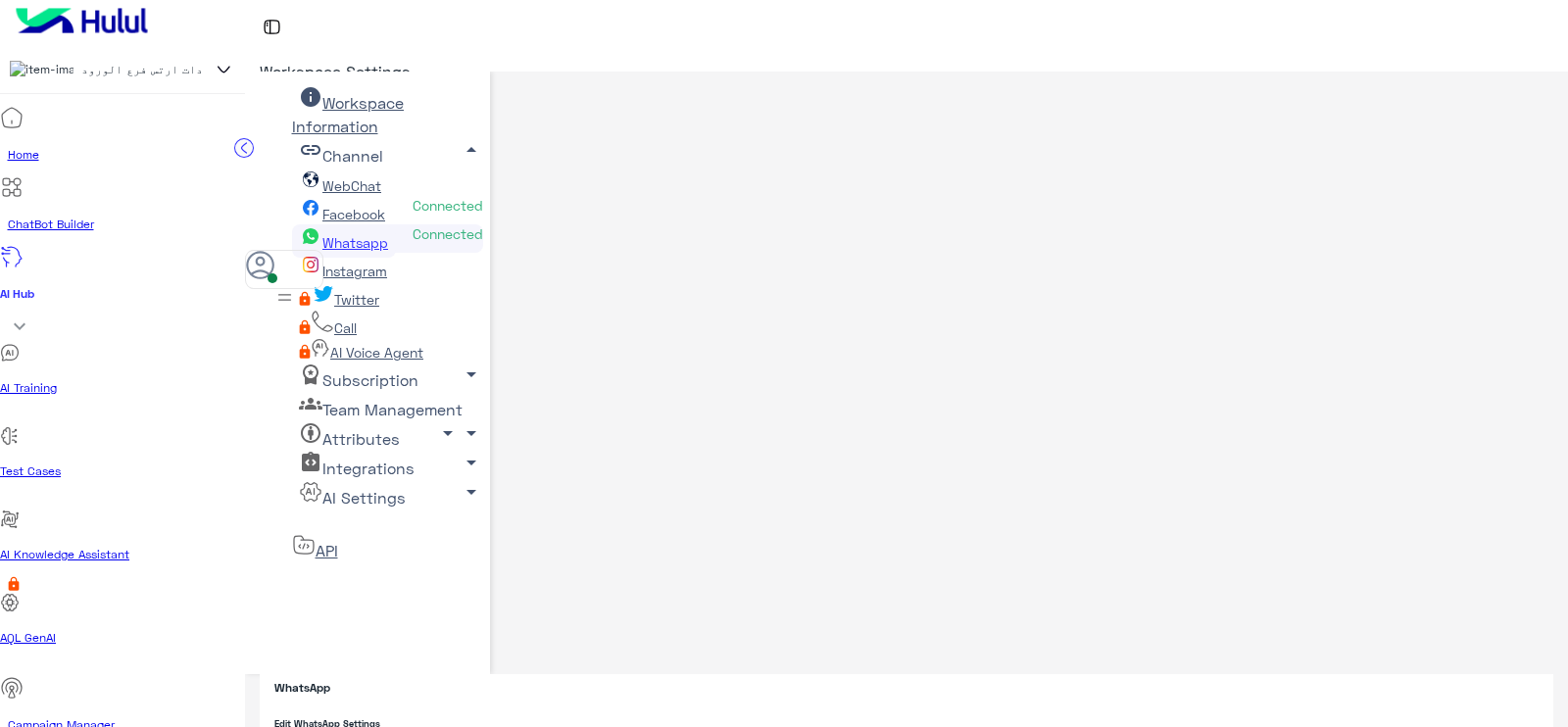 scroll, scrollTop: 0, scrollLeft: 0, axis: both 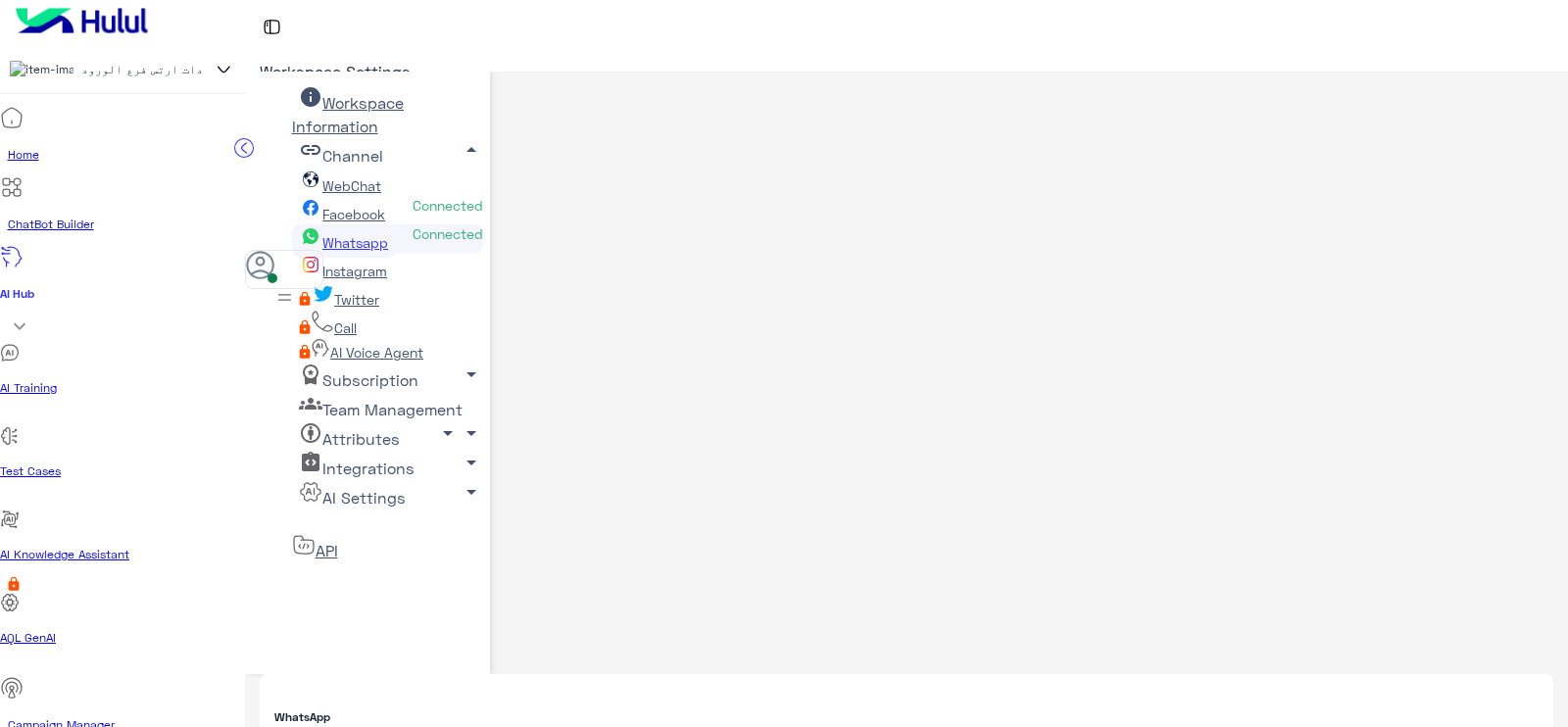 click on "Business Description" at bounding box center [906, 1167] 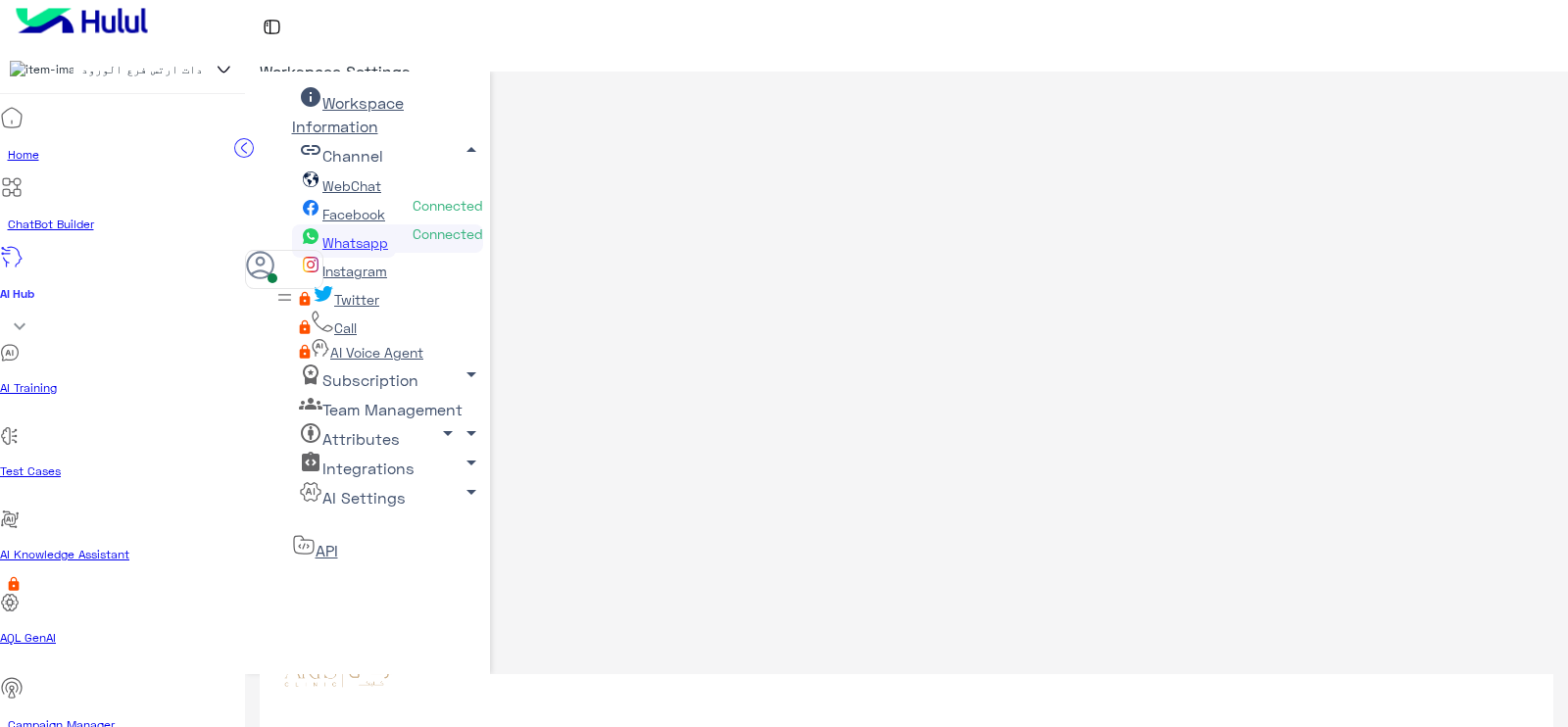 scroll, scrollTop: 244, scrollLeft: 0, axis: vertical 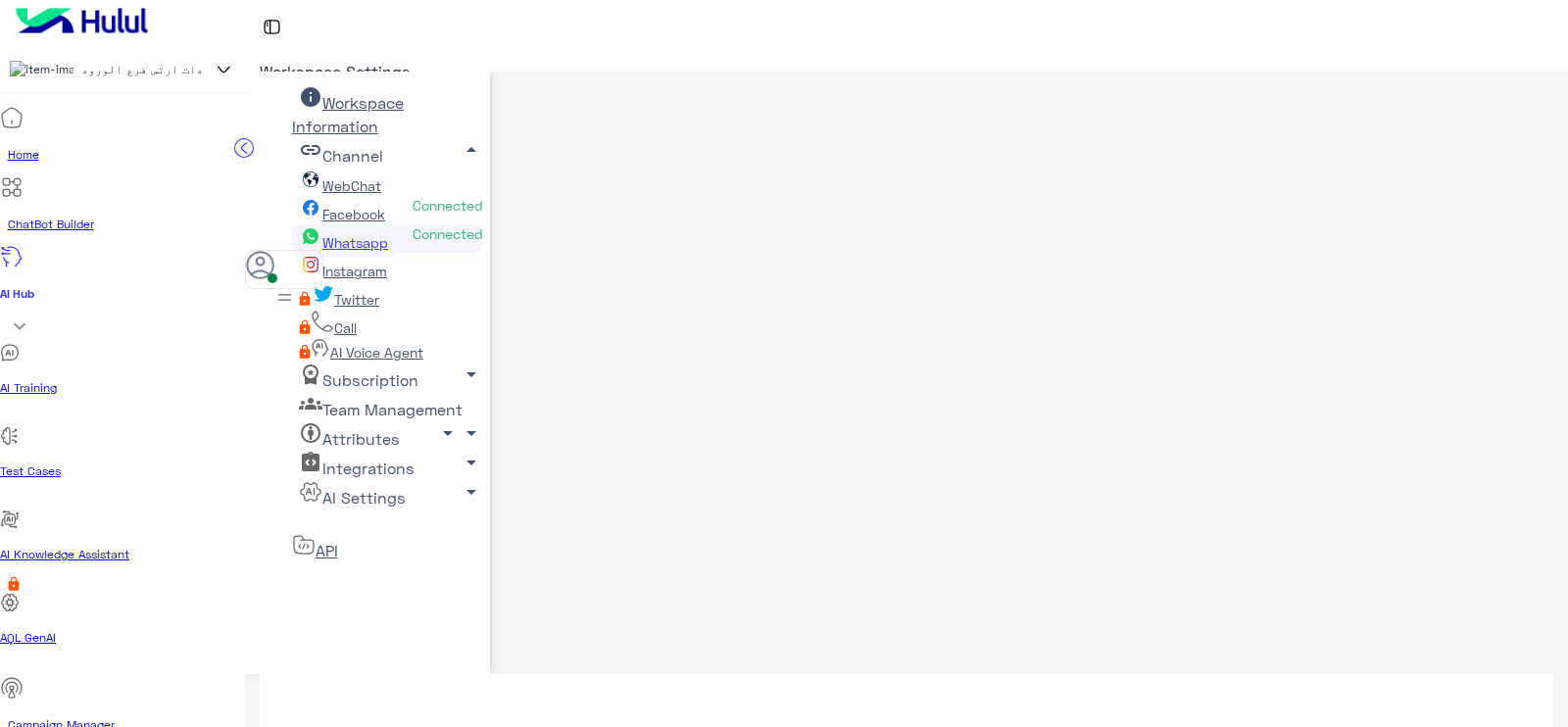 click on "Register Number" at bounding box center (336, 1270) 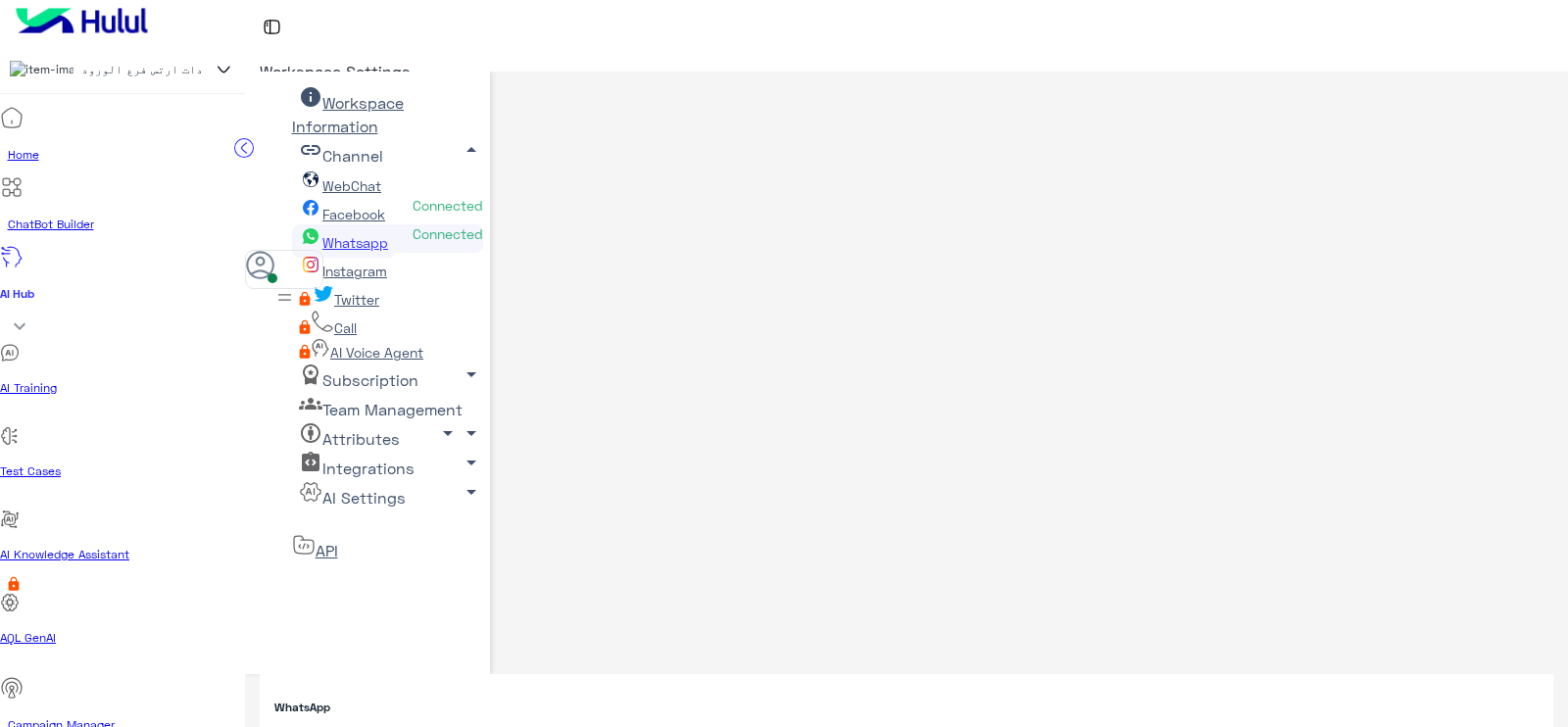 scroll, scrollTop: 330, scrollLeft: 0, axis: vertical 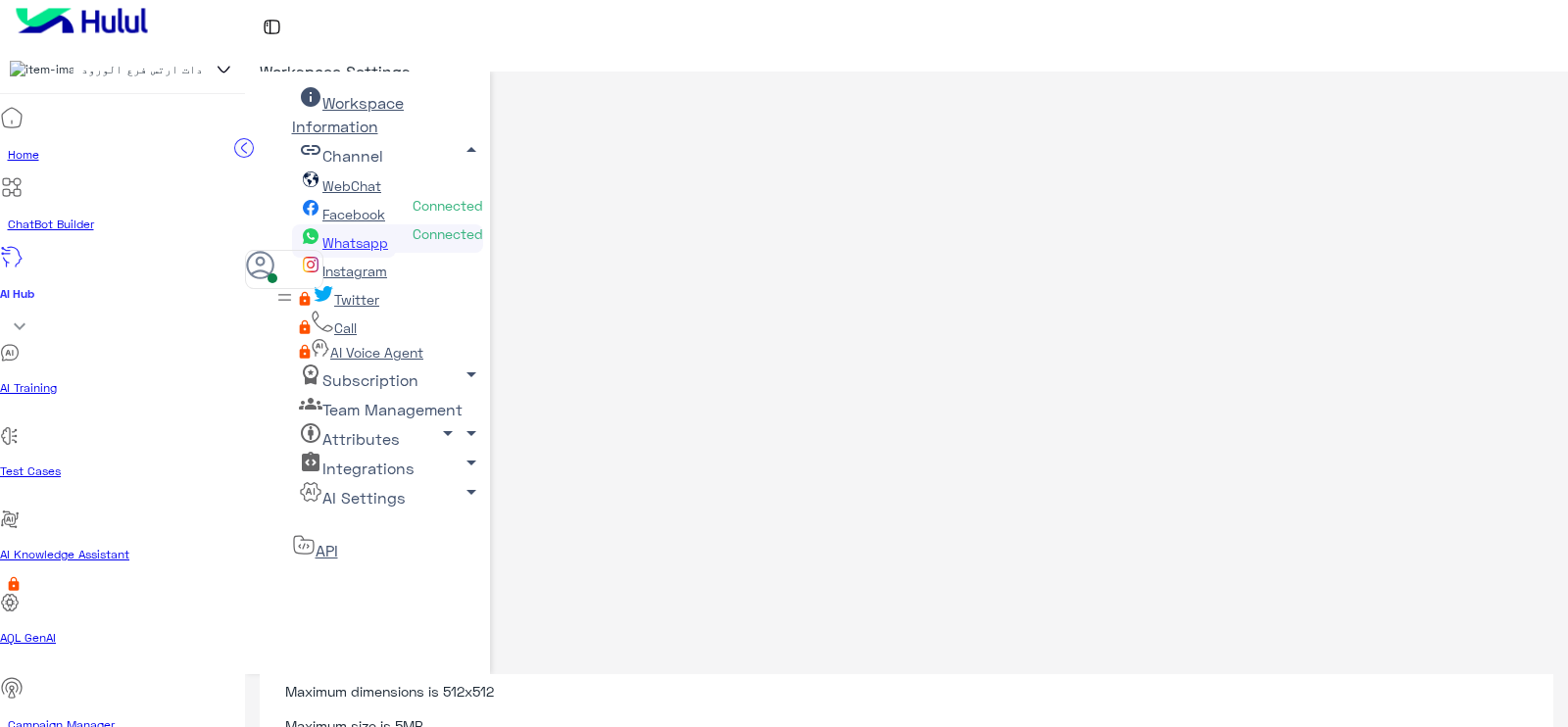 click on "do_not_disturb_on   Disconnect" at bounding box center (317, 1534) 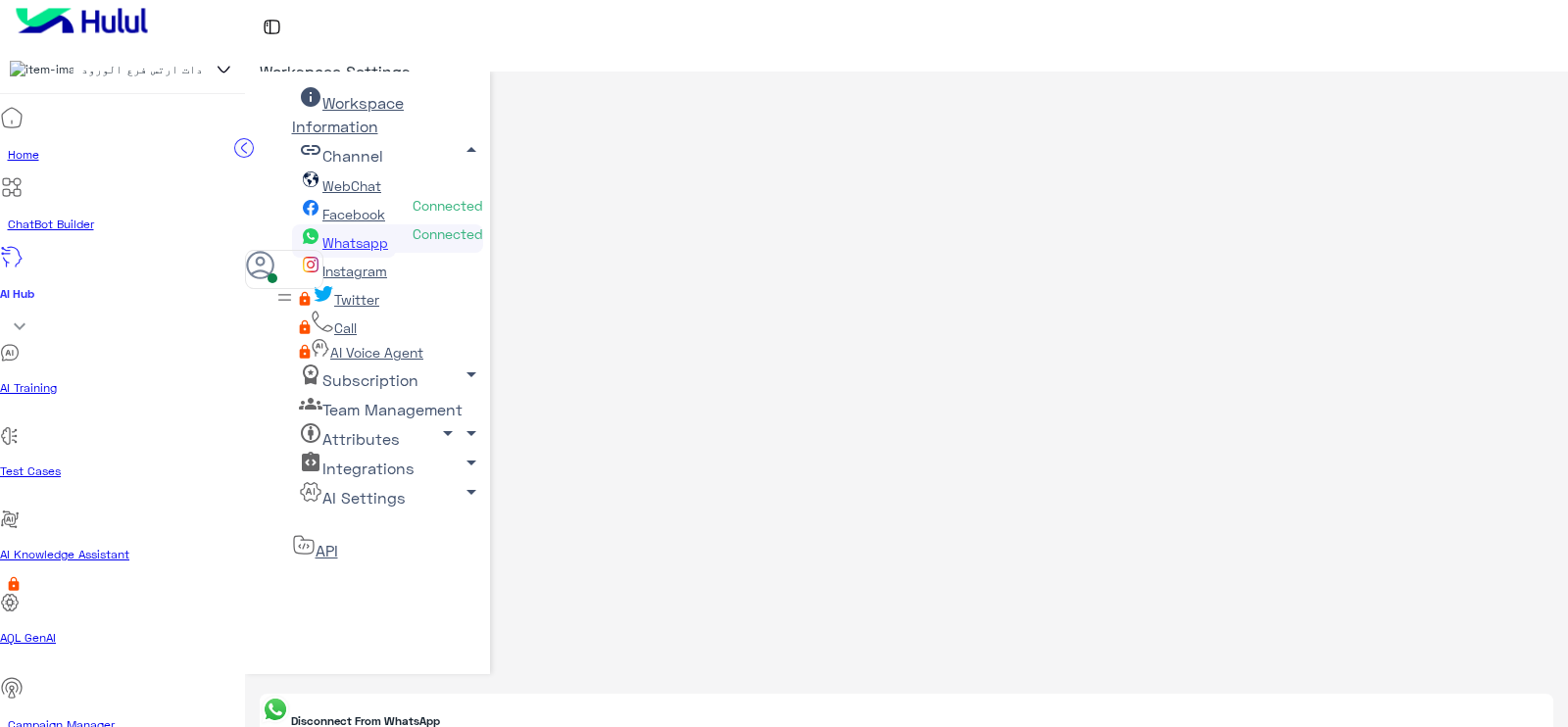 click on "Disconnect From WhatsApp" at bounding box center (906, 990) 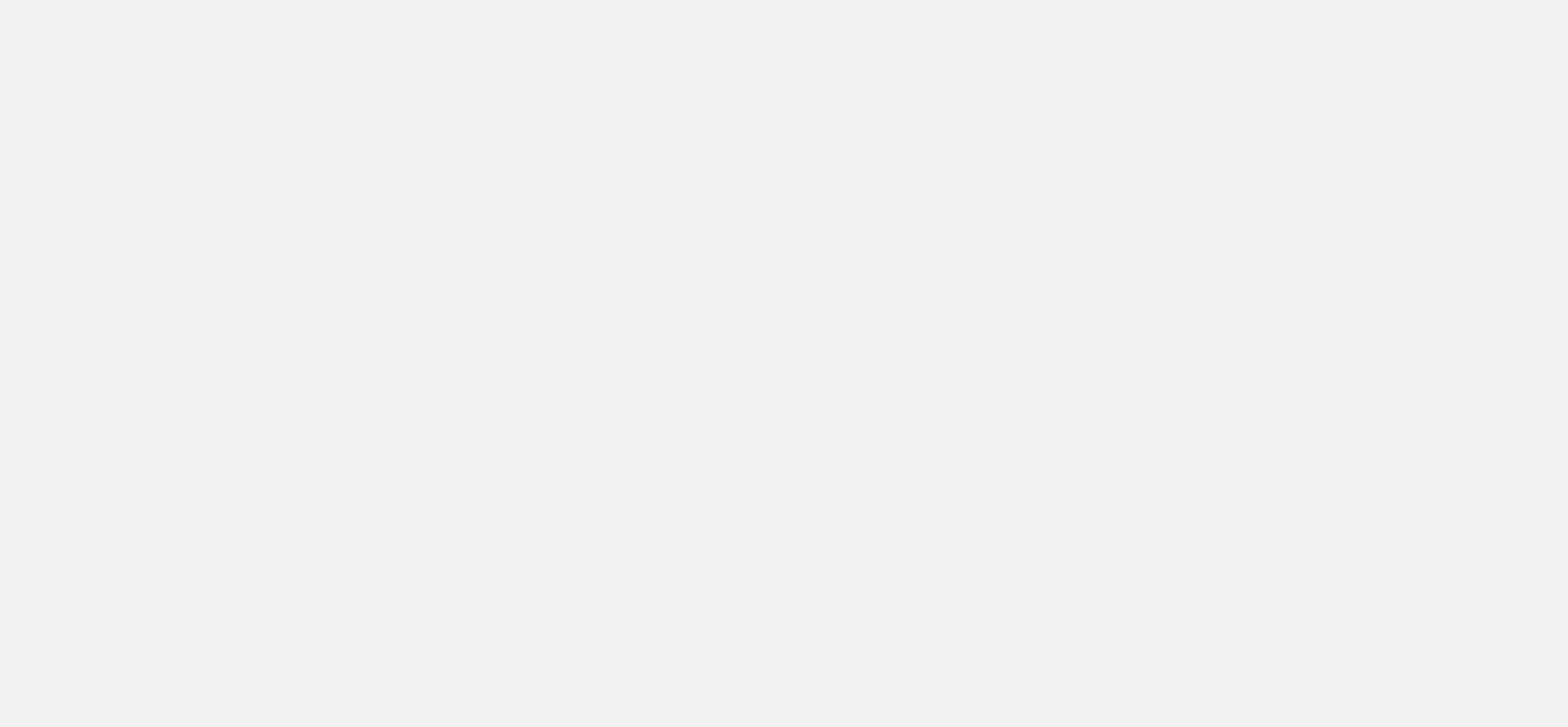 scroll, scrollTop: 0, scrollLeft: 0, axis: both 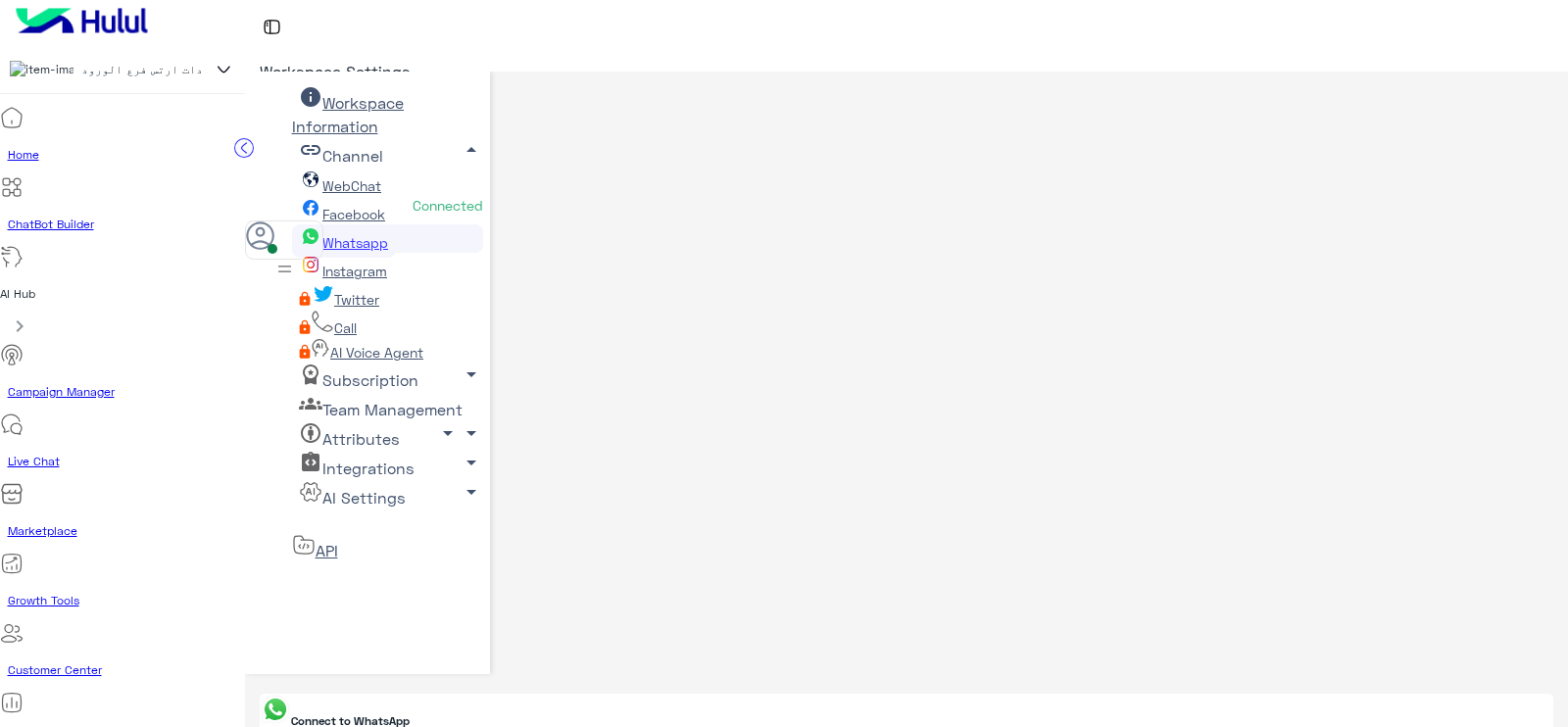 click on "By checking this checkbox you are fully aware on the previous points and ready to proceed." at bounding box center [965, 1236] 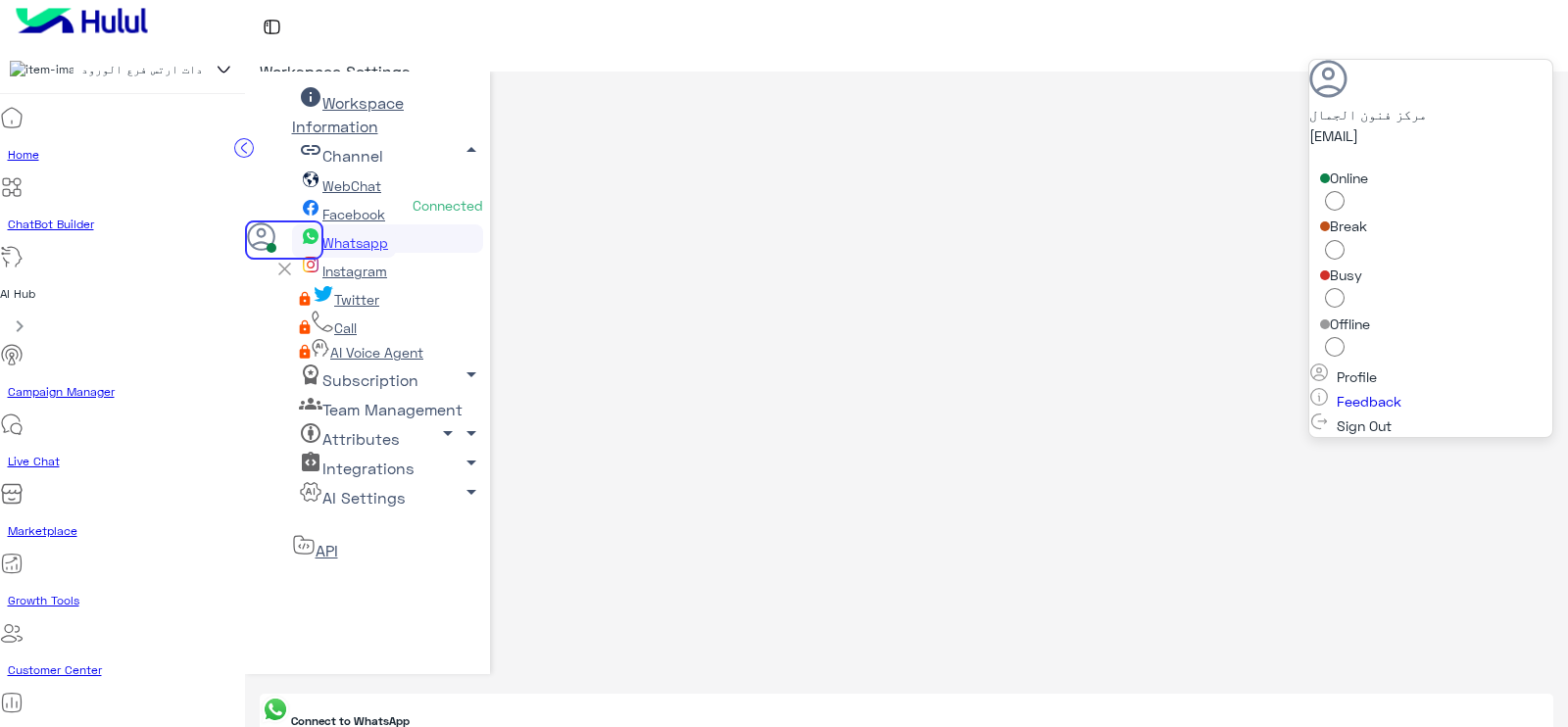 click at bounding box center (284, 268) 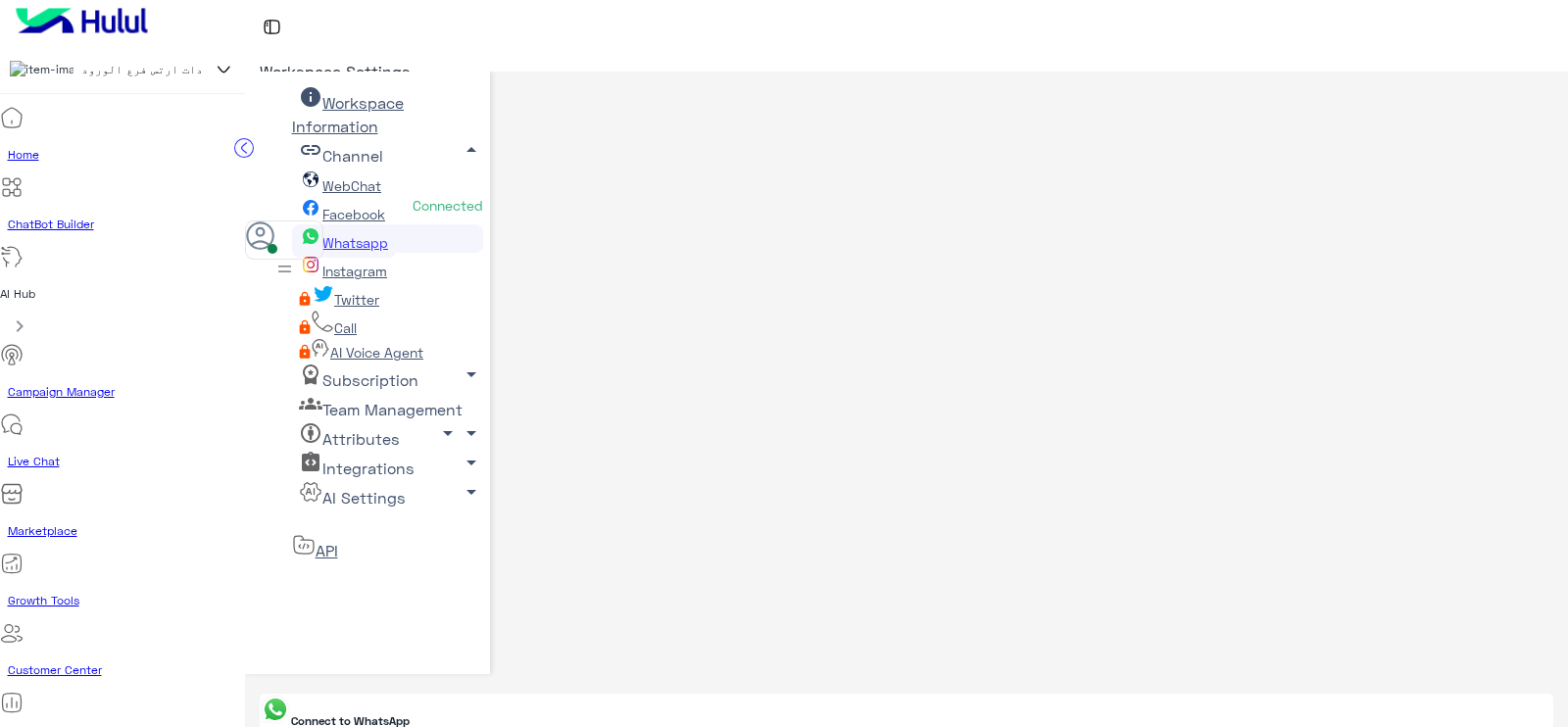 click on "Select WhatsApp Numbers  add Apply For New Number  [PHONE]   Declined  The name has not been approved. You need to try another name or contact  Customer Support  Verify Number   Next  Please select the WhatsApp number you need to connect to the bot" at bounding box center [1096, 973] 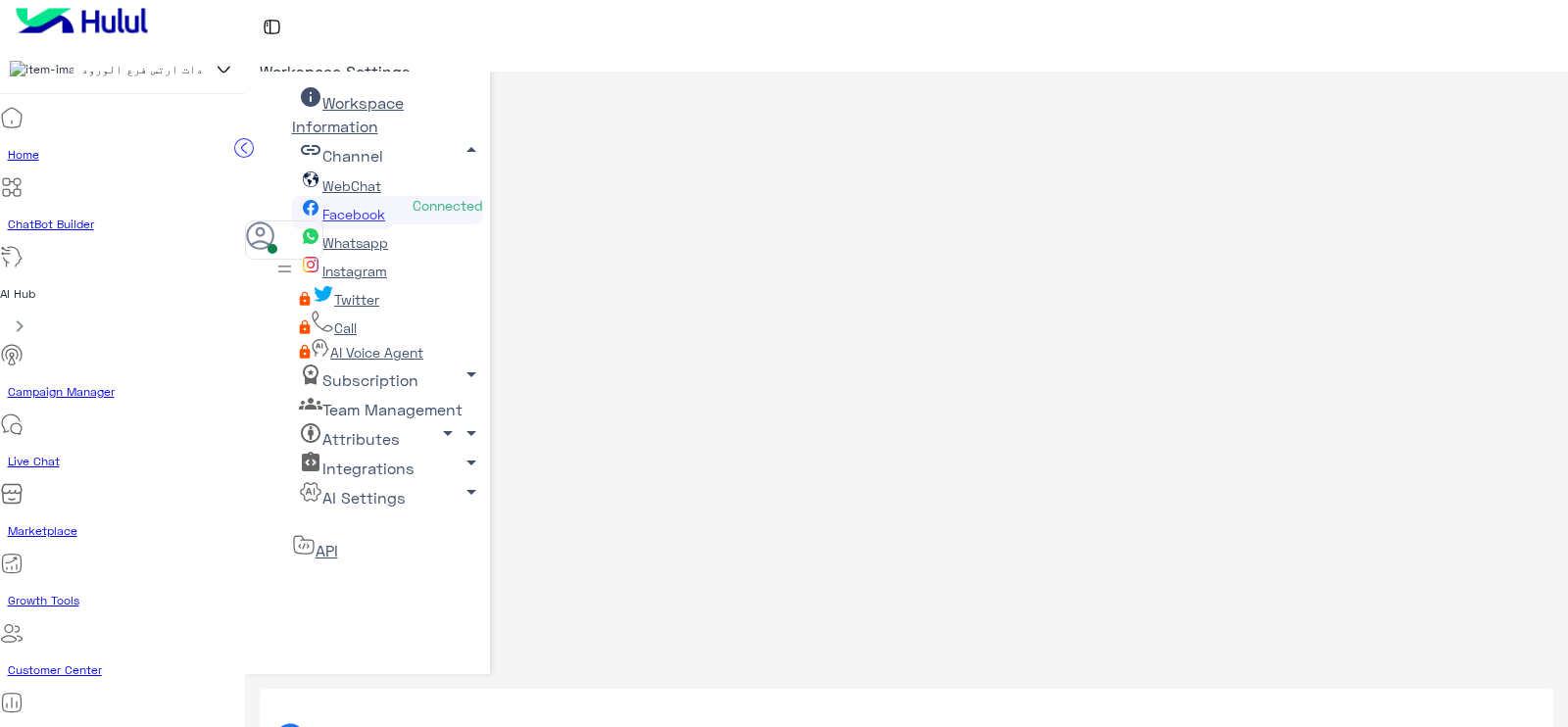 click on "Whatsapp" at bounding box center [344, 242] 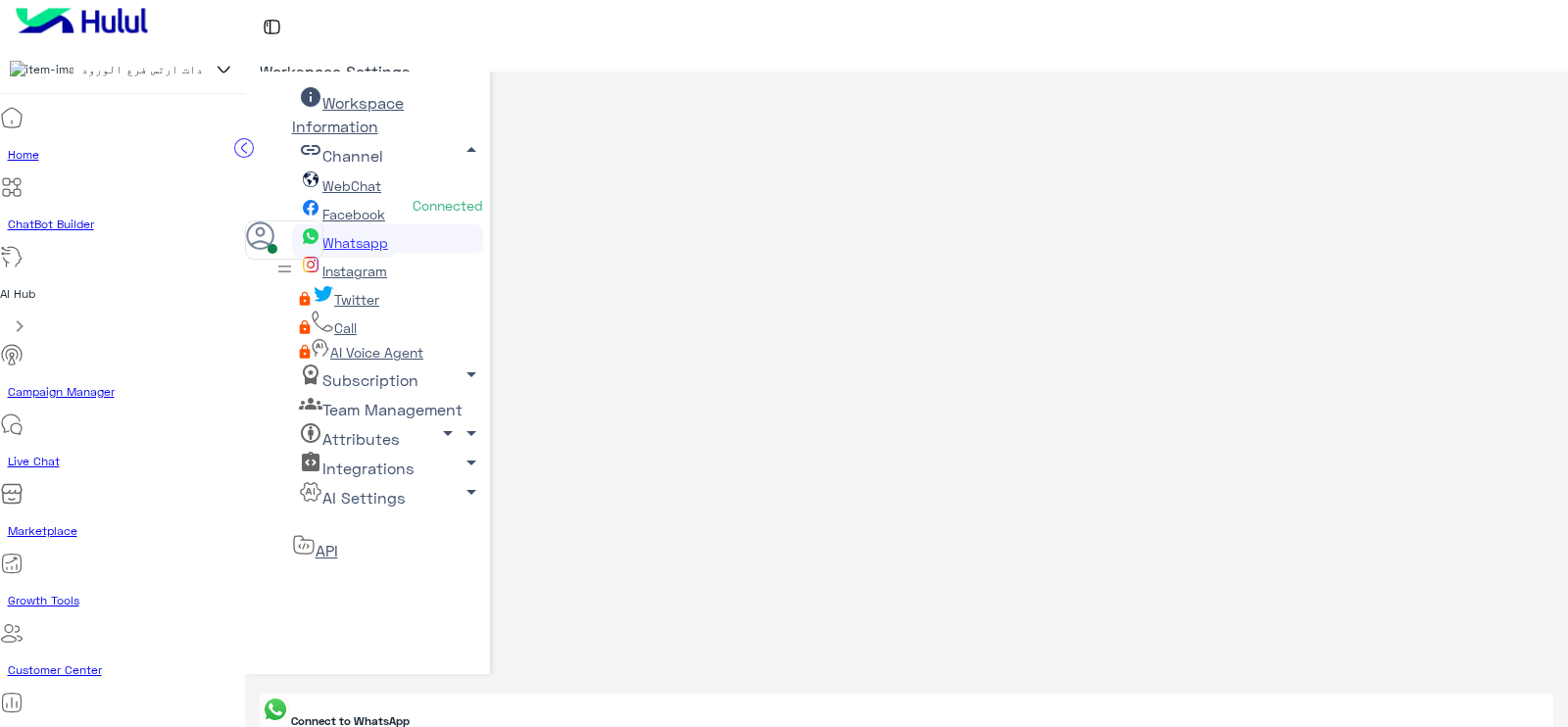 scroll, scrollTop: 35, scrollLeft: 0, axis: vertical 